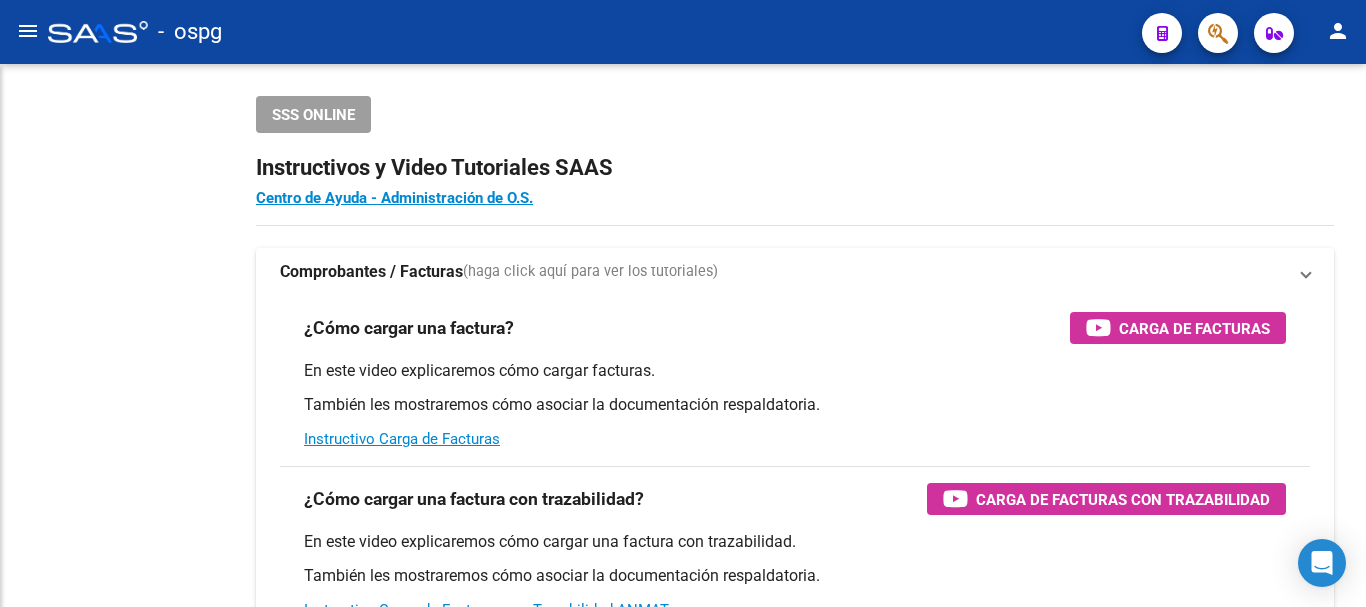 scroll, scrollTop: 0, scrollLeft: 0, axis: both 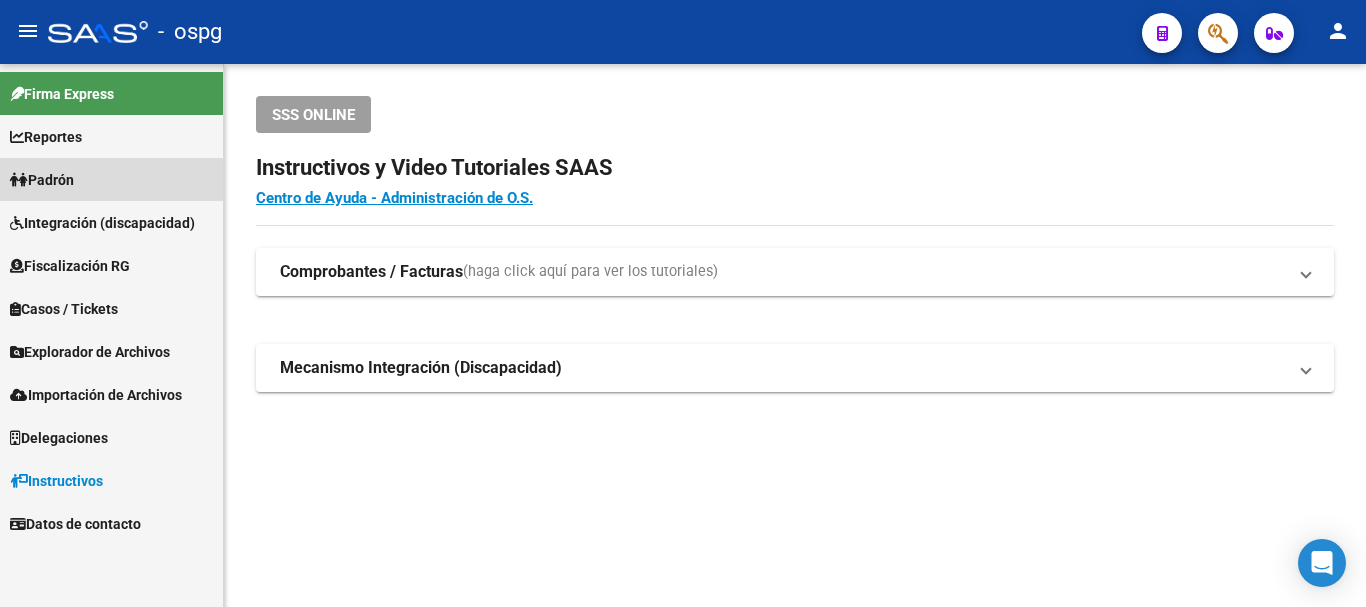 click on "Padrón" at bounding box center (111, 179) 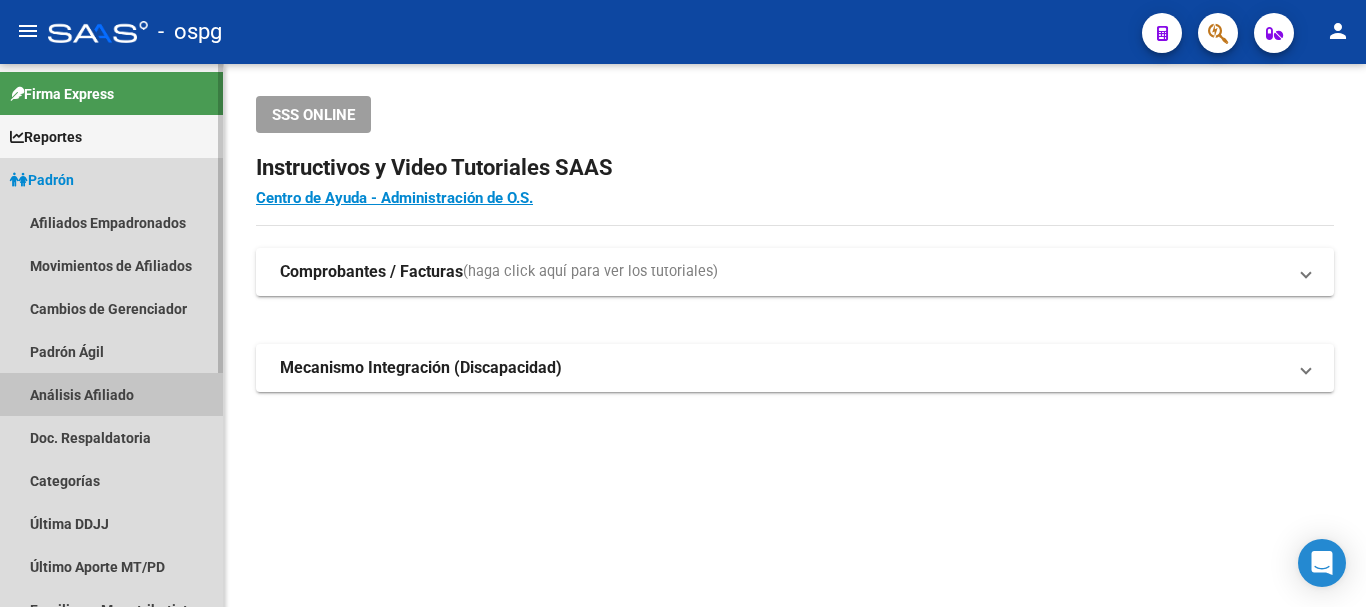 click on "Análisis Afiliado" at bounding box center (111, 394) 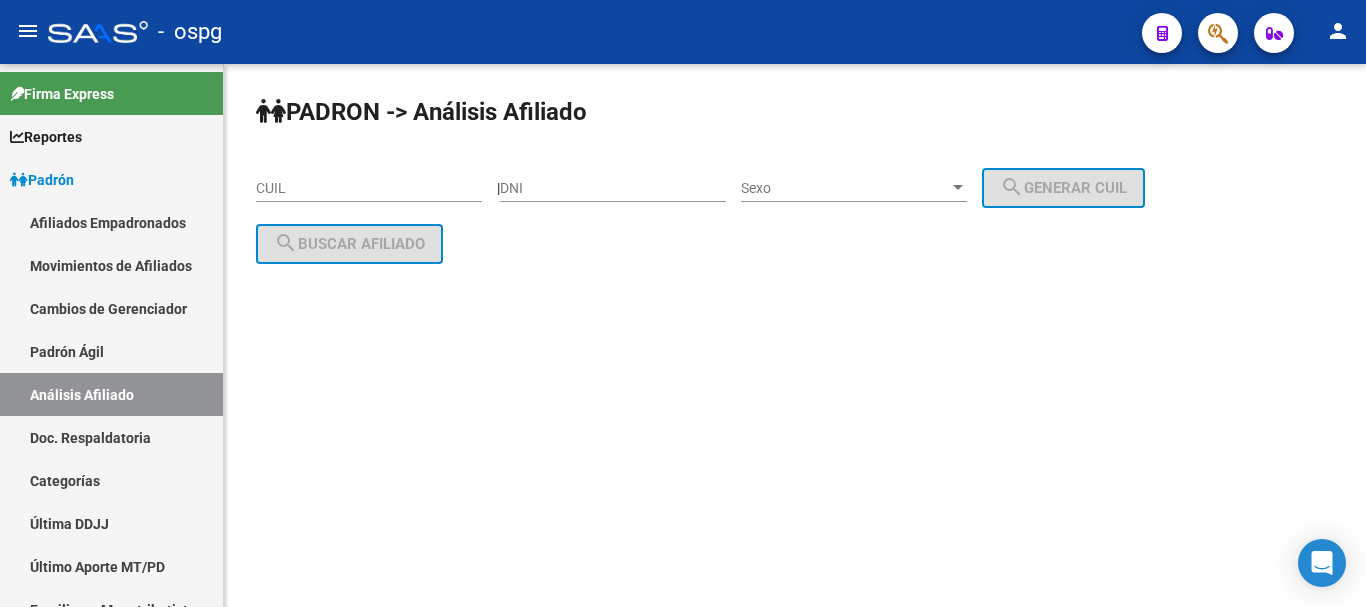 click on "CUIL" at bounding box center (369, 188) 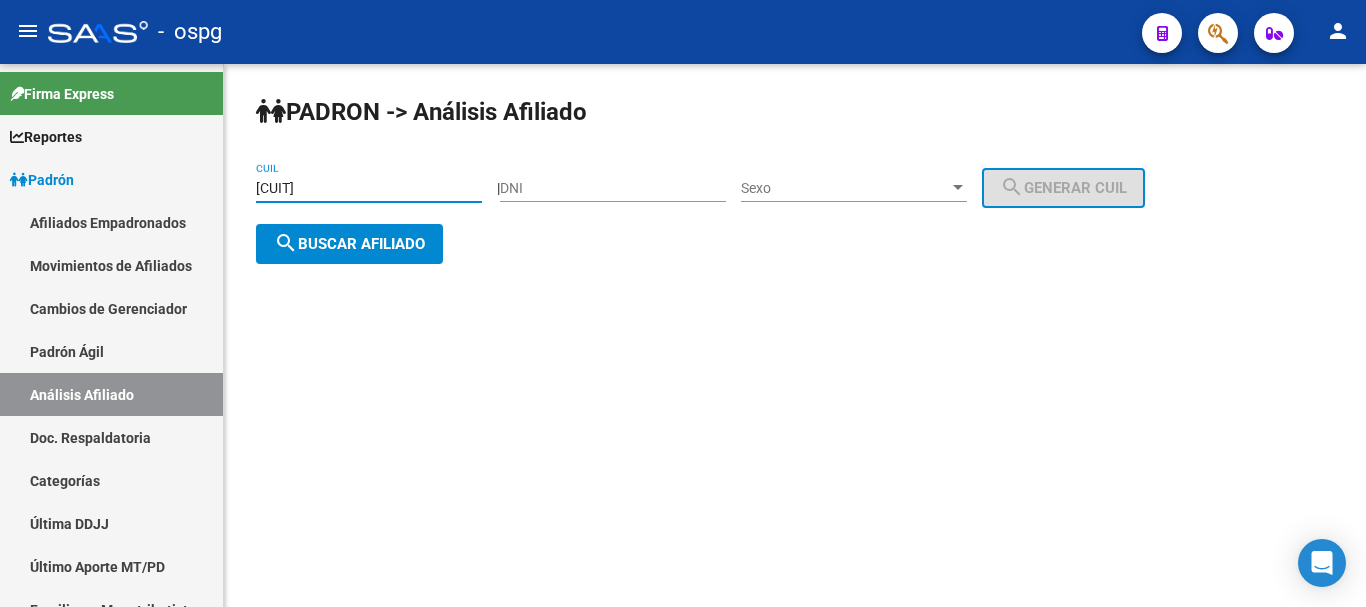click on "search  Buscar afiliado" 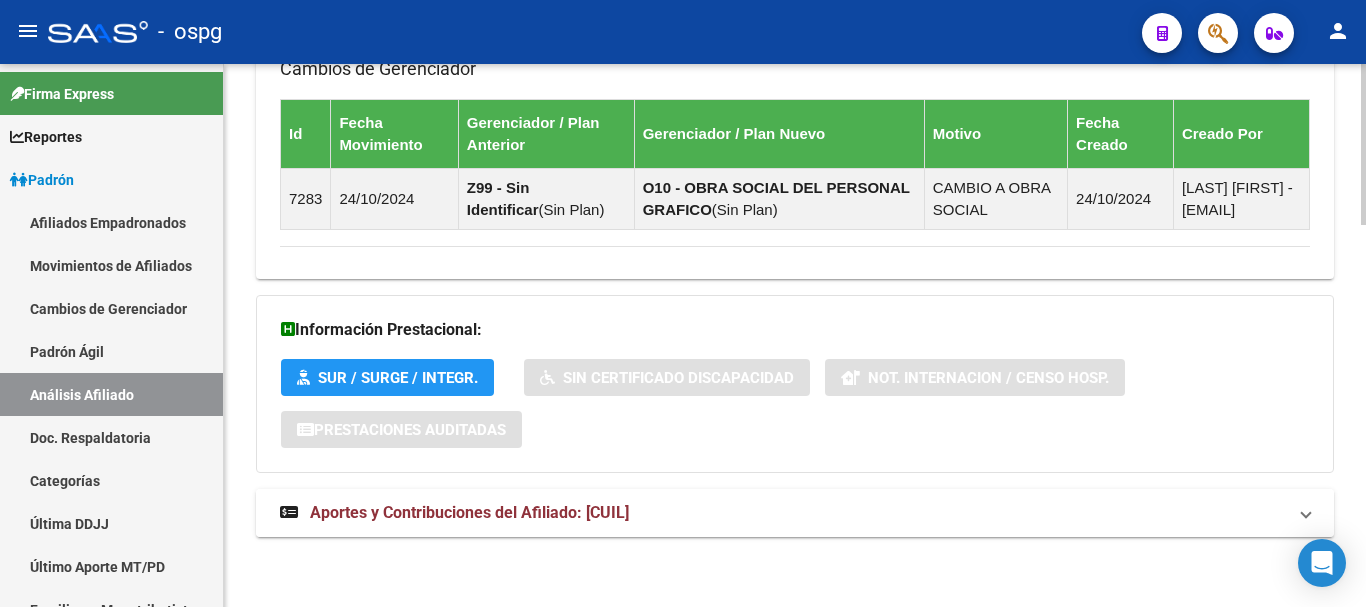 click on "Aportes y Contribuciones del Afiliado: [CUIL]" at bounding box center (783, 513) 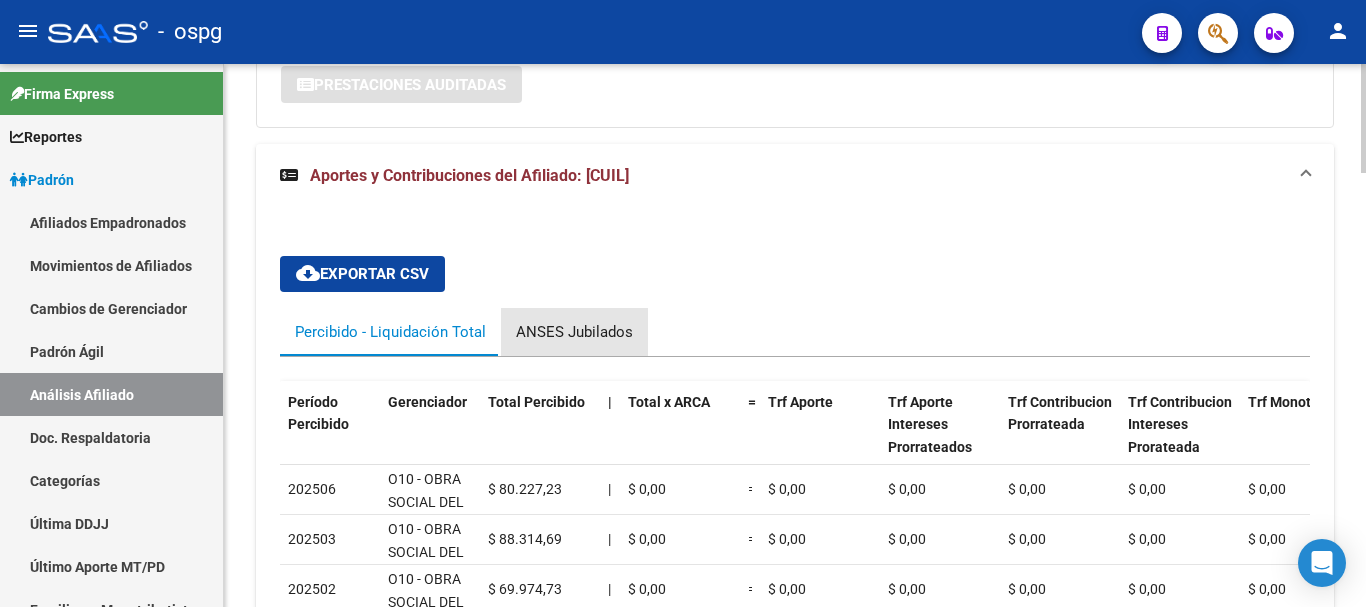 click on "ANSES Jubilados" at bounding box center (574, 332) 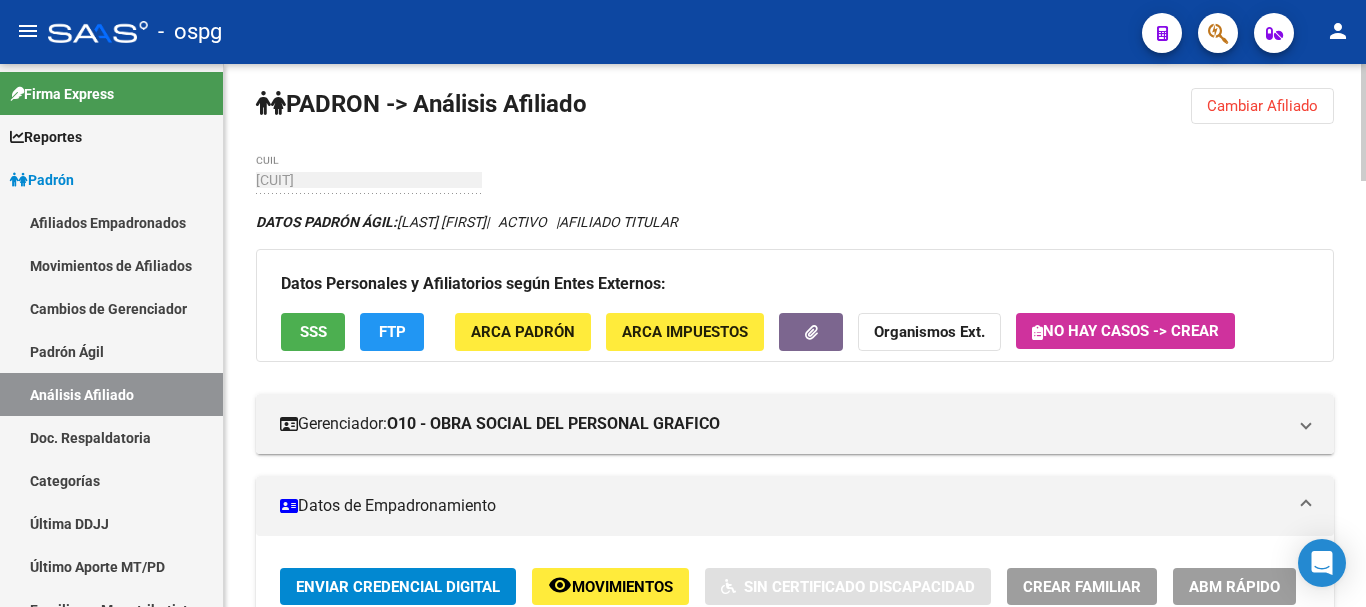 scroll, scrollTop: 0, scrollLeft: 0, axis: both 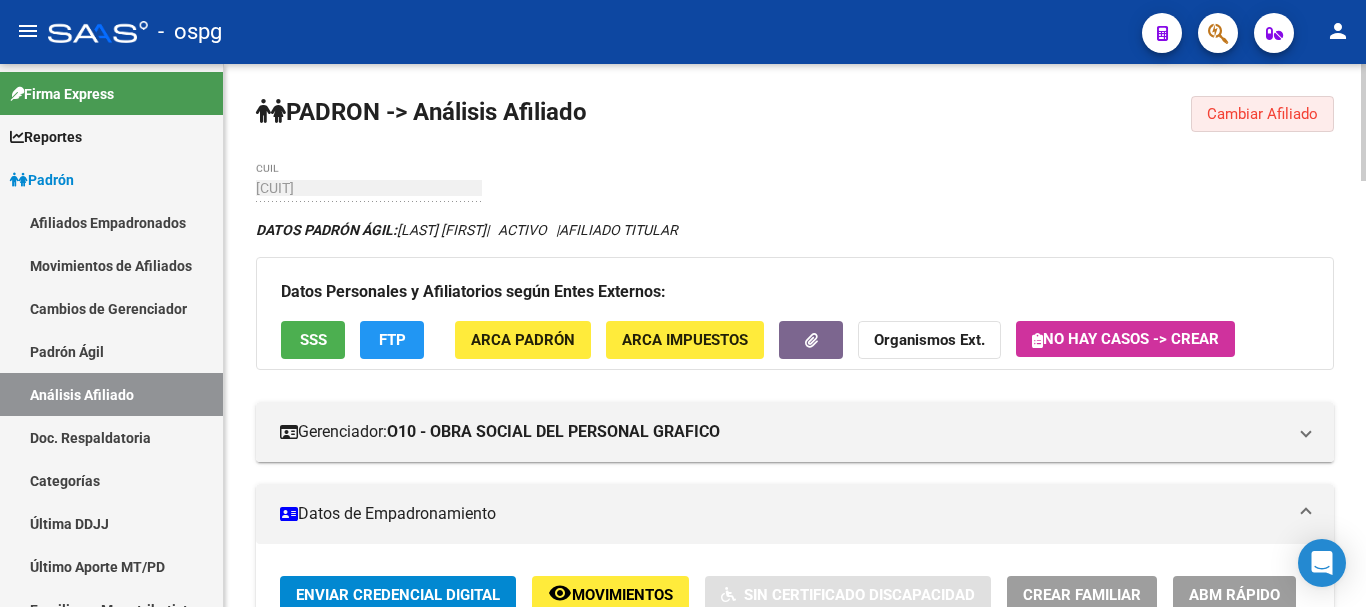 click on "Cambiar Afiliado" 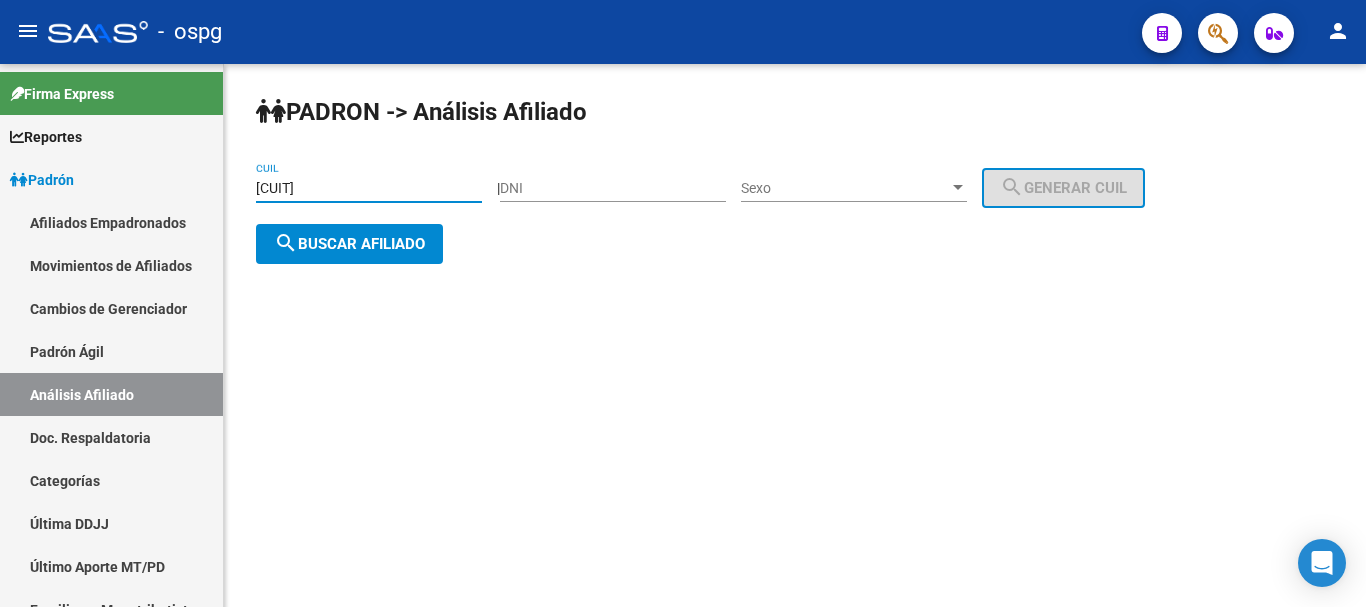 click on "[CUIT]" at bounding box center (369, 188) 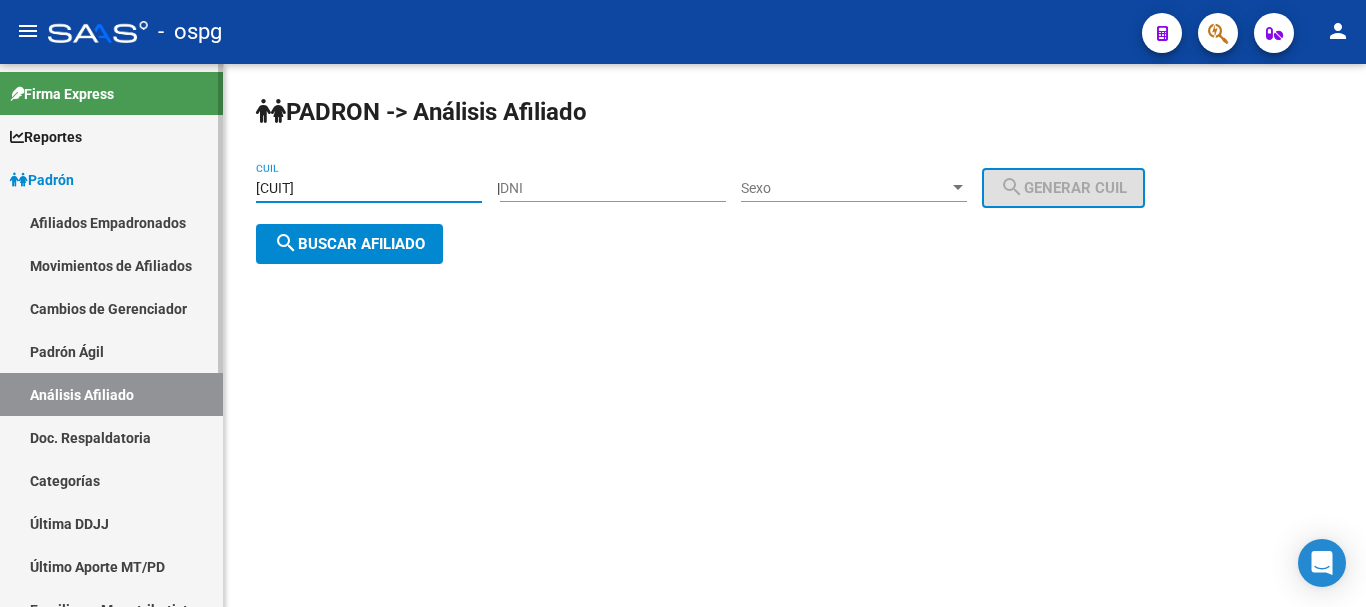 drag, startPoint x: 465, startPoint y: 186, endPoint x: 196, endPoint y: 199, distance: 269.31393 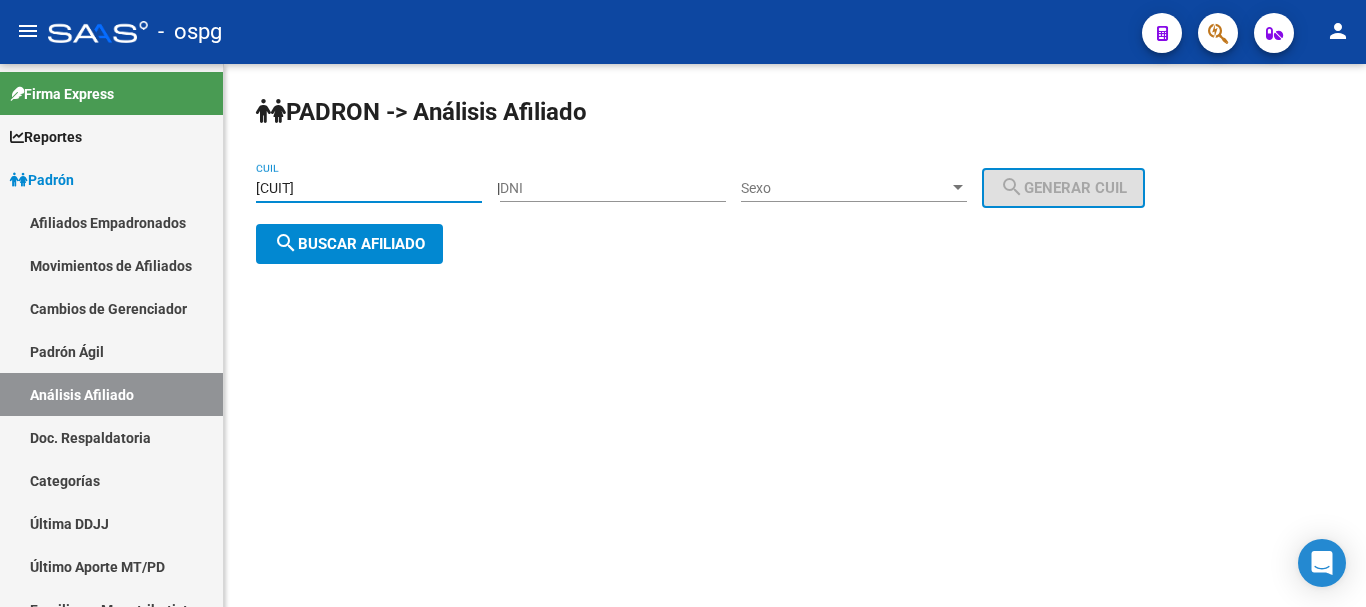 paste on "[CUIL]" 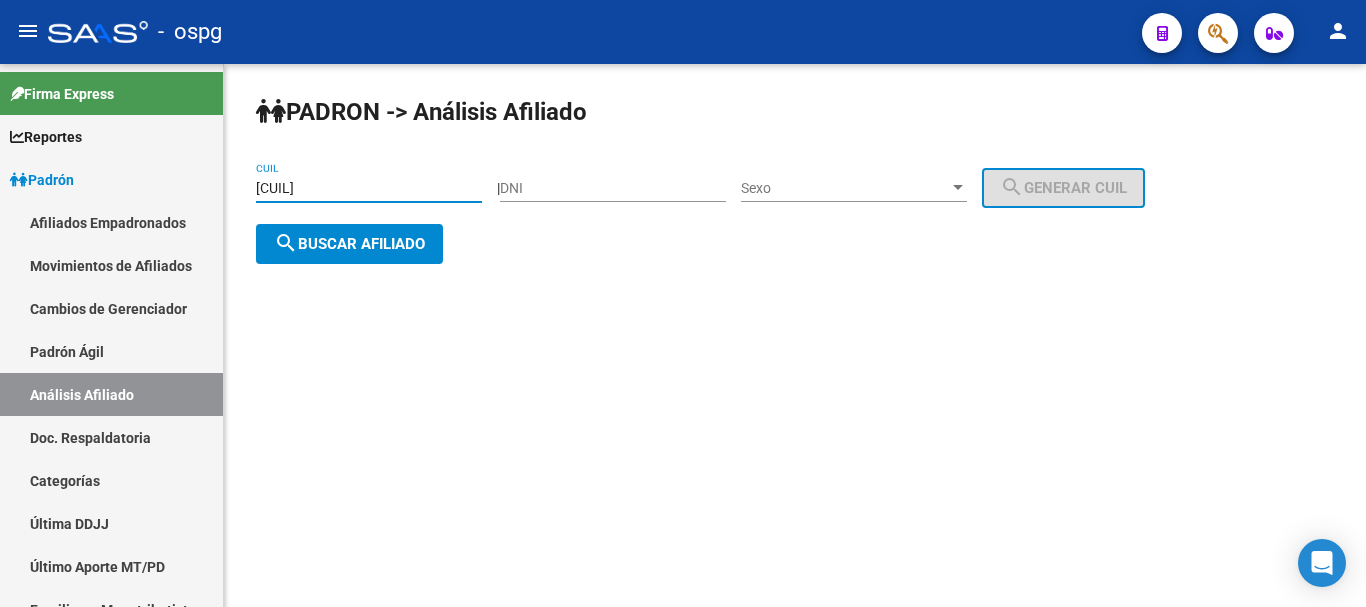 type on "[CUIL]" 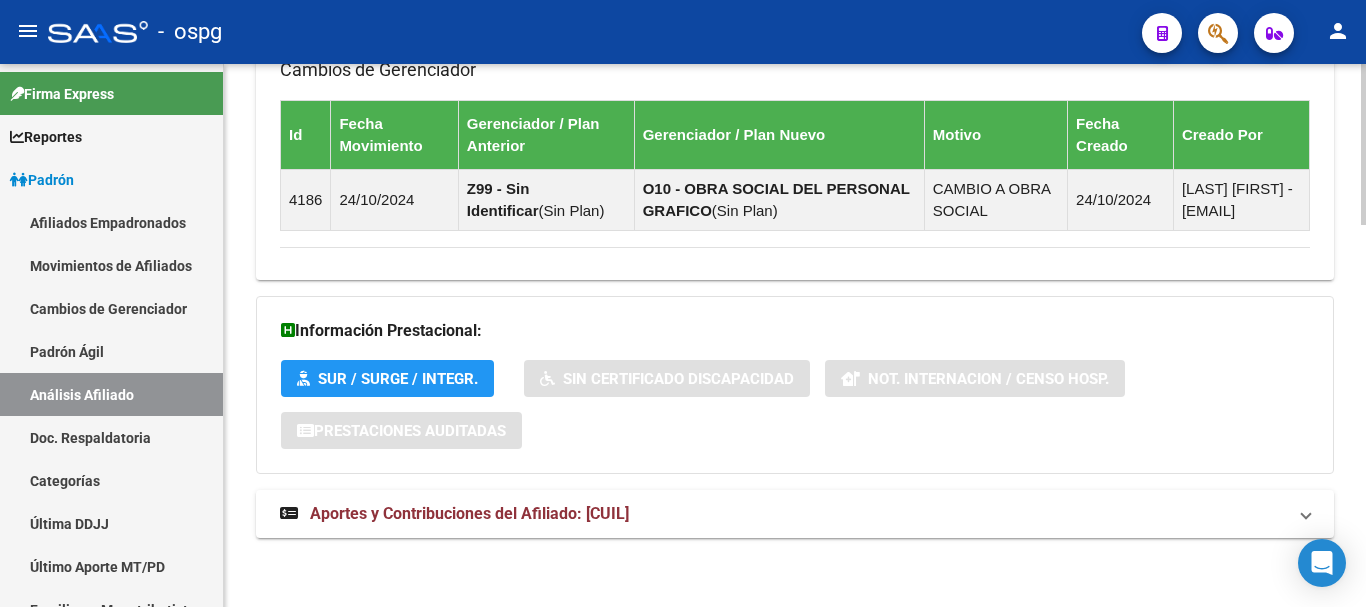 scroll, scrollTop: 1288, scrollLeft: 0, axis: vertical 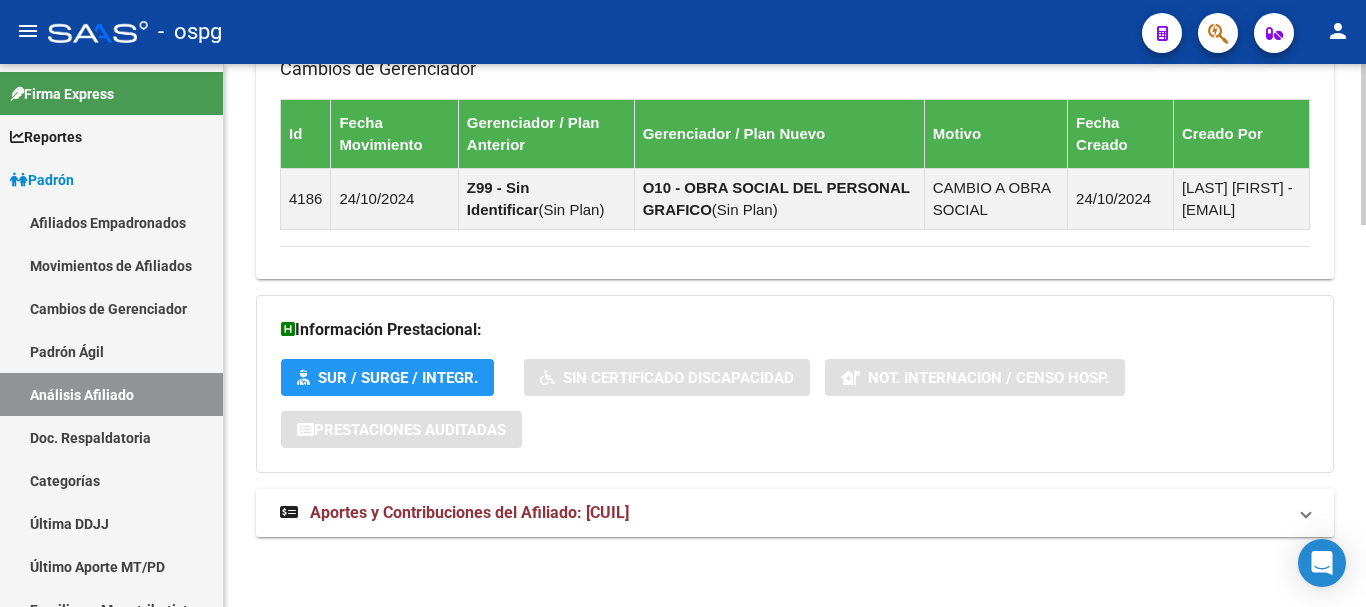 click on "Aportes y Contribuciones del Afiliado: [CUIL]" at bounding box center (469, 512) 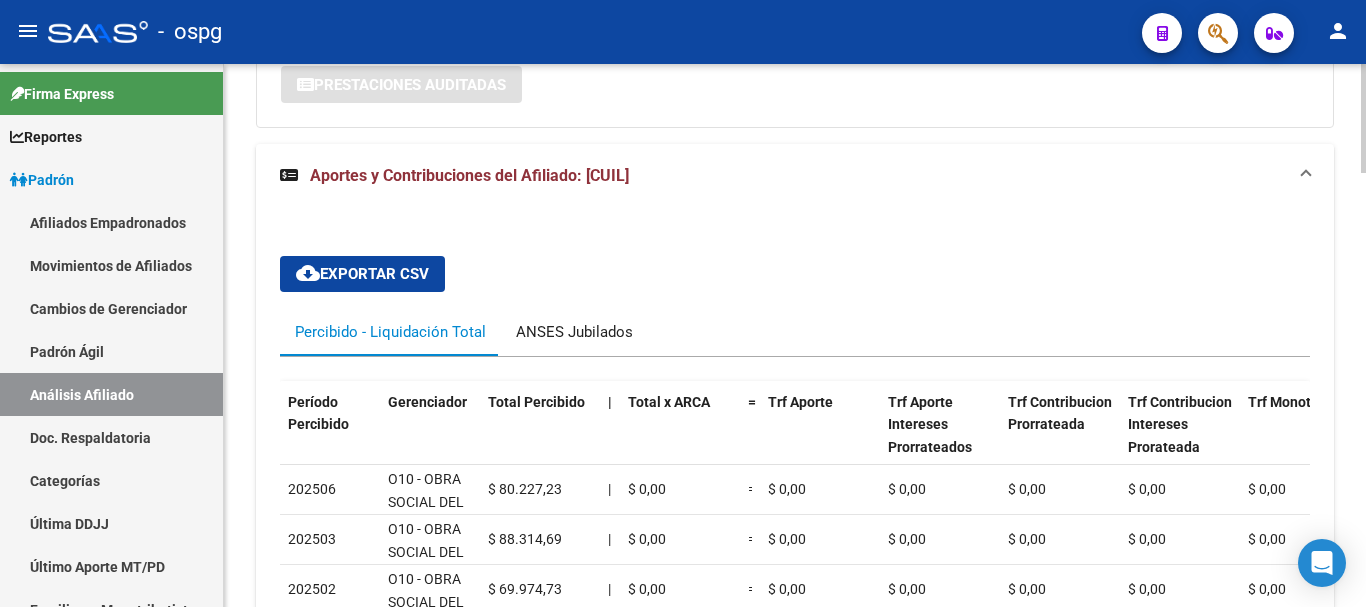 click on "ANSES Jubilados" at bounding box center (574, 332) 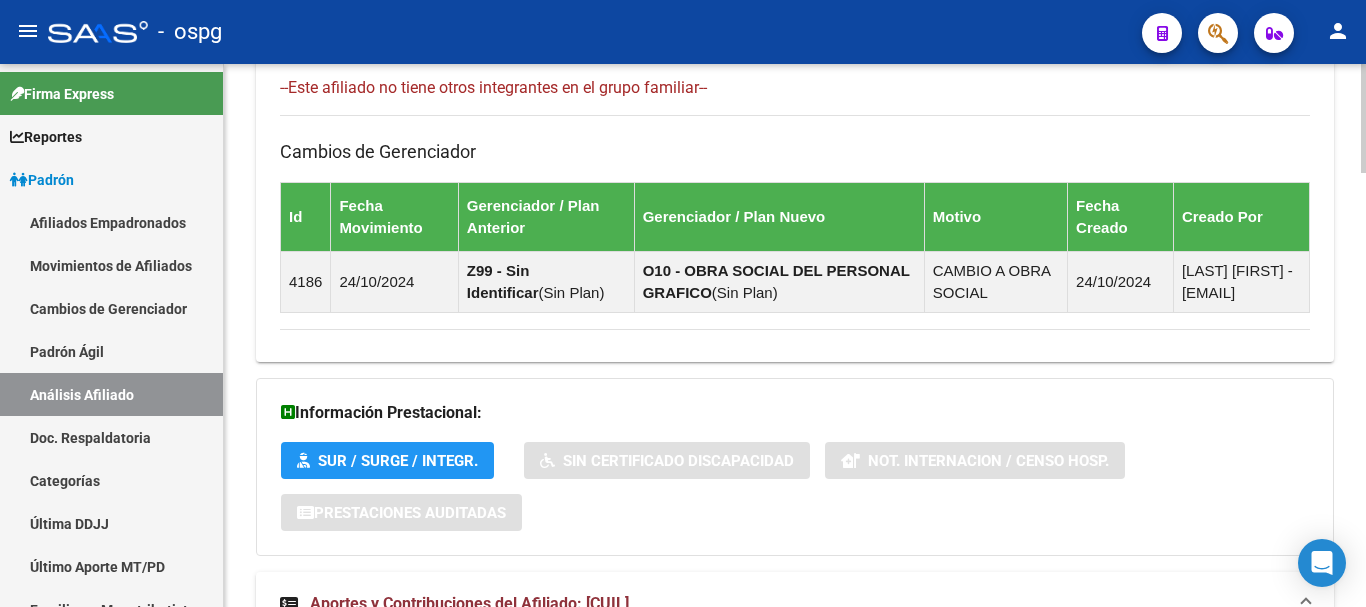 scroll, scrollTop: 605, scrollLeft: 0, axis: vertical 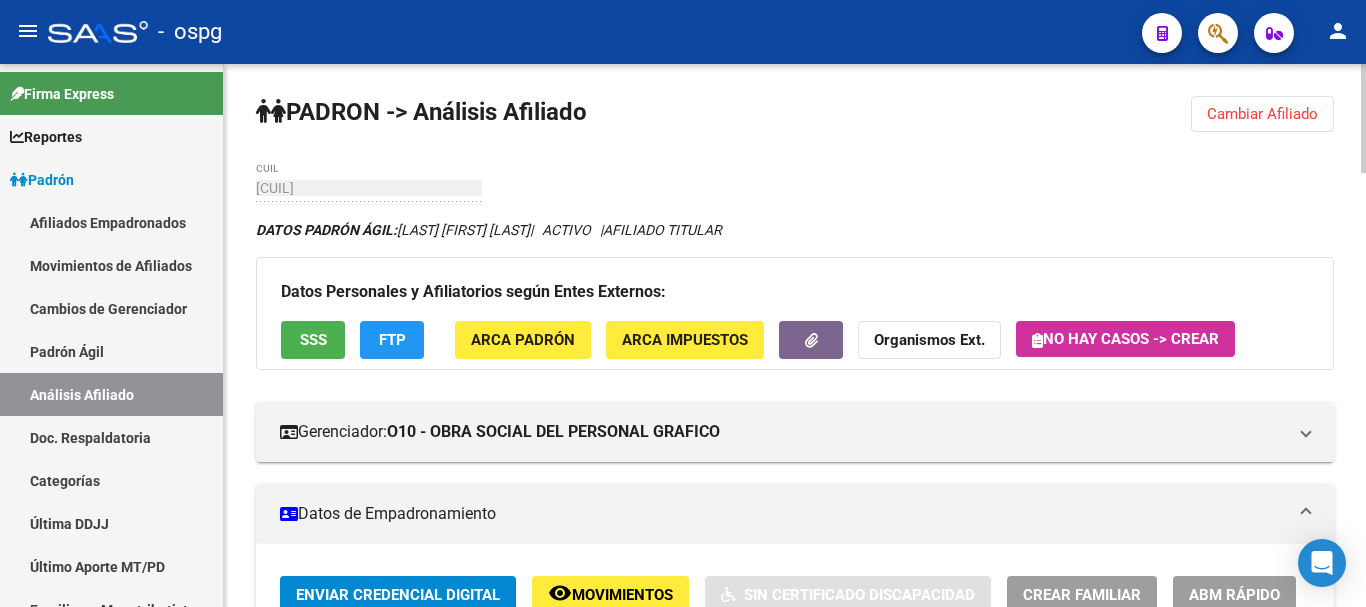 drag, startPoint x: 1261, startPoint y: 125, endPoint x: 906, endPoint y: 109, distance: 355.36038 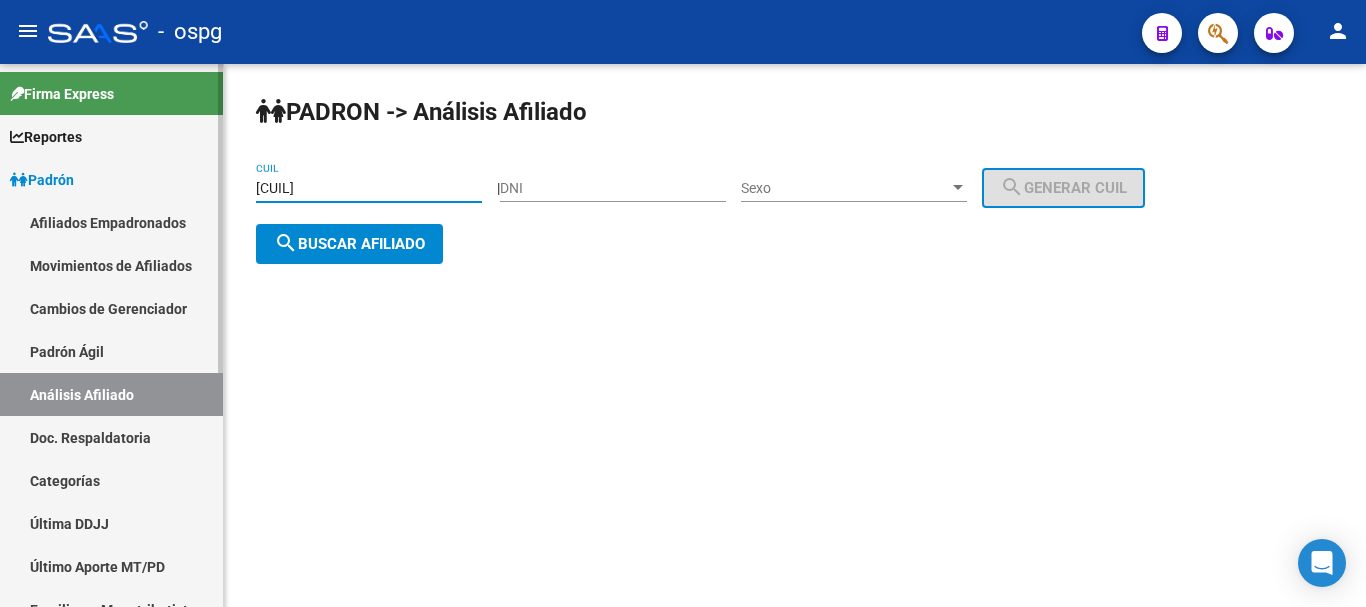 drag, startPoint x: 411, startPoint y: 192, endPoint x: 0, endPoint y: 216, distance: 411.70013 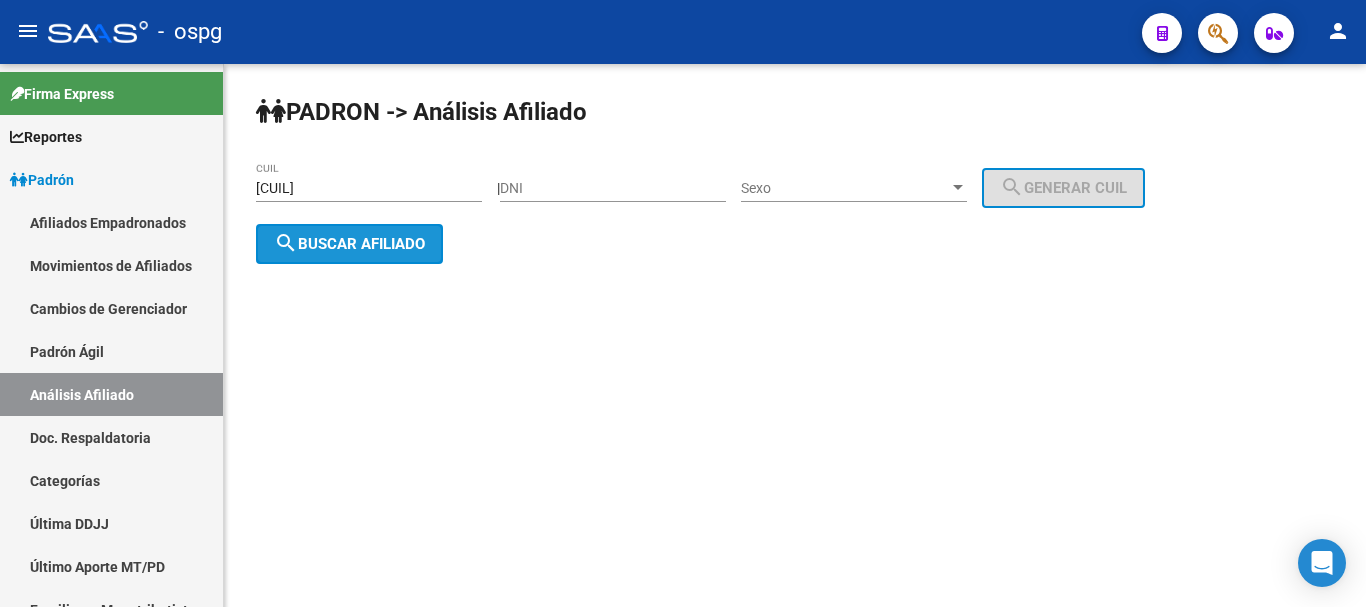 click on "search  Buscar afiliado" 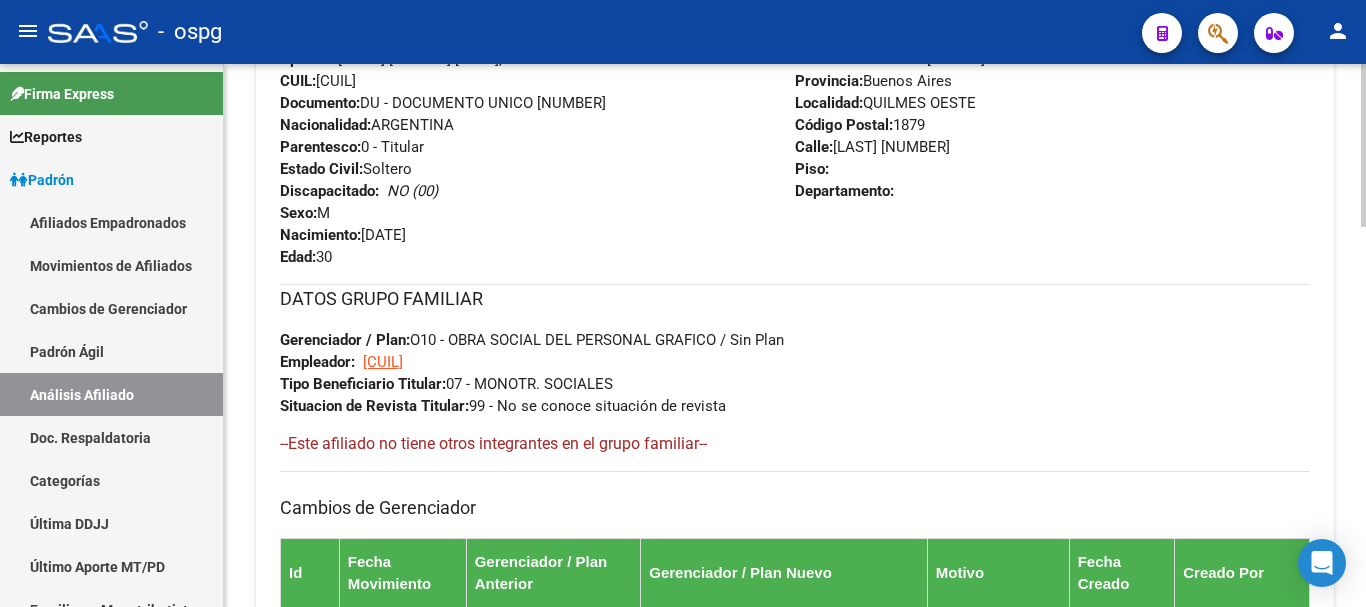 scroll, scrollTop: 1288, scrollLeft: 0, axis: vertical 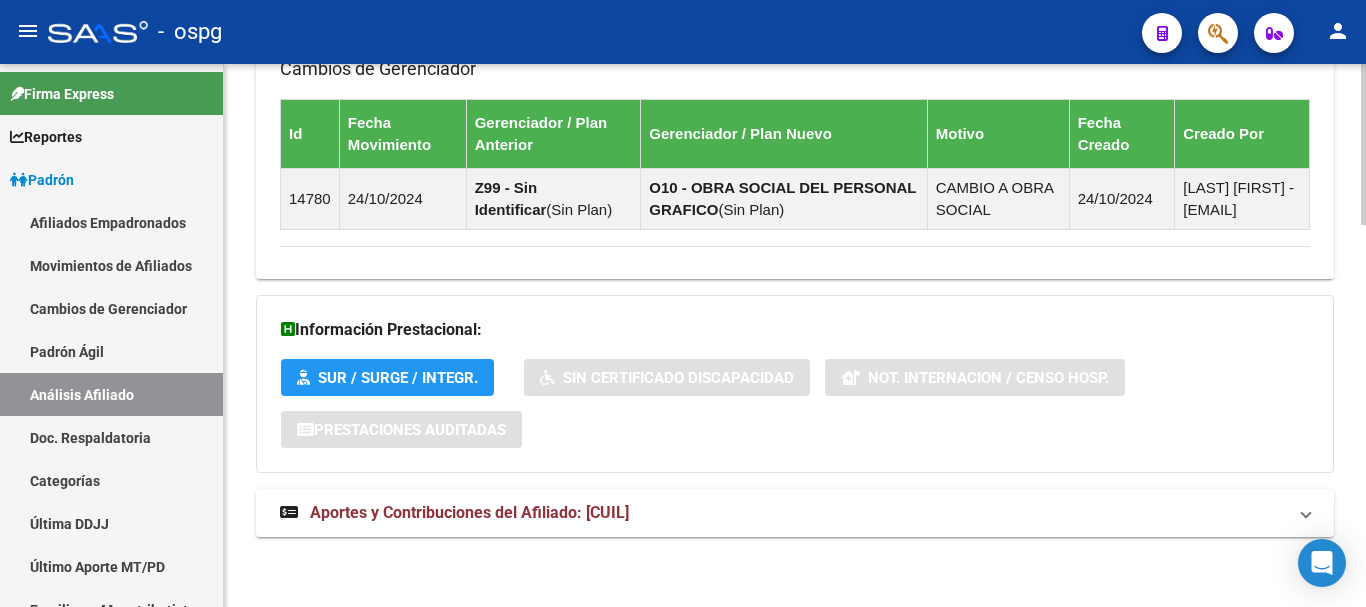 click on "PADRON -> Análisis Afiliado  Cambiar Afiliado
[CUIL] CUIL DATOS PADRÓN ÁGIL:  [LAST], [FIRST] [MIDDLE]         |   ACTIVO   |     AFILIADO TITULAR  Datos Personales y Afiliatorios según Entes Externos: SSS FTP ARCA Padrón ARCA Impuestos Organismos Ext.   No hay casos -> Crear
Gerenciador:      O10 - OBRA SOCIAL DEL PERSONAL GRAFICO Atención telefónica: Atención emergencias: Otros Datos Útiles:    Datos de Empadronamiento  Enviar Credencial Digital remove_red_eye Movimientos    Sin Certificado Discapacidad Crear Familiar ABM Rápido ABM Etiquetas: Estado: ACTIVO Última Alta Formal:  [DATE] Última Baja Formal:  [DATE] Comentario ADMIN:  Migración Padrón Completo SSS el [DATE] [TIME] DATOS DEL AFILIADO Apellido:   [FIRST] [MIDDLE]        [LAST], CUIL:  [CUIL] Documento:  DU - DOCUMENTO UNICO [NUMBER]  Nacionalidad:  ARGENTINA Parentesco:  0 - Titular Estado Civil:  Soltero Discapacitado:    NO (00) Sexo:  M Nacimiento:  [DATE] Edad:  30  Provincia: Id" 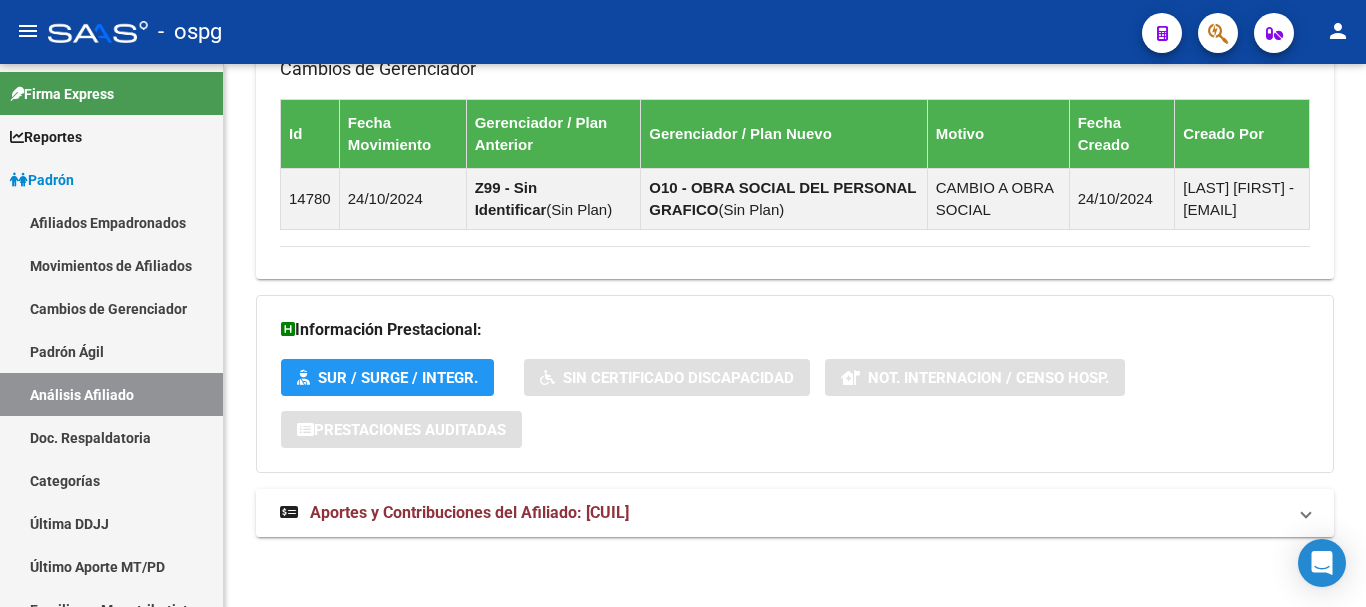 click on "Aportes y Contribuciones del Afiliado: [CUIL]" at bounding box center (783, 513) 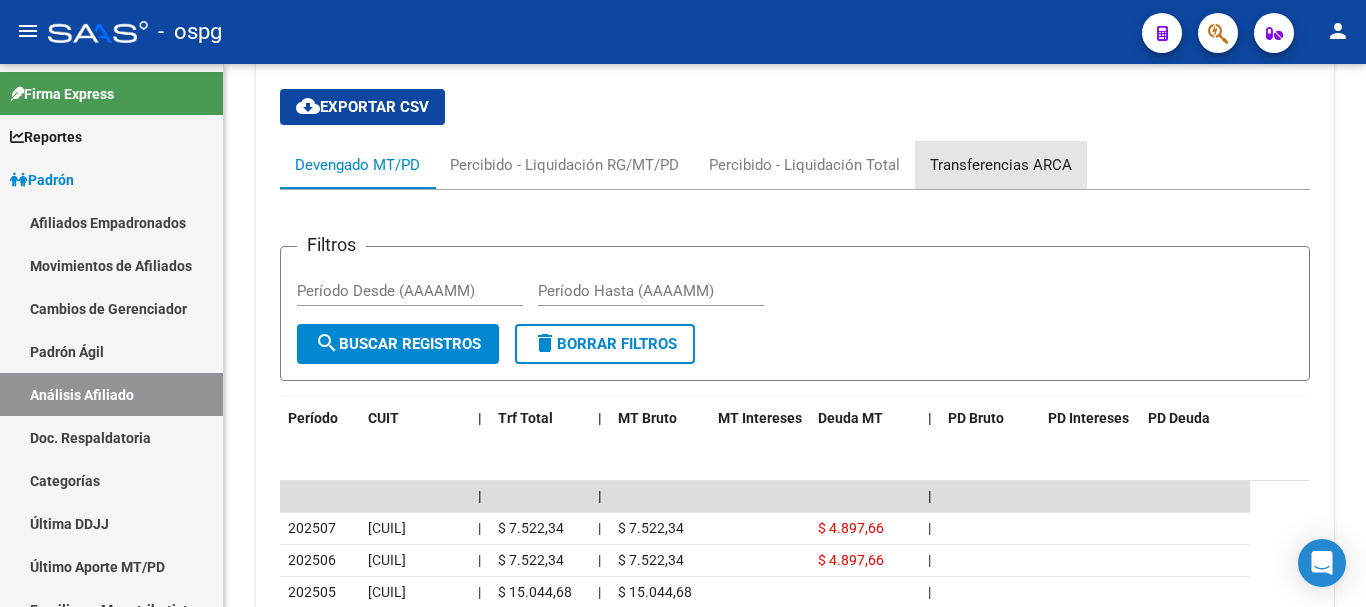 click on "Transferencias ARCA" at bounding box center (1001, 165) 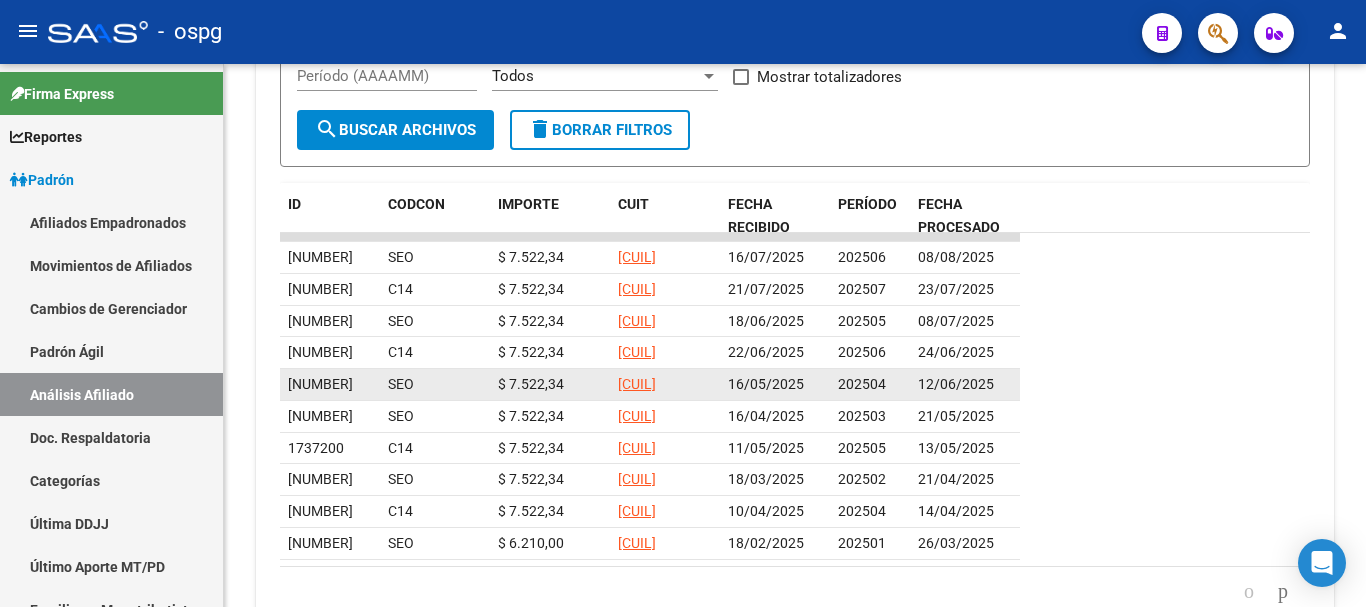 scroll, scrollTop: 2108, scrollLeft: 0, axis: vertical 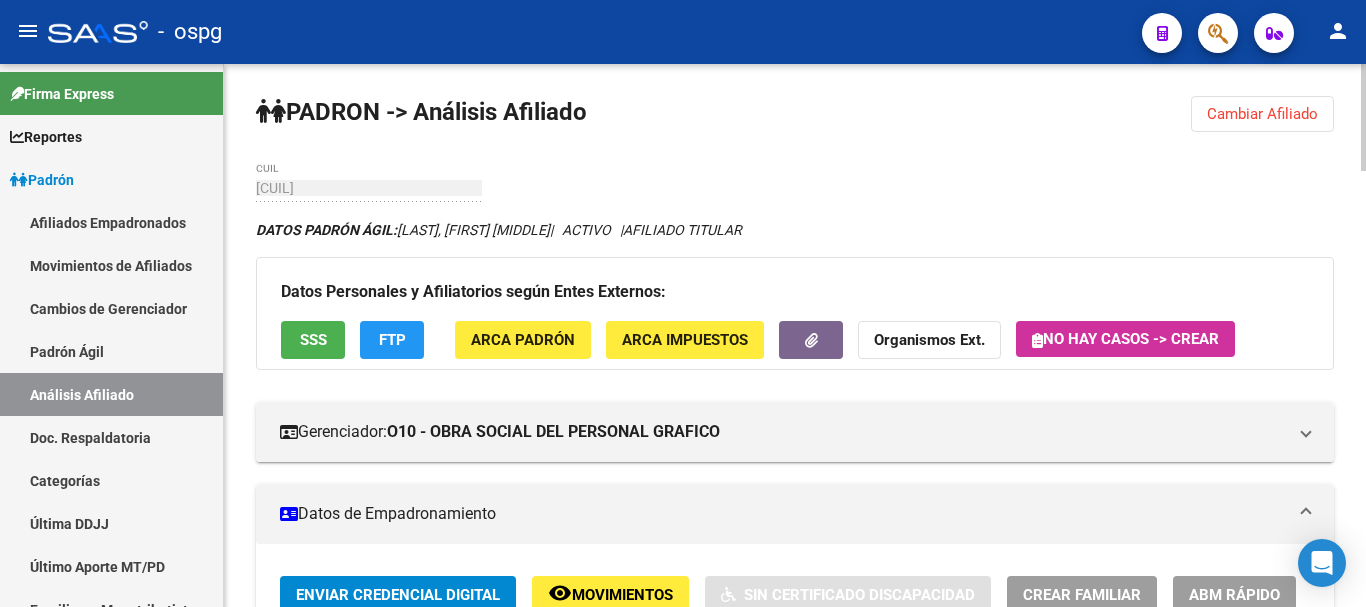 click 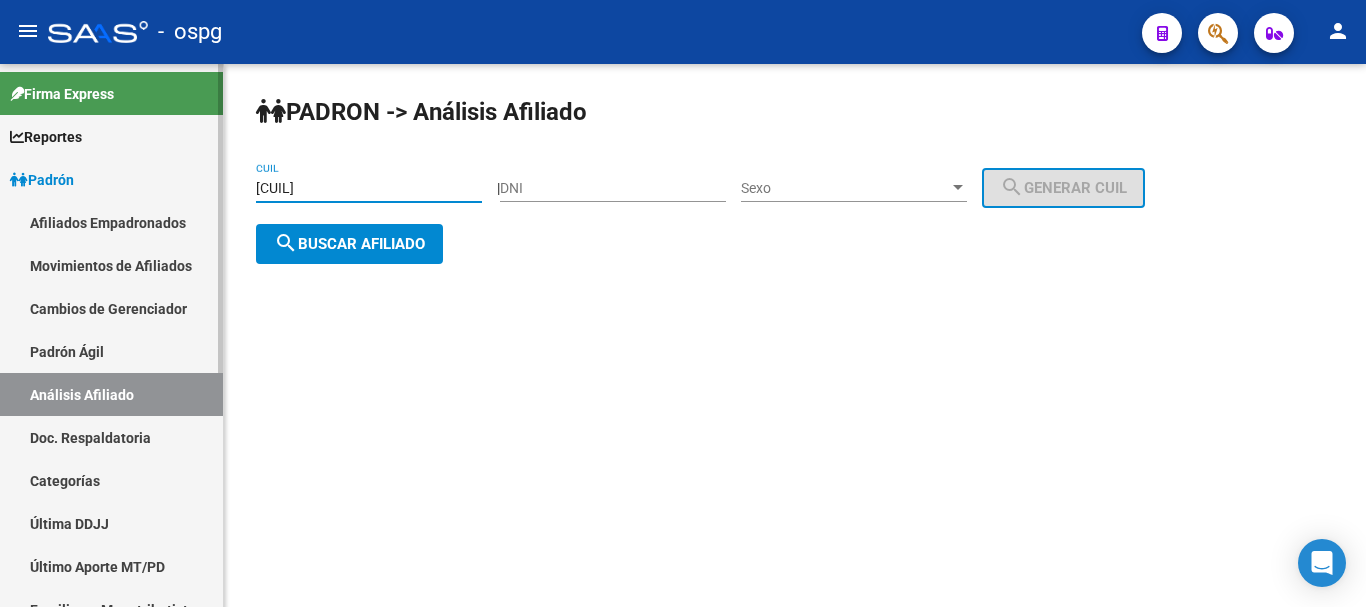 drag, startPoint x: 433, startPoint y: 183, endPoint x: 136, endPoint y: 174, distance: 297.13632 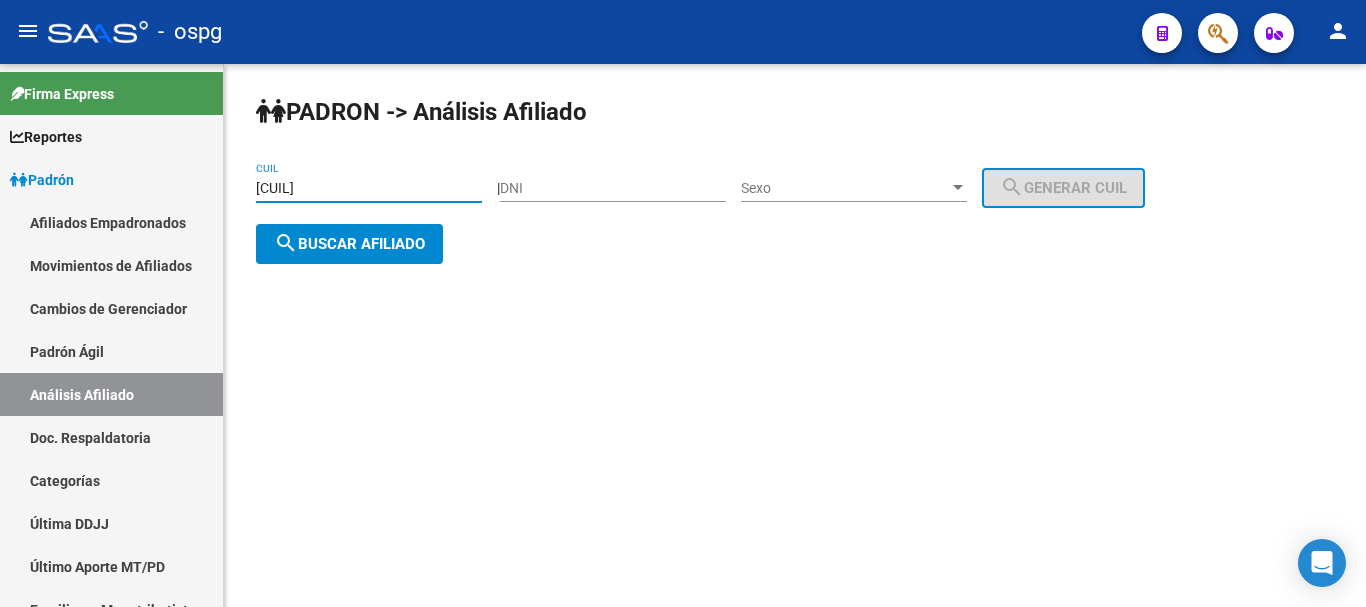 type on "[CUIL]" 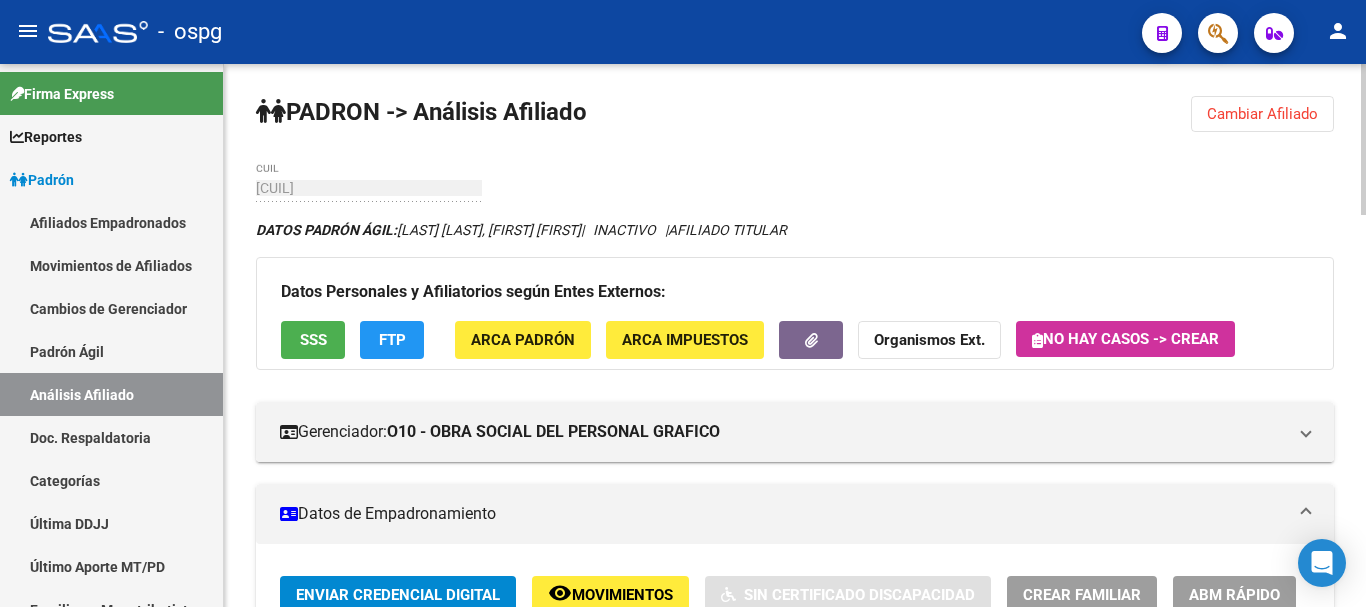 scroll, scrollTop: 25, scrollLeft: 0, axis: vertical 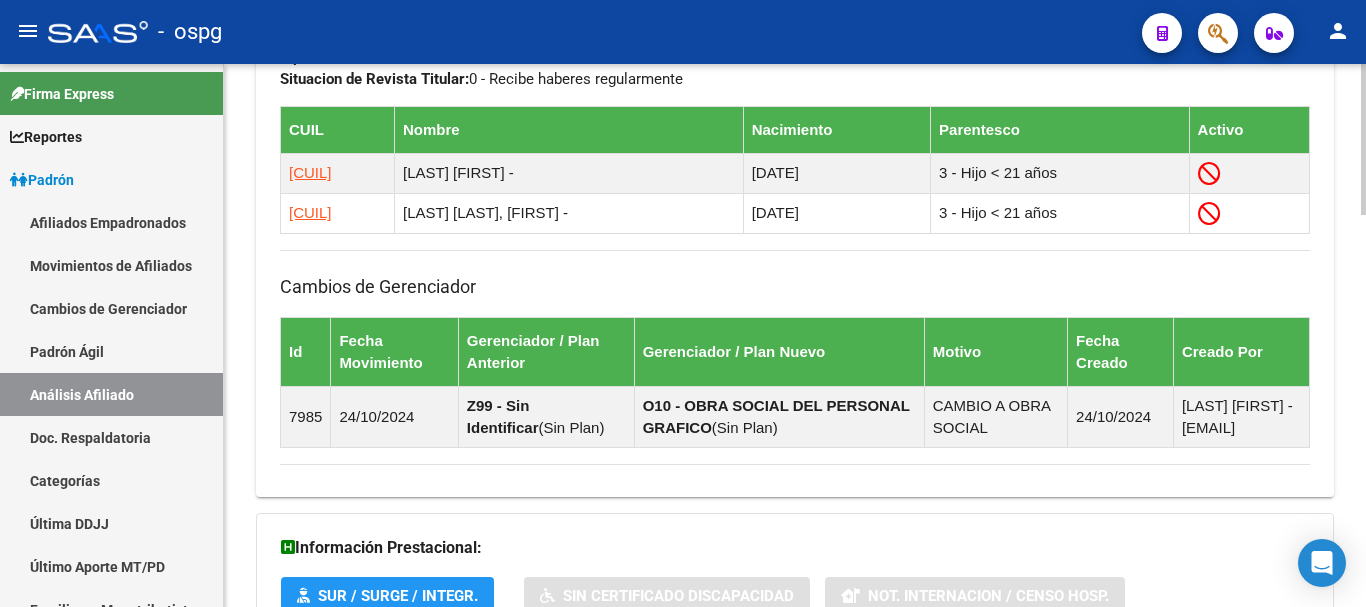 click 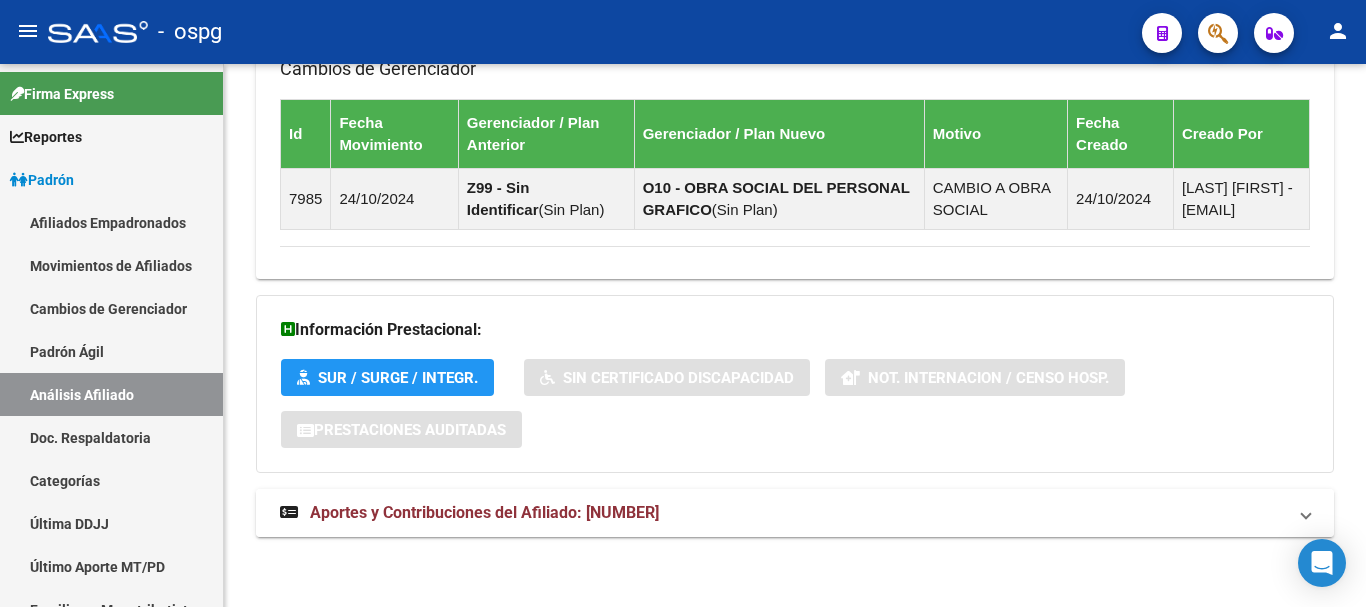 click on "Aportes y Contribuciones del Afiliado: [NUMBER]" at bounding box center [795, 513] 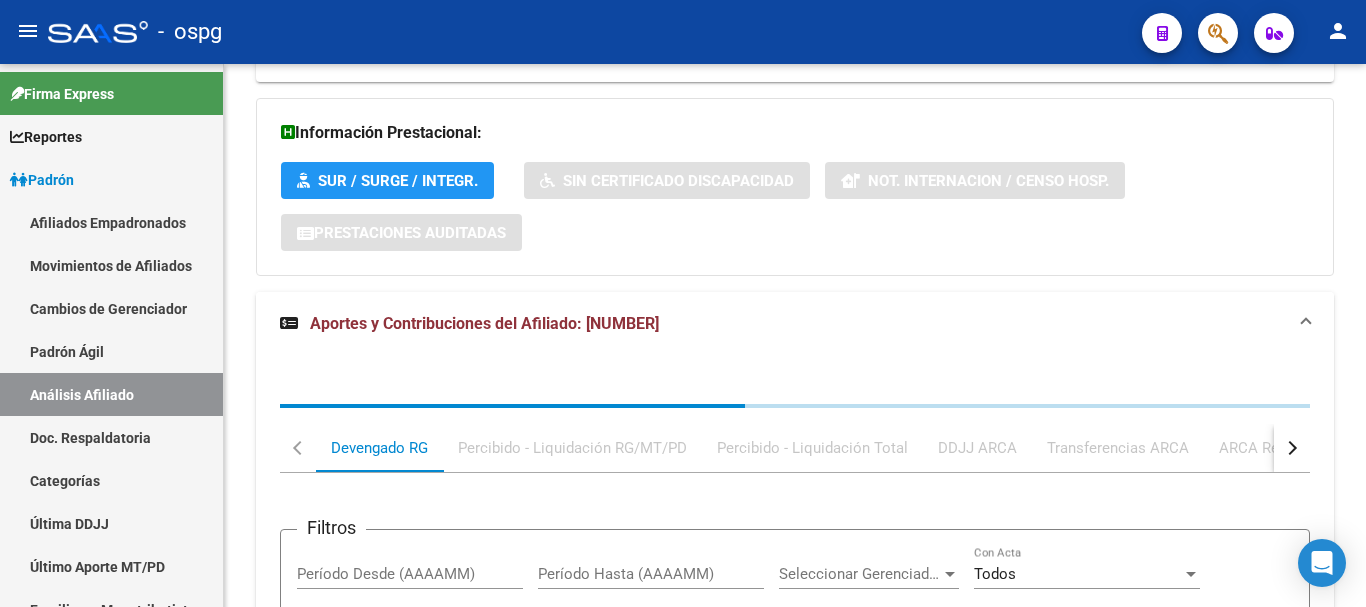 scroll, scrollTop: 1931, scrollLeft: 0, axis: vertical 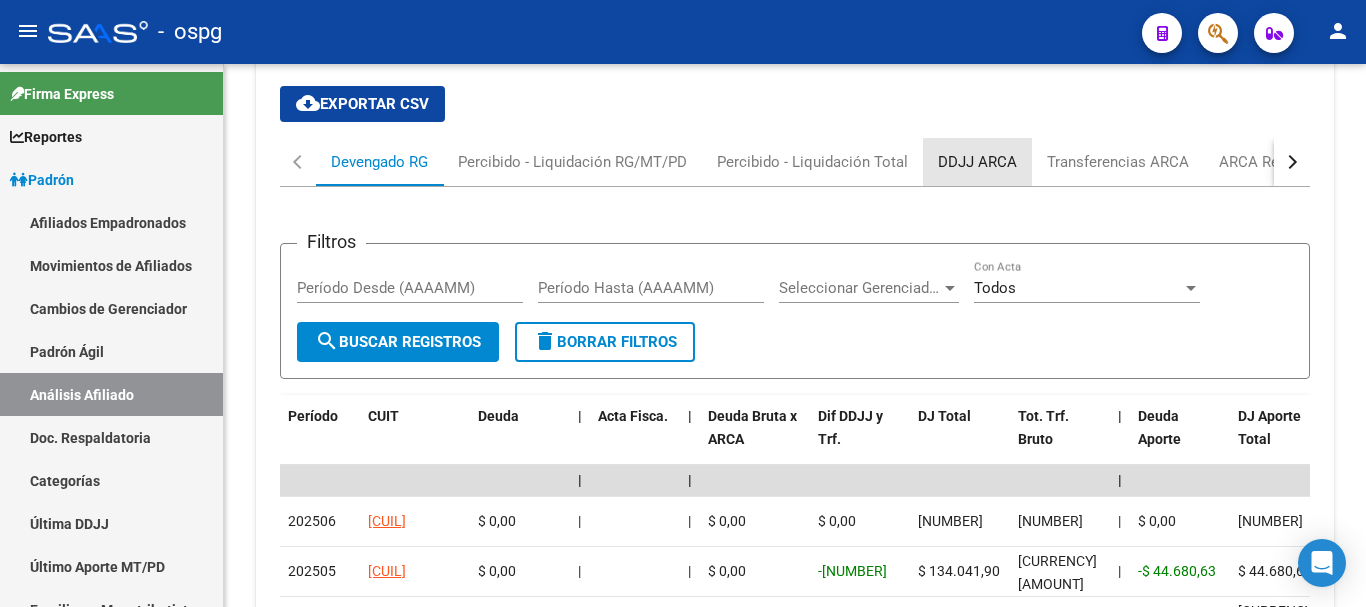 click on "DDJJ ARCA" at bounding box center [977, 162] 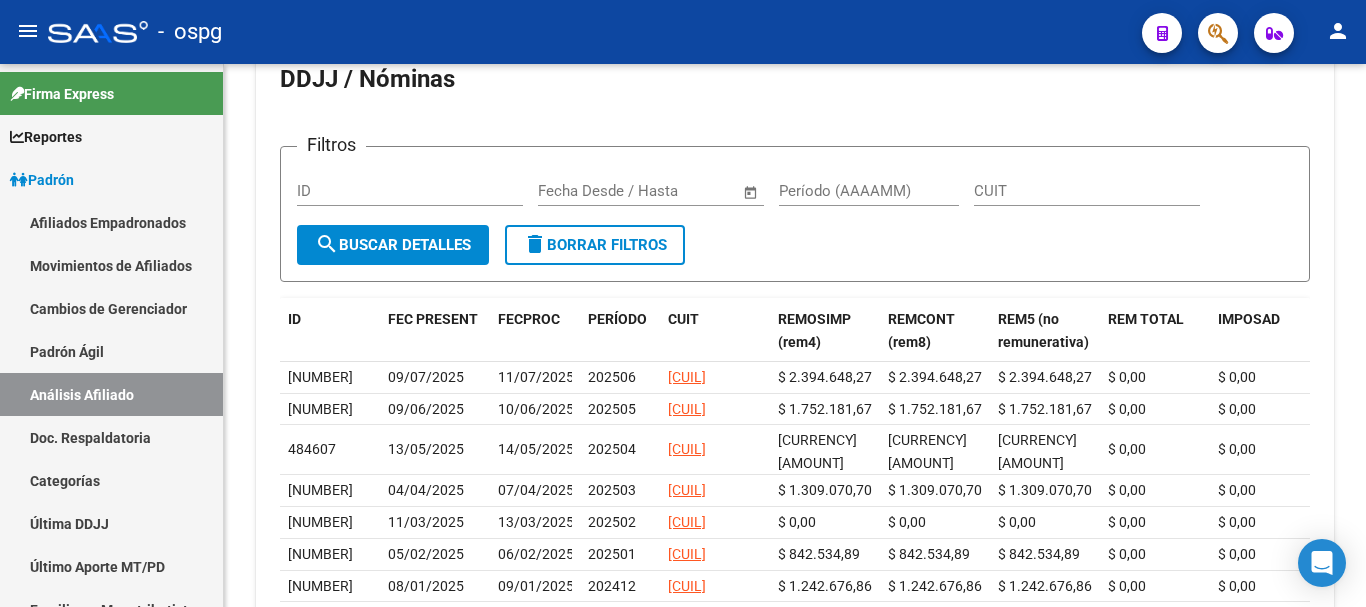 scroll, scrollTop: 2031, scrollLeft: 0, axis: vertical 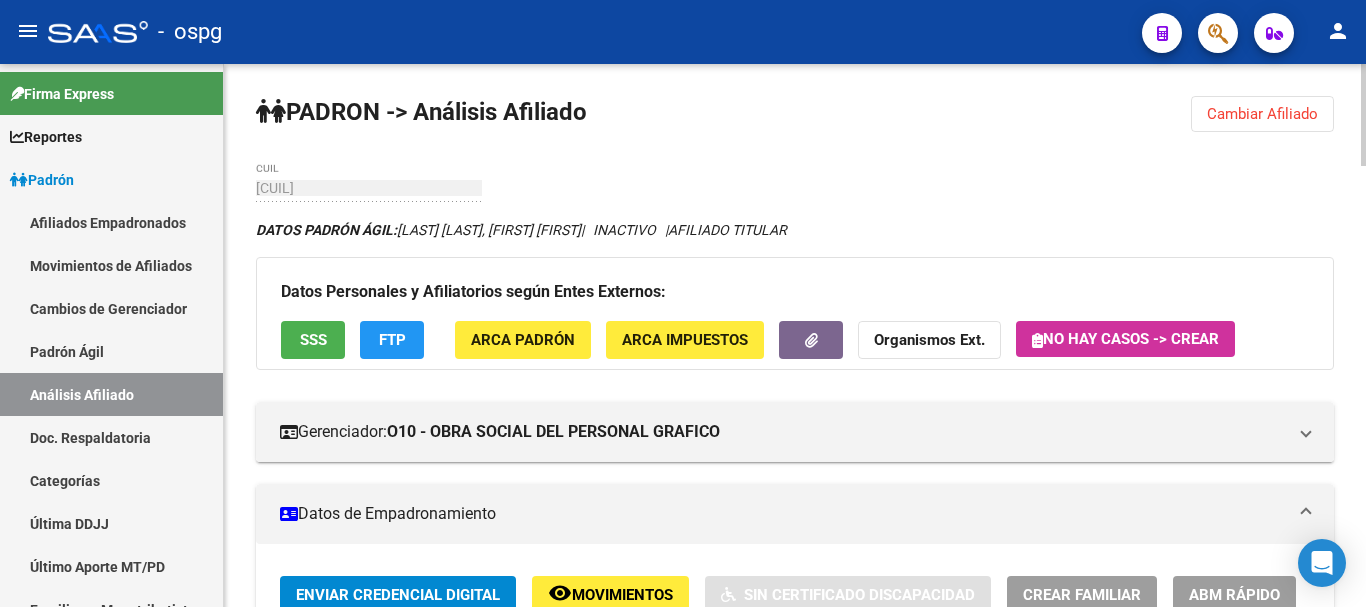 drag, startPoint x: 1225, startPoint y: 118, endPoint x: 1164, endPoint y: 115, distance: 61.073727 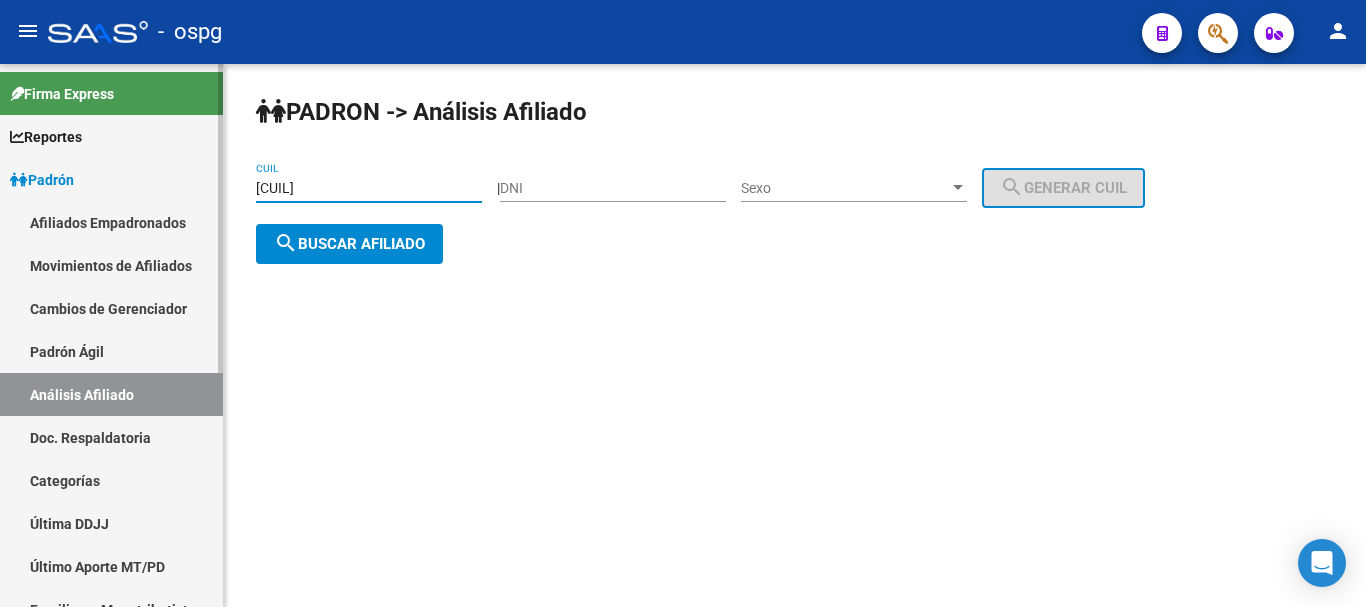 drag, startPoint x: 463, startPoint y: 187, endPoint x: 198, endPoint y: 133, distance: 270.44592 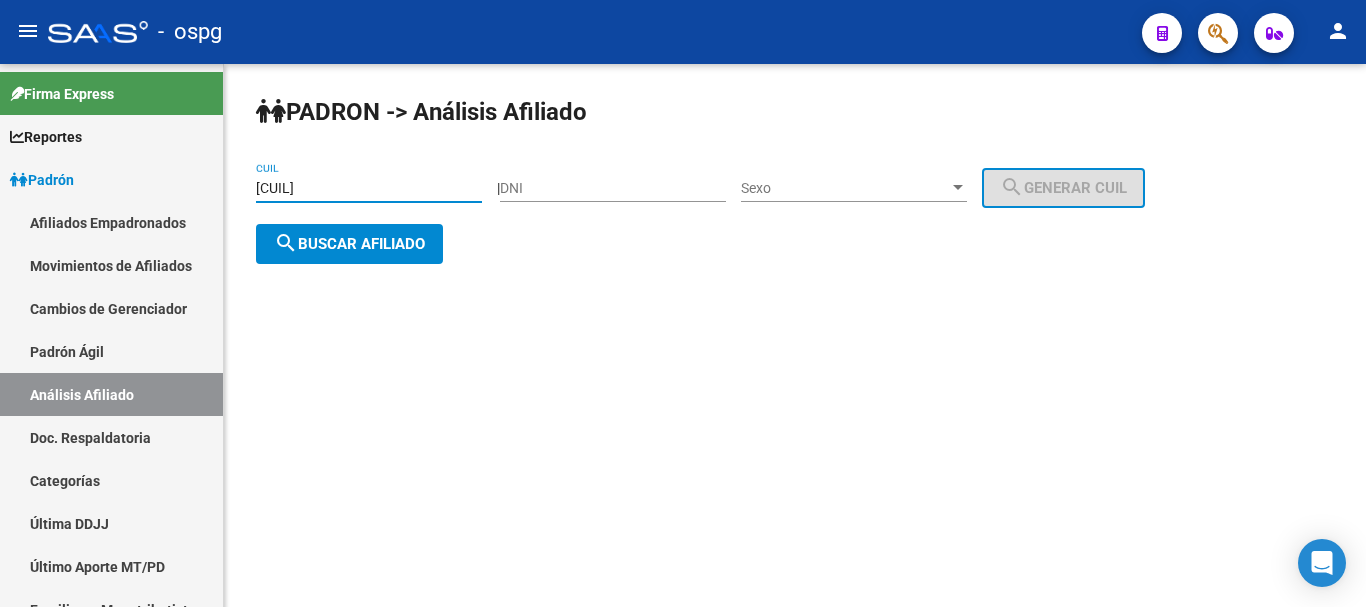 click on "DNI" at bounding box center [613, 188] 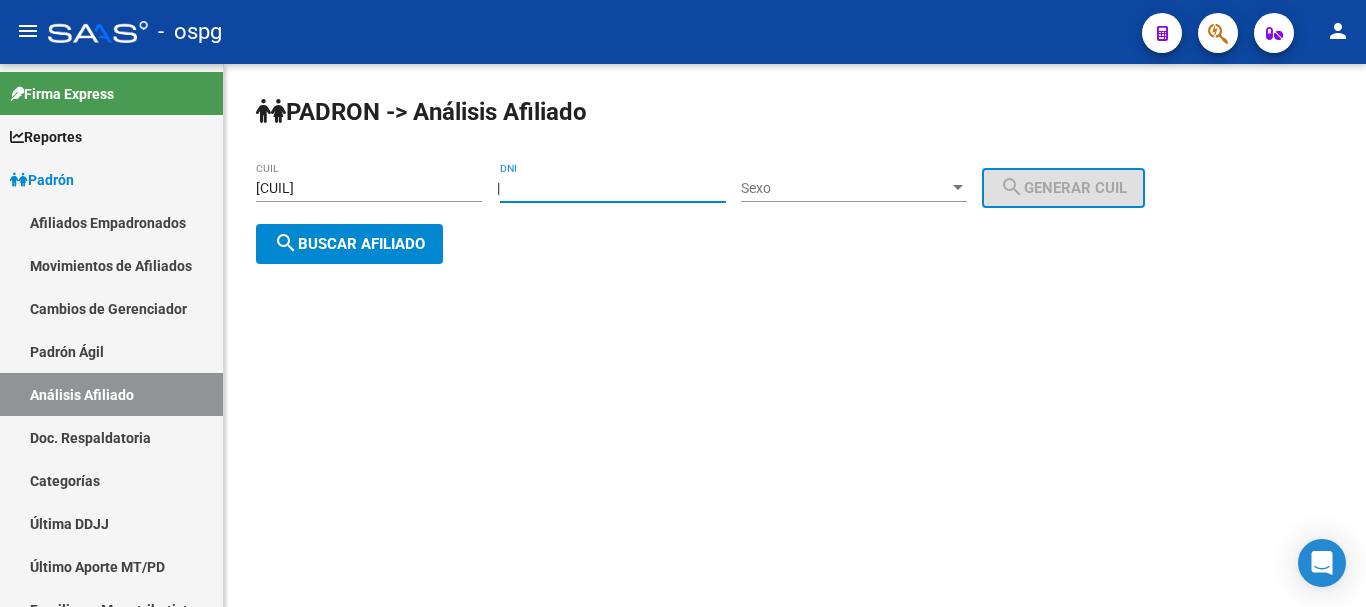 paste on "[COORDINATES]" 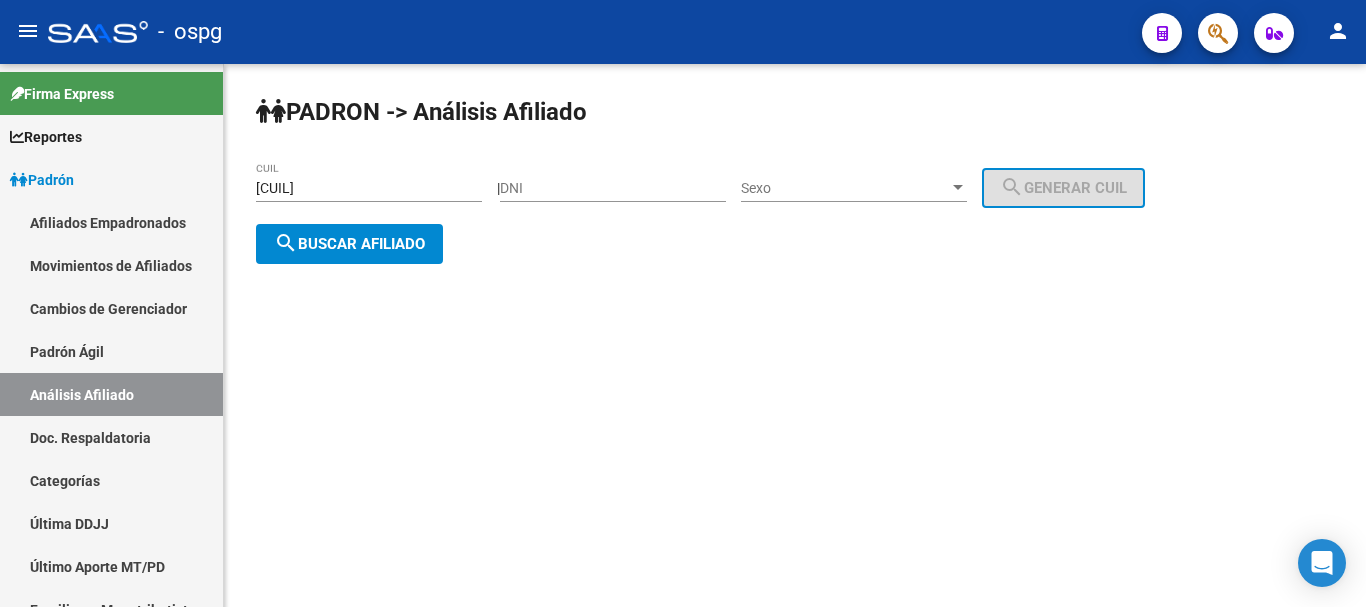 click on "DNI" at bounding box center (613, 188) 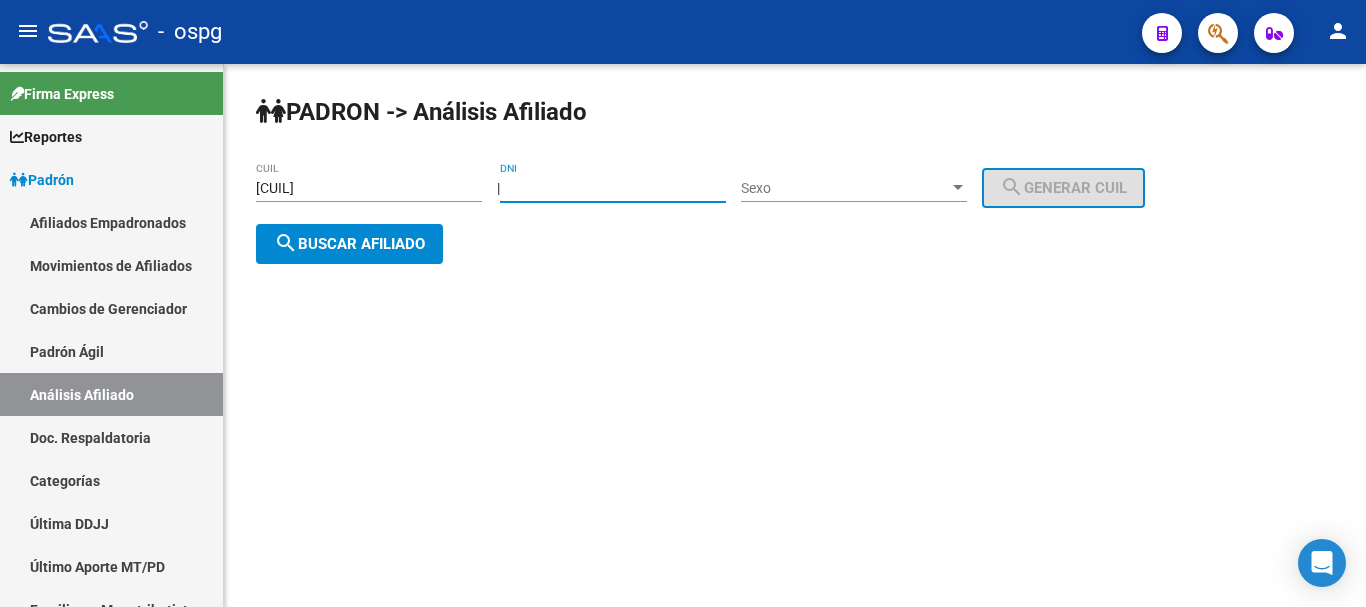 paste on "[NUMBER]" 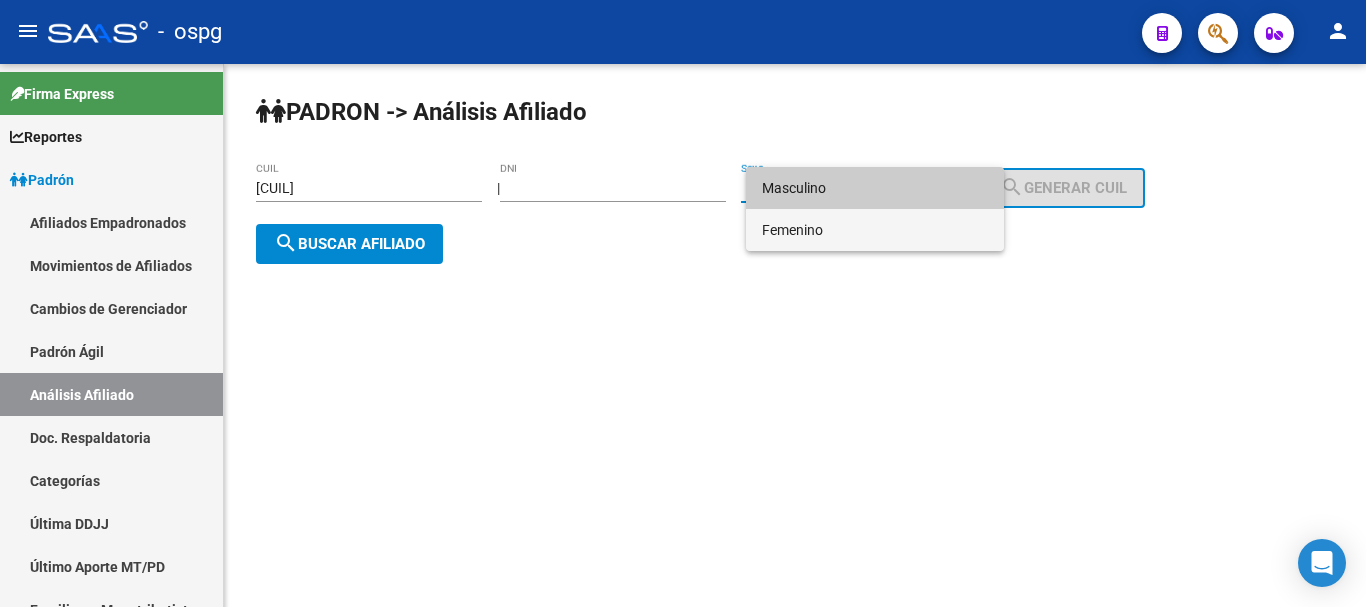 click on "Femenino" at bounding box center (875, 230) 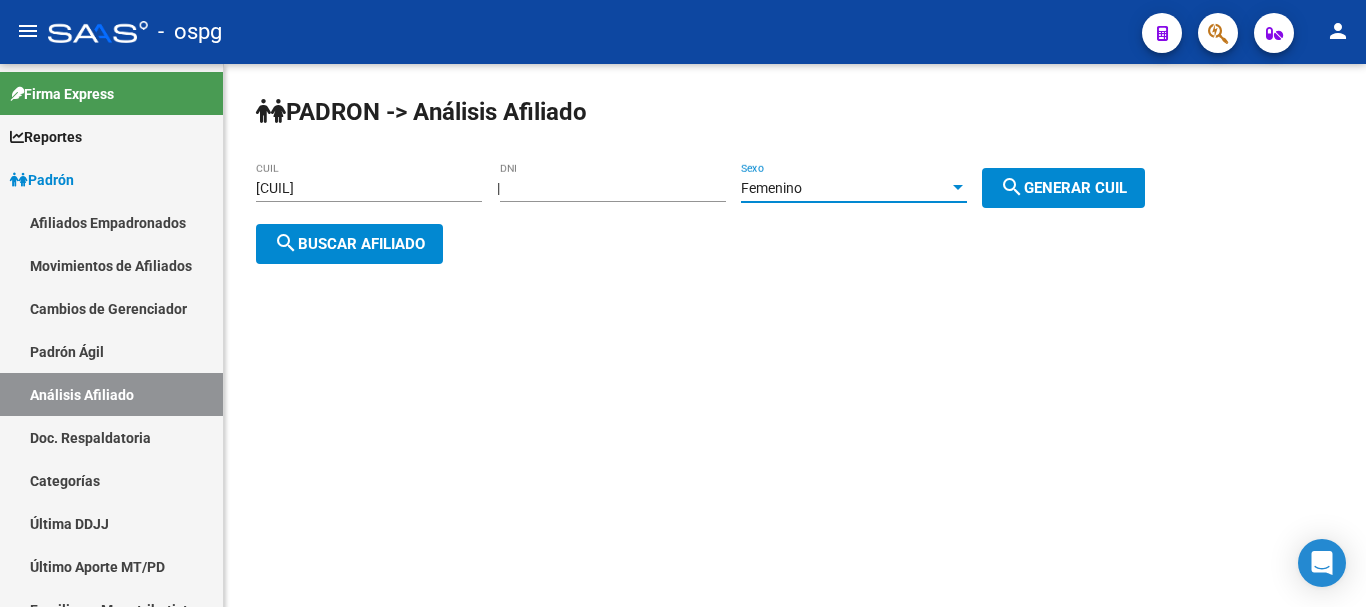 drag, startPoint x: 1042, startPoint y: 177, endPoint x: 997, endPoint y: 180, distance: 45.099888 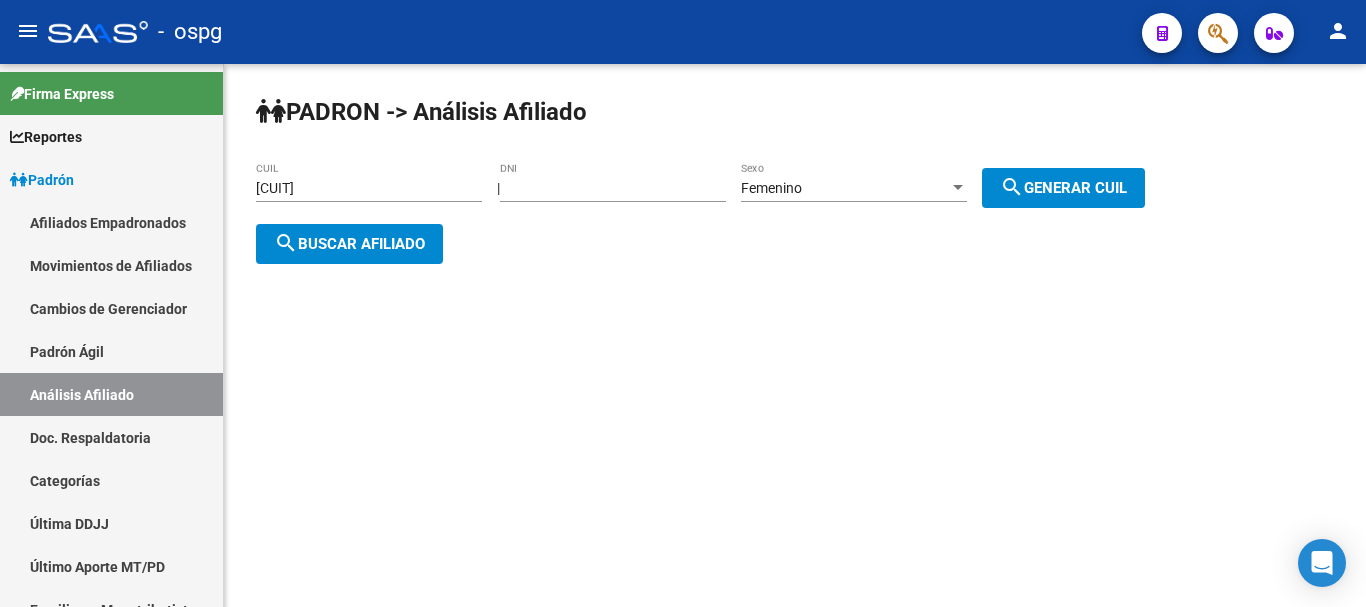click on "search  Buscar afiliado" 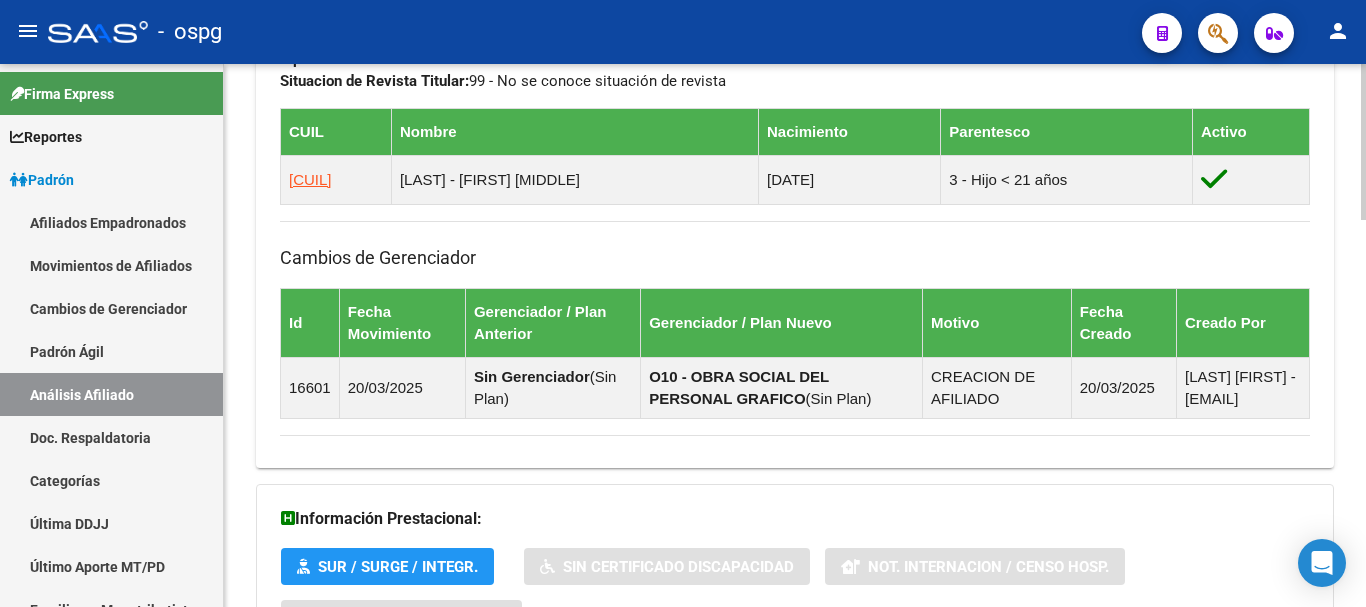 scroll, scrollTop: 1347, scrollLeft: 0, axis: vertical 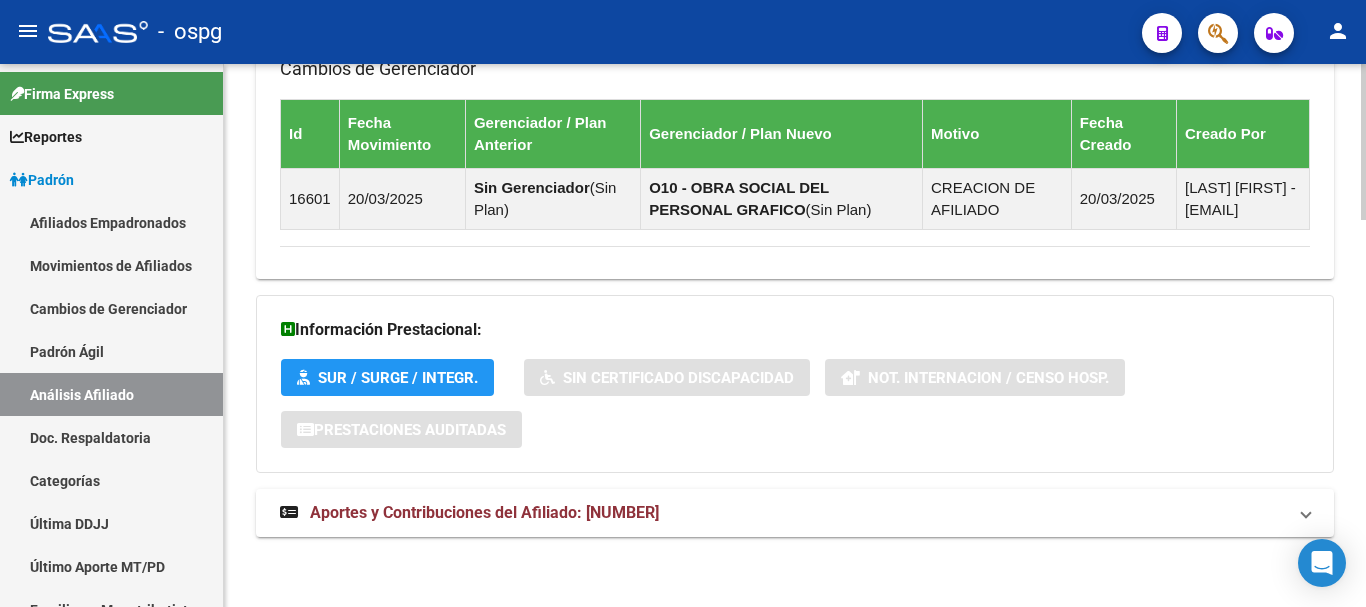 click 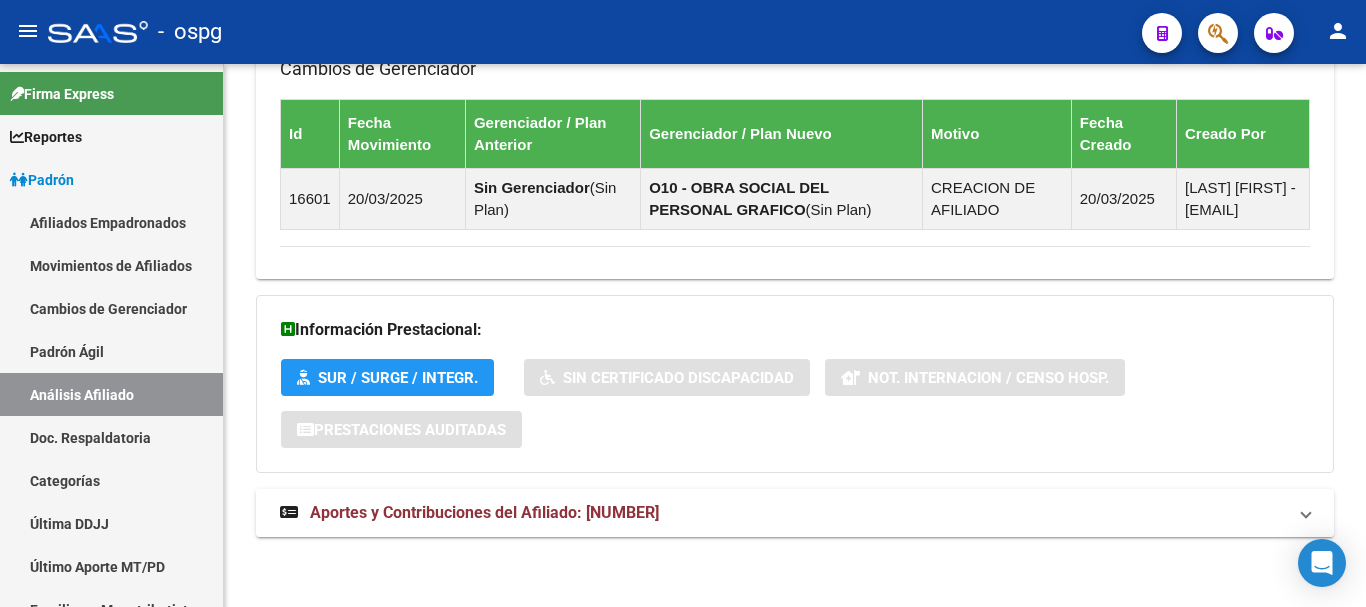 click on "Aportes y Contribuciones del Afiliado: [NUMBER]" at bounding box center (783, 513) 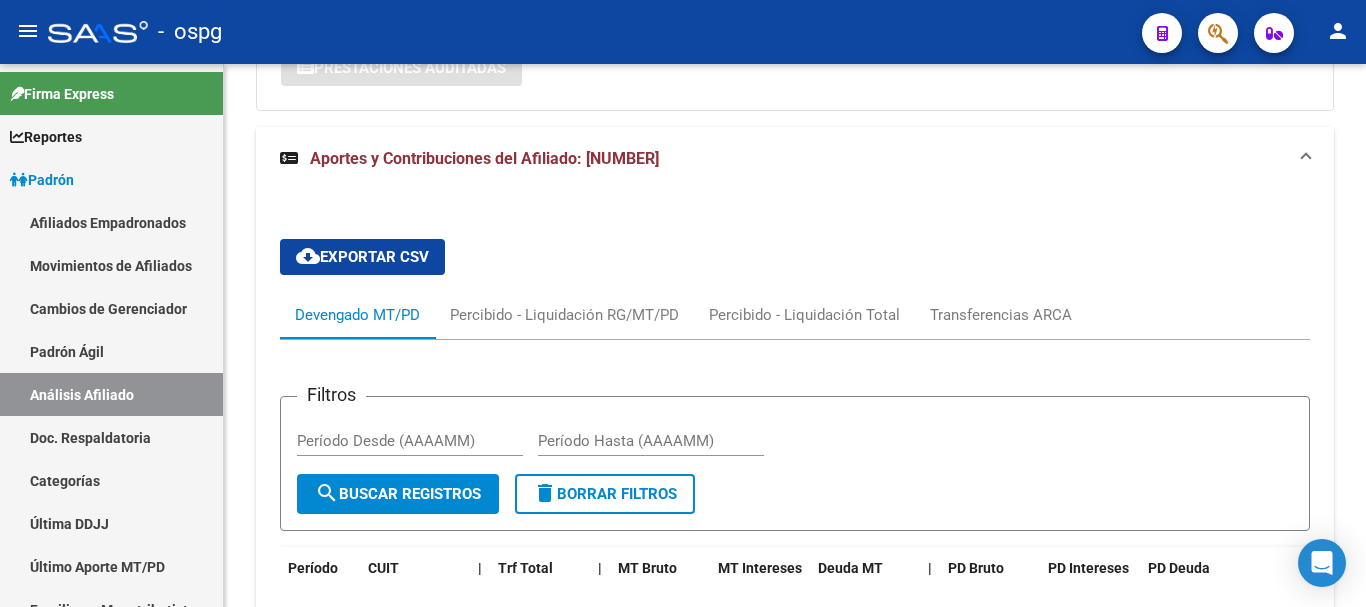 scroll, scrollTop: 1747, scrollLeft: 0, axis: vertical 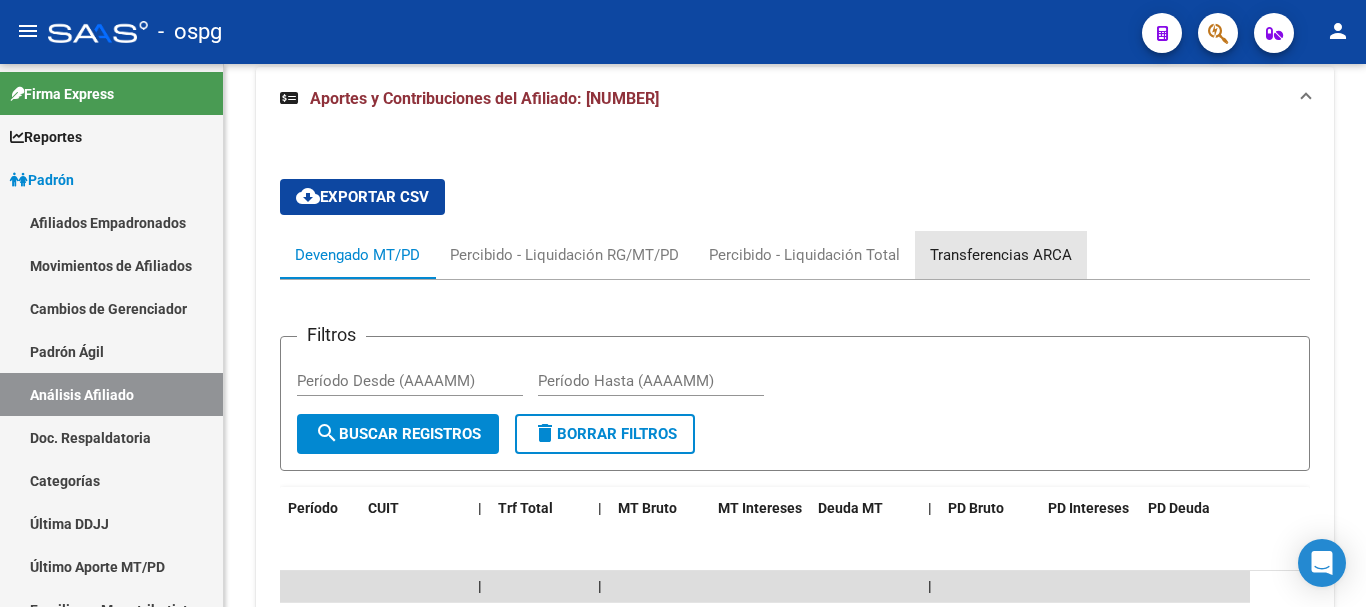 click on "Transferencias ARCA" at bounding box center [1001, 255] 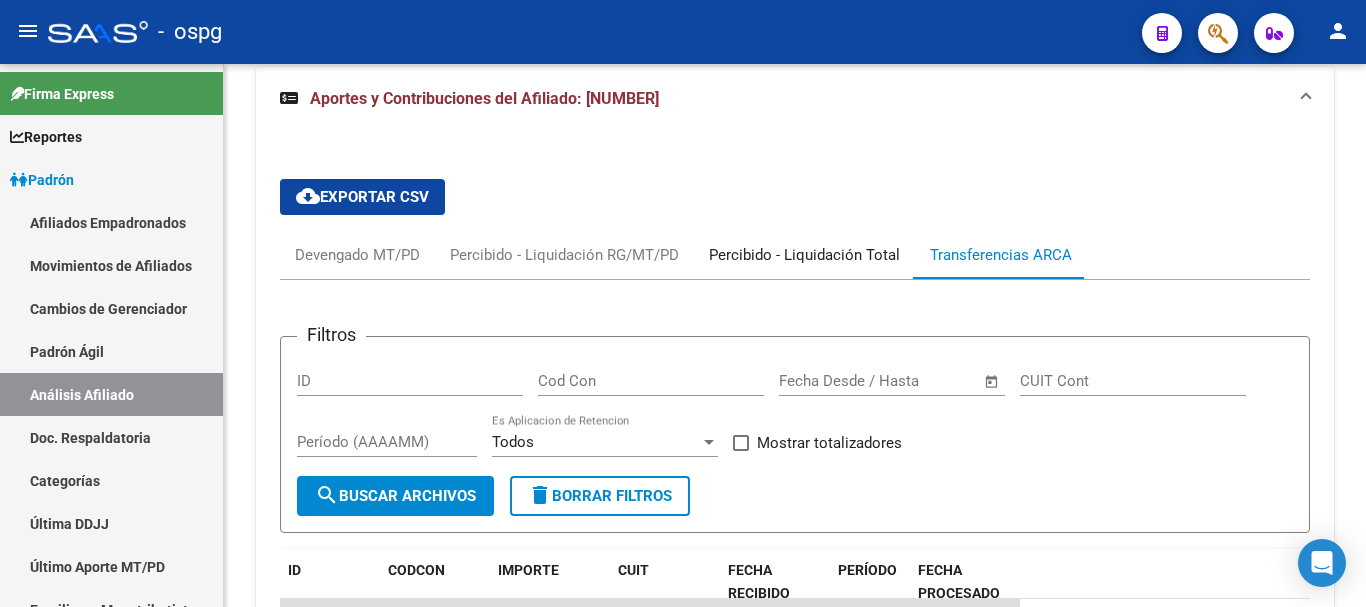 click on "Percibido - Liquidación Total" at bounding box center (804, 255) 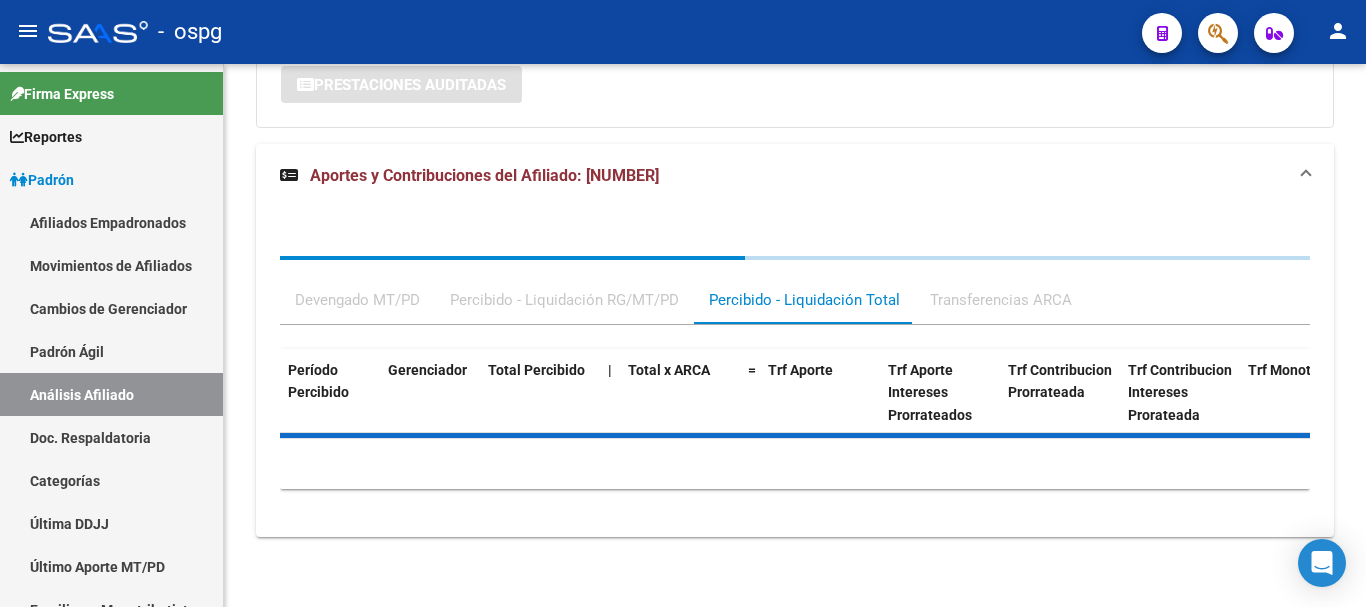 scroll, scrollTop: 1747, scrollLeft: 0, axis: vertical 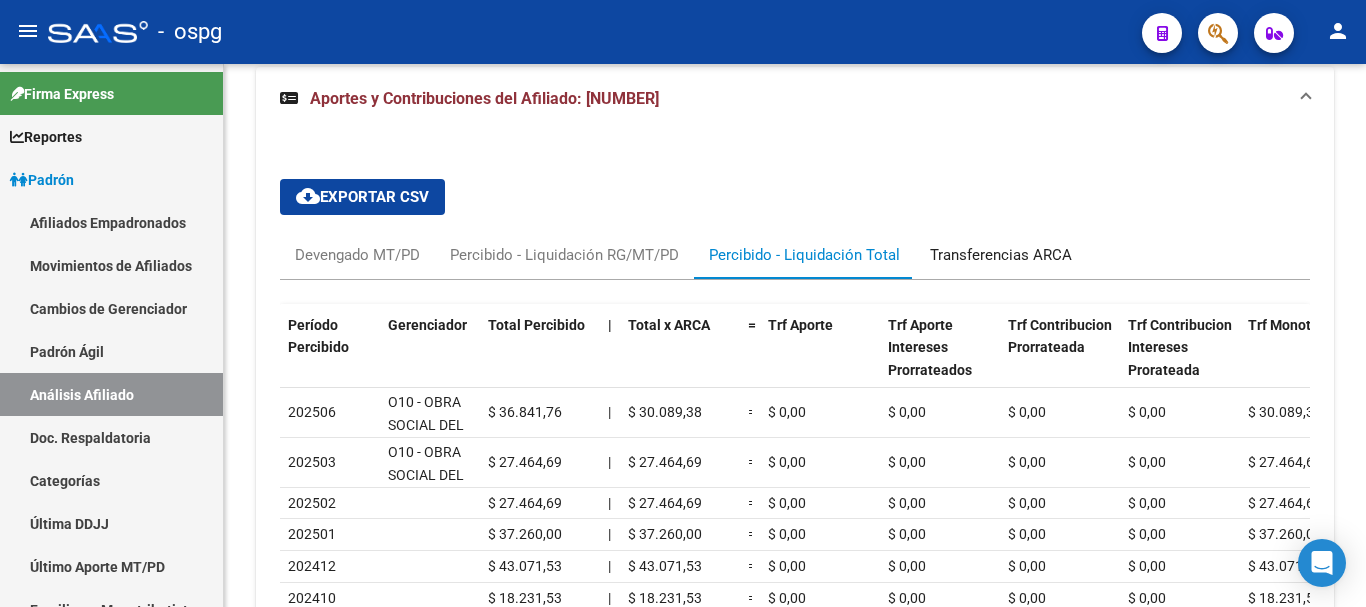 click on "Transferencias ARCA" at bounding box center (1001, 255) 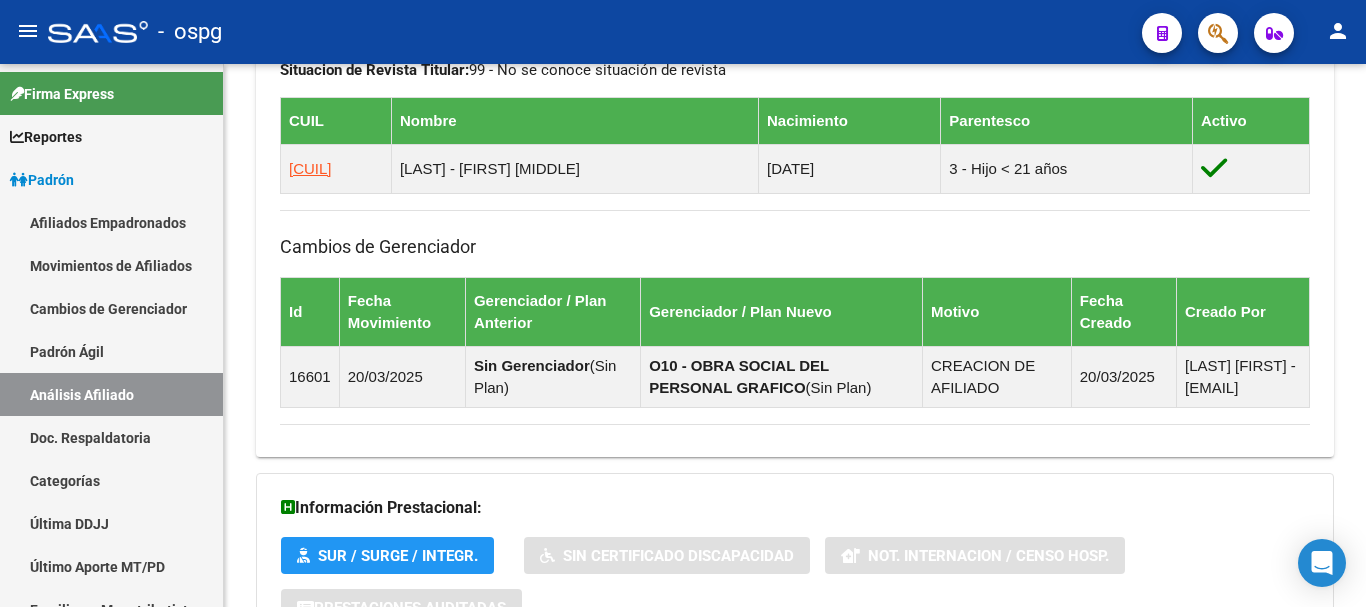 scroll, scrollTop: 1047, scrollLeft: 0, axis: vertical 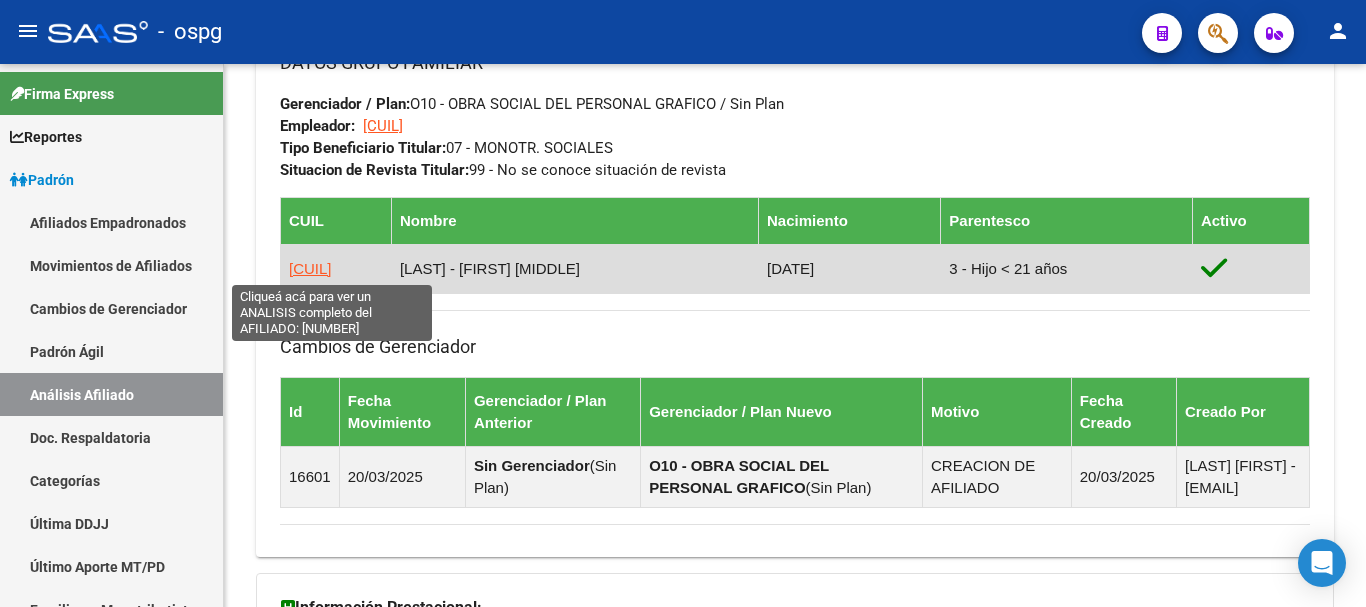 click on "[CUIL]" at bounding box center (310, 268) 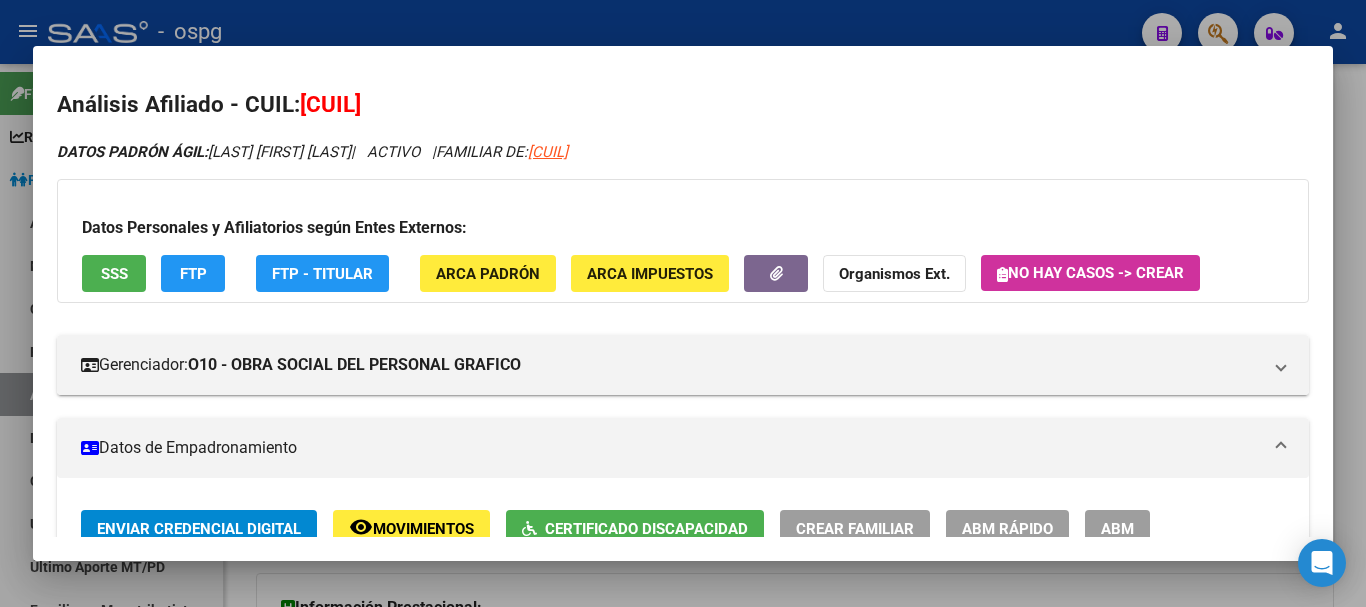 click on "SSS" at bounding box center [114, 273] 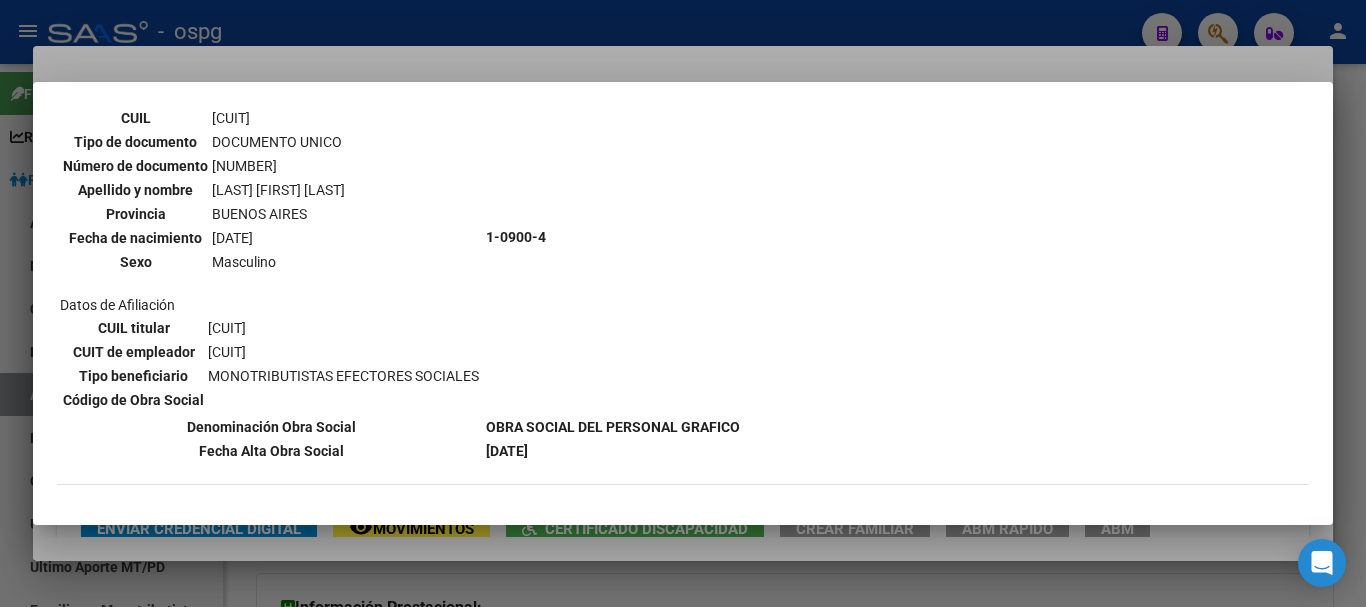 scroll, scrollTop: 623, scrollLeft: 0, axis: vertical 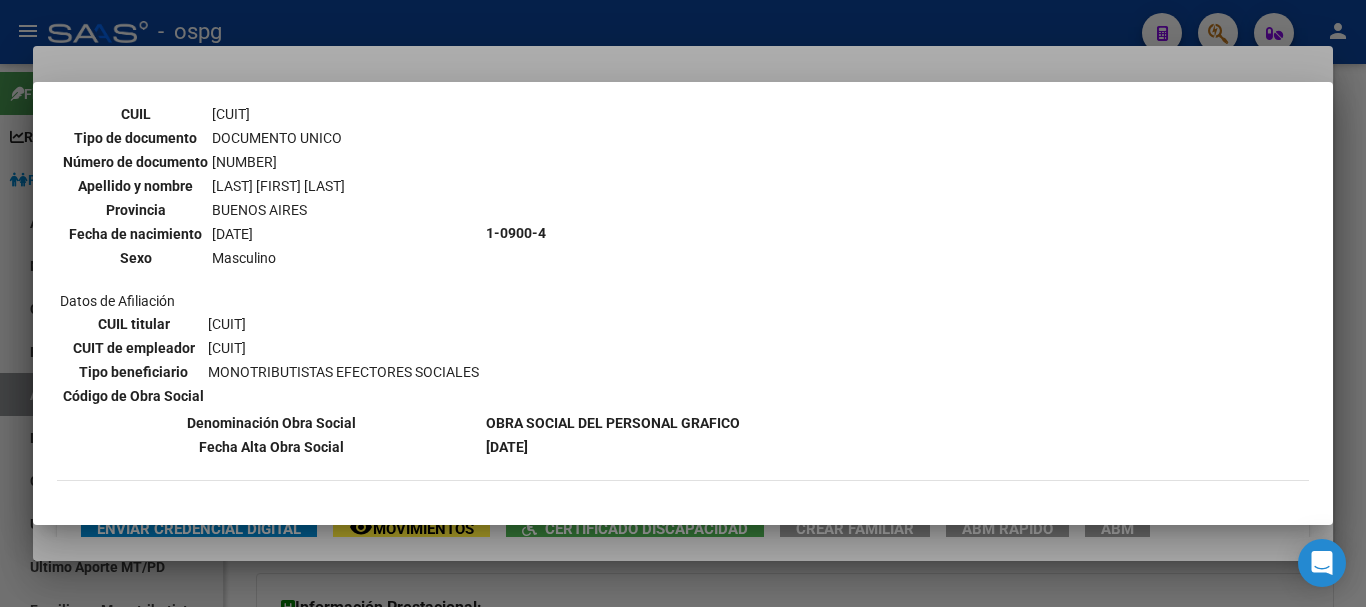 click at bounding box center [683, 303] 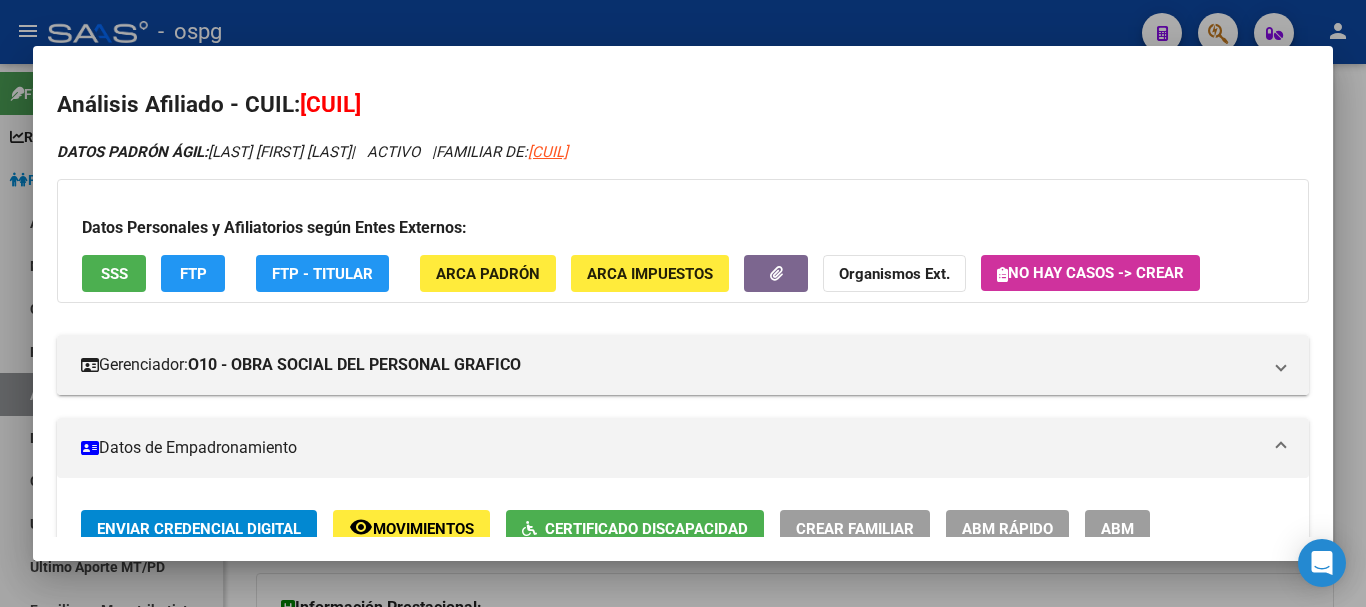 click at bounding box center (683, 303) 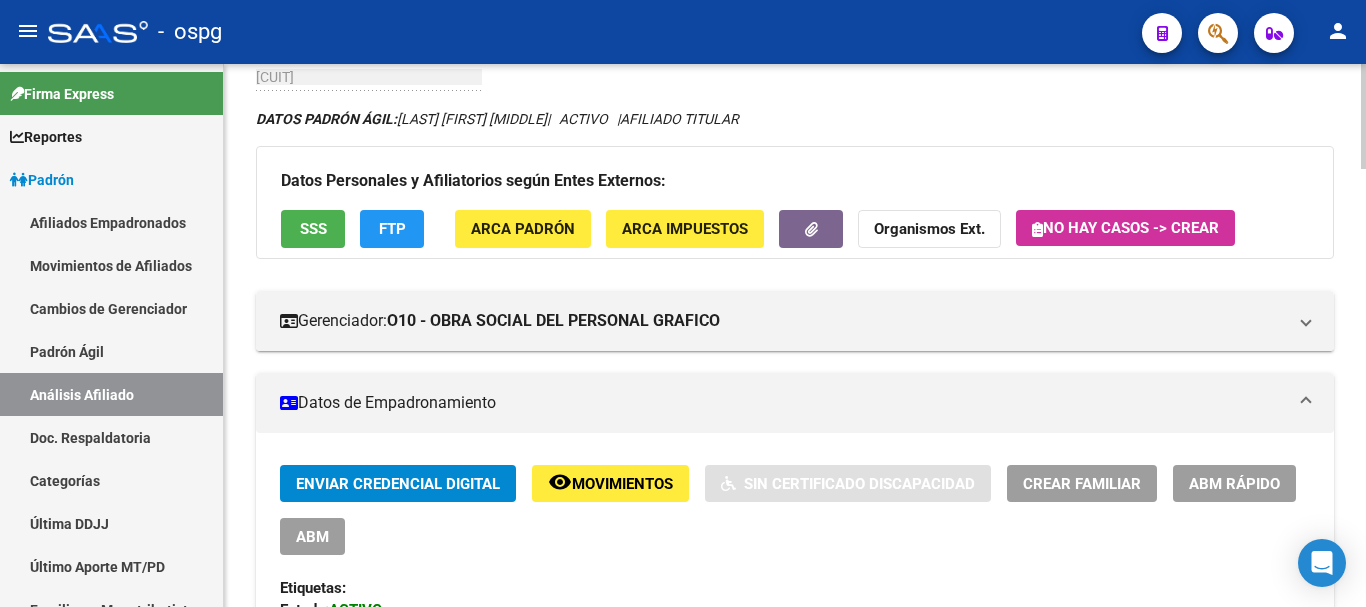 scroll, scrollTop: 3, scrollLeft: 0, axis: vertical 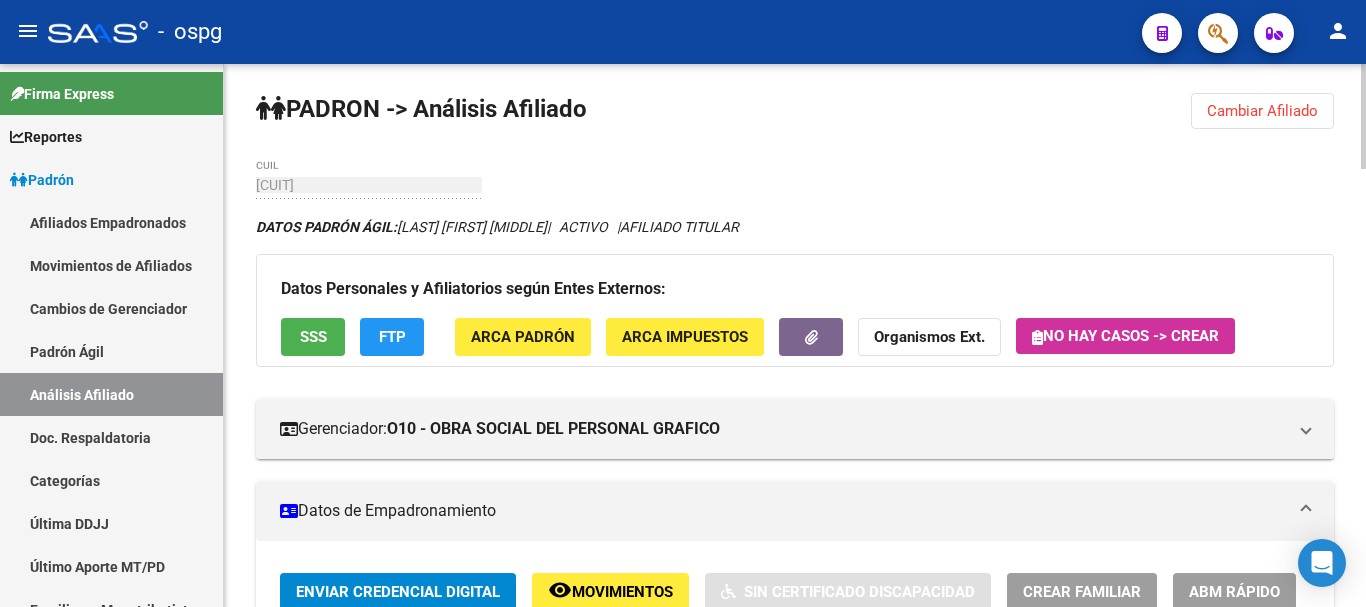 click on "menu -   ospg  person    Firma Express     Reportes Ingresos Devengados Análisis Histórico Detalles Transferencias RG sin DDJJ Detalles por CUIL RG Detalles - MT/PD MT morosos Padrón Traspasos x O.S. Traspasos x Gerenciador Traspasos x Provincia Nuevos Aportantes Métricas - Padrón SSS Métricas - Crecimiento Población    Padrón Afiliados Empadronados Movimientos de Afiliados Cambios de Gerenciador Padrón Ágil Análisis Afiliado Doc. Respaldatoria Categorías Última DDJJ Último Aporte MT/PD Familiares Monotributistas Altas Directas    Integración (discapacidad) Certificado Discapacidad    Fiscalización RG Deuda X Empresa Listado de Empresas Análisis Empresa Actas Ingresos Percibidos Ingresos Percibidos Prorrateado x CUIL Cheques en Cartera Cheques rebotados sin cambiar ABM - Grupos de Fiscalizadores ABM - Fiscalizadores DDJJ Sospechosas    Casos / Tickets Casos Casos Movimientos Comentarios Documentación Adj.    Explorador de Archivos ARCA DDJJ / Nóminas Detalles Transferencias Detalles" 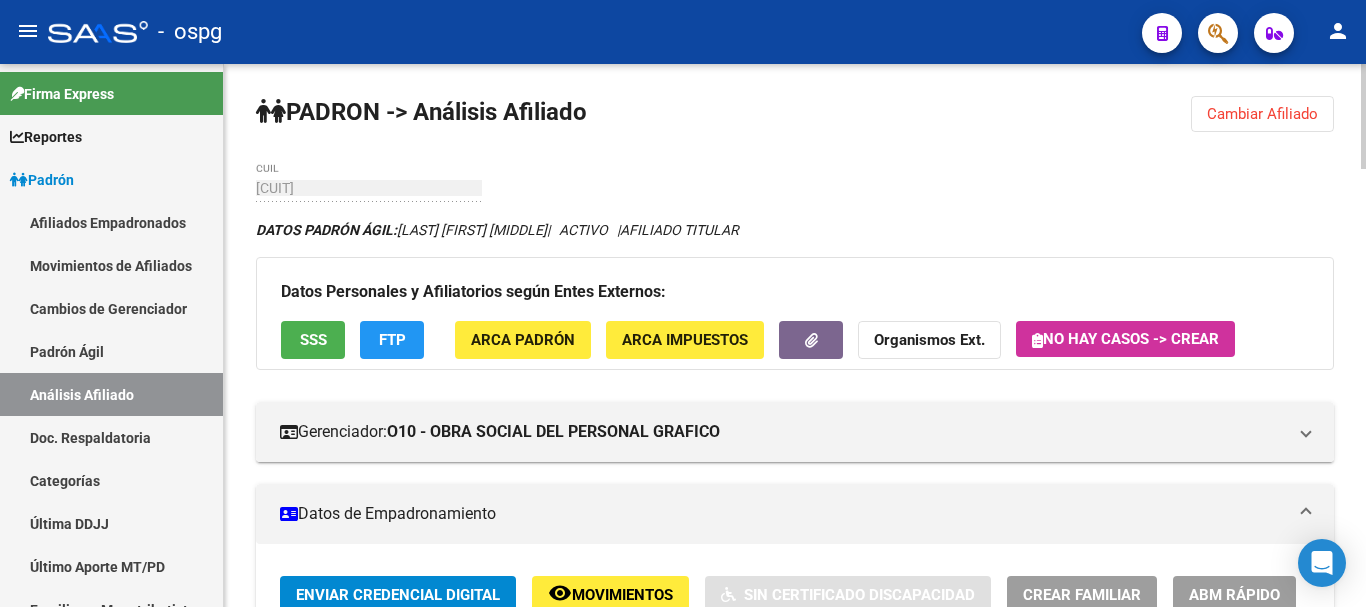 drag, startPoint x: 1226, startPoint y: 110, endPoint x: 874, endPoint y: 111, distance: 352.00143 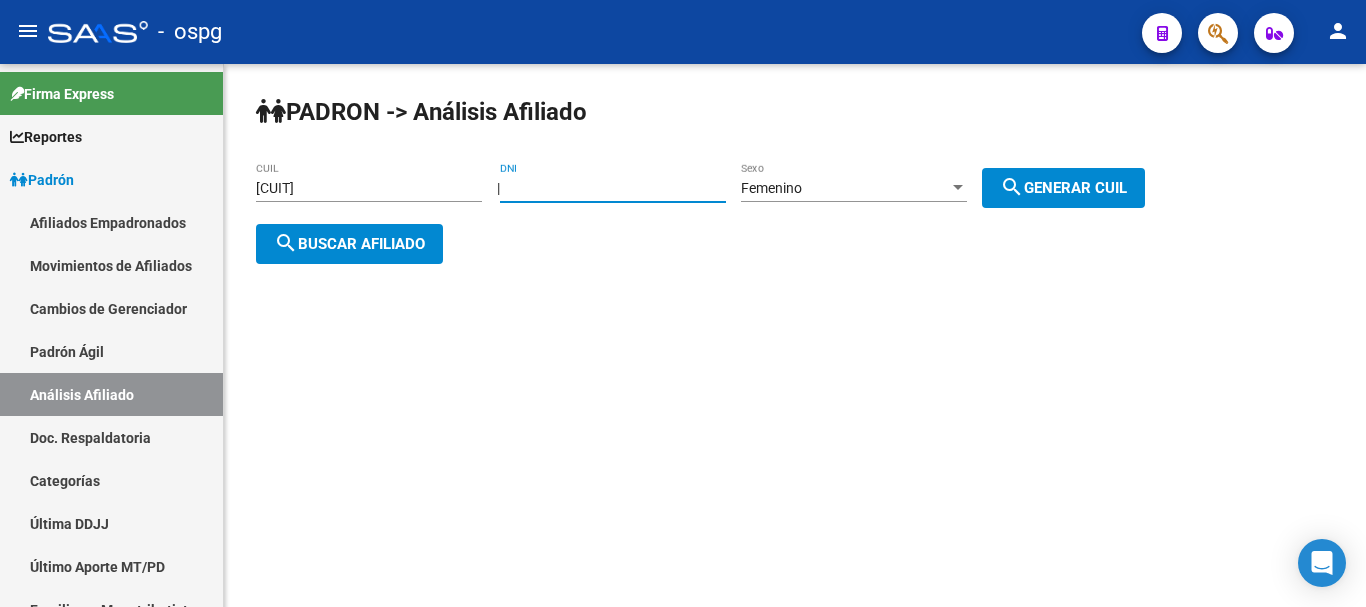drag, startPoint x: 616, startPoint y: 184, endPoint x: 585, endPoint y: 153, distance: 43.840622 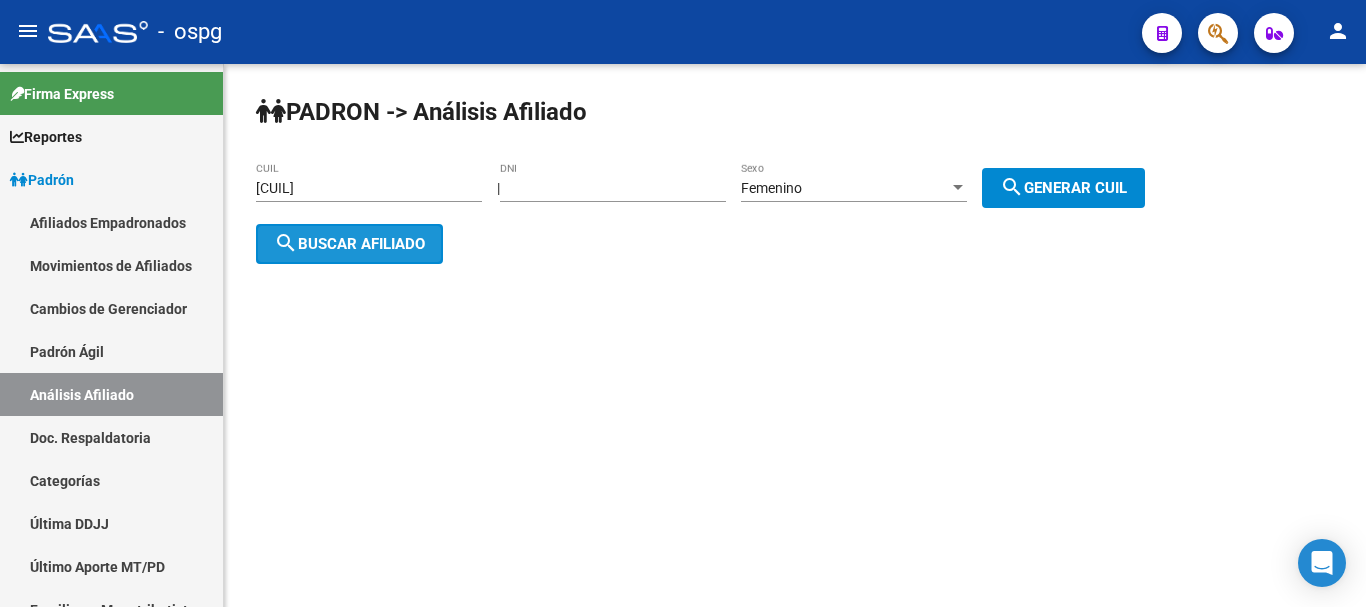 click on "search  Buscar afiliado" 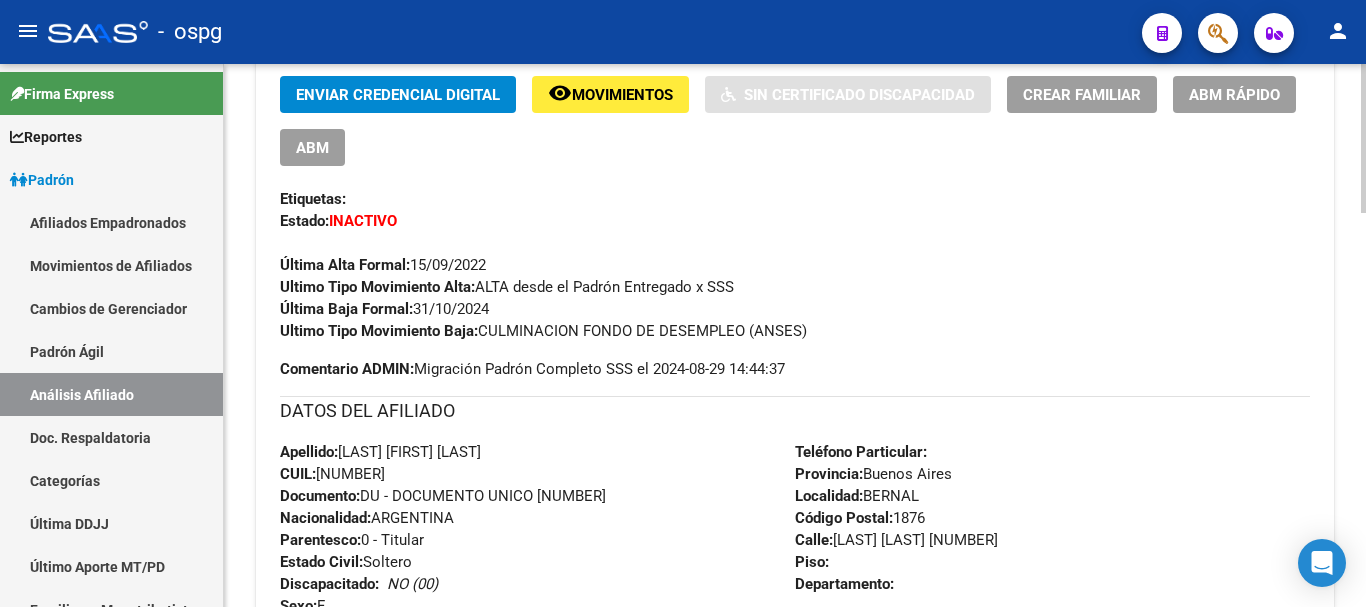 scroll, scrollTop: 1438, scrollLeft: 0, axis: vertical 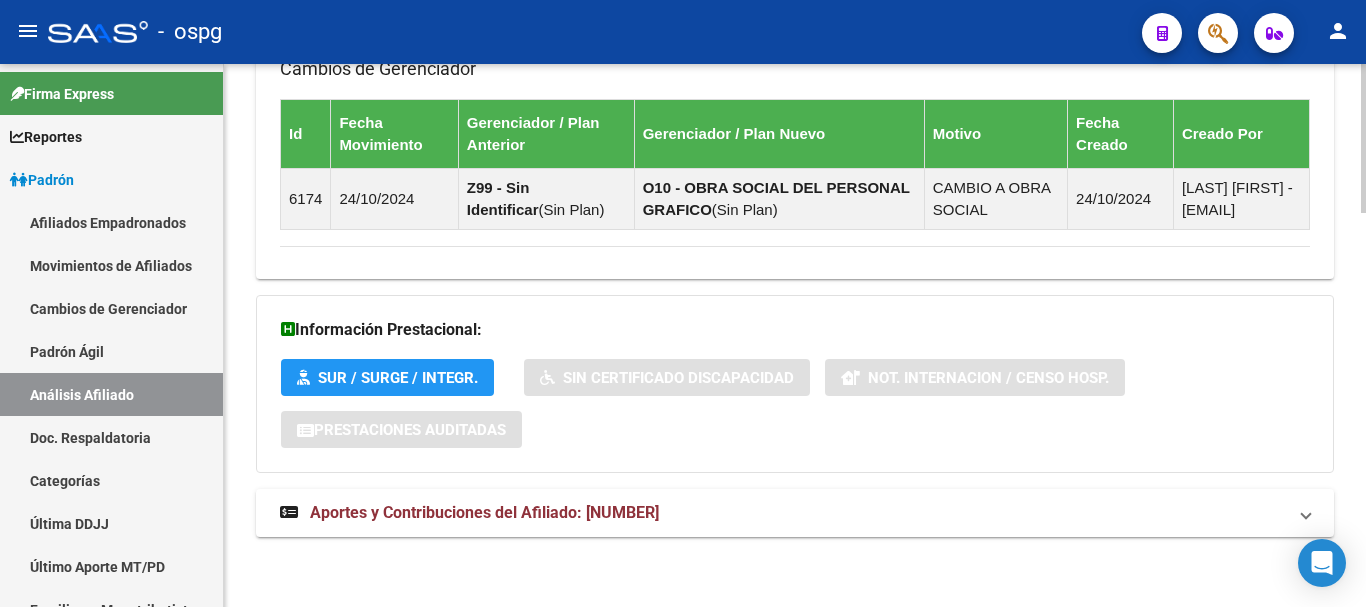 click 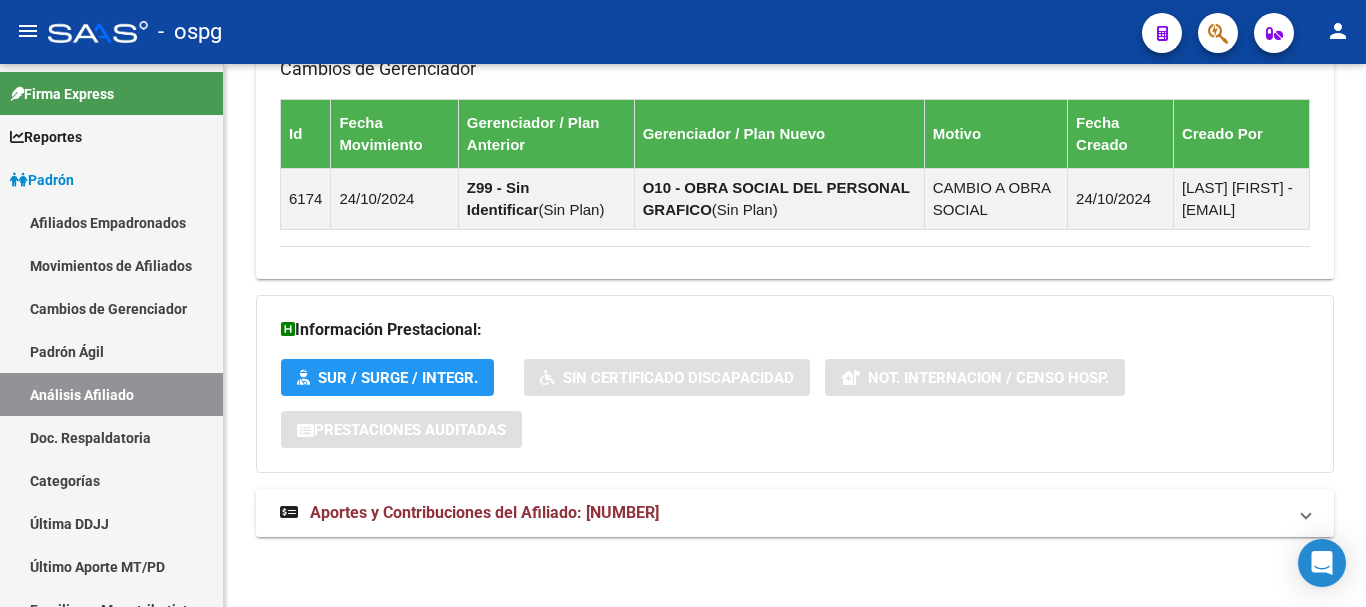 click on "Aportes y Contribuciones del Afiliado: [NUMBER]" at bounding box center [484, 512] 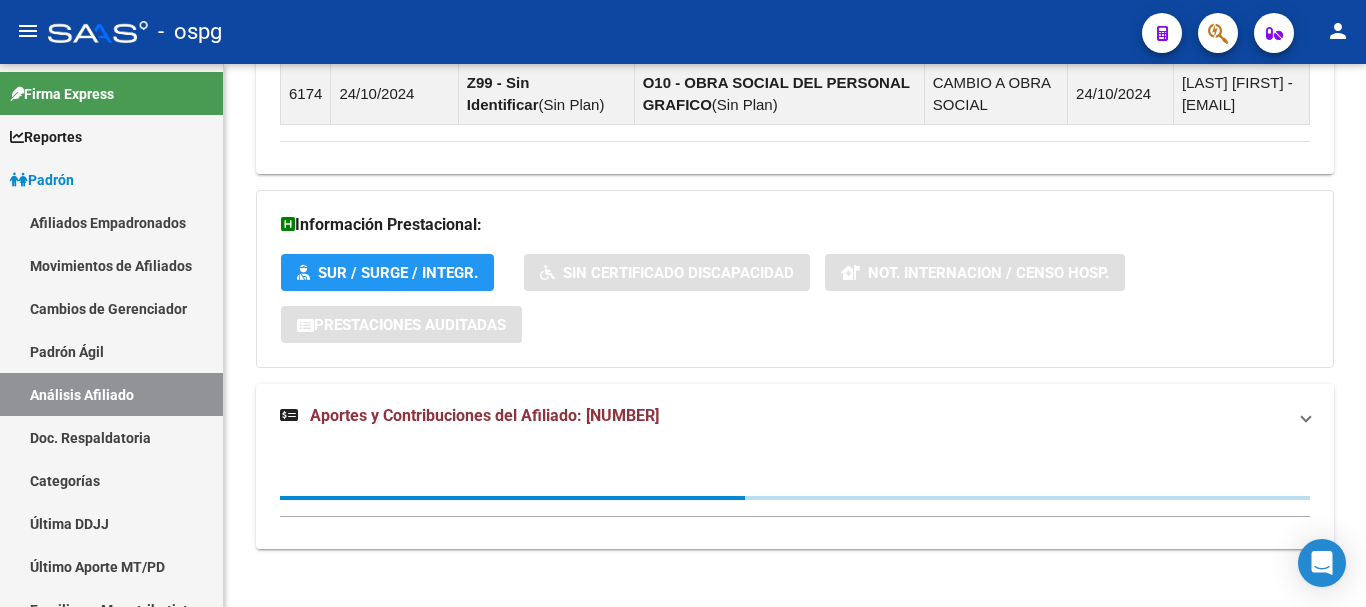 scroll, scrollTop: 1555, scrollLeft: 0, axis: vertical 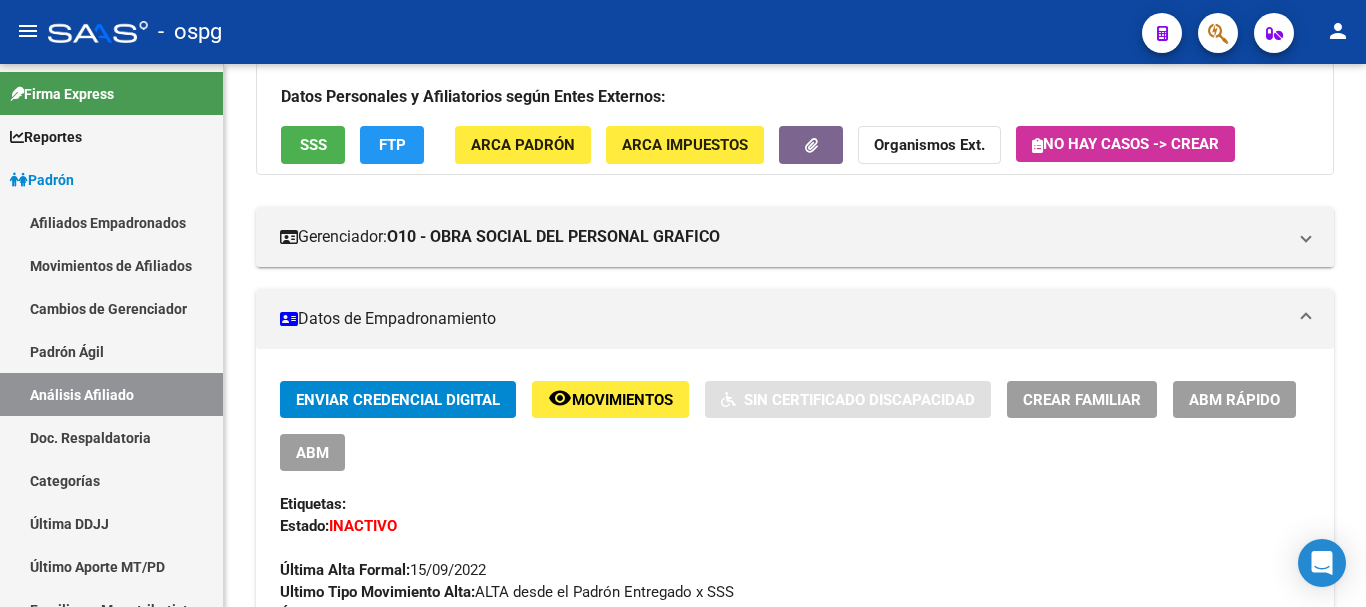click 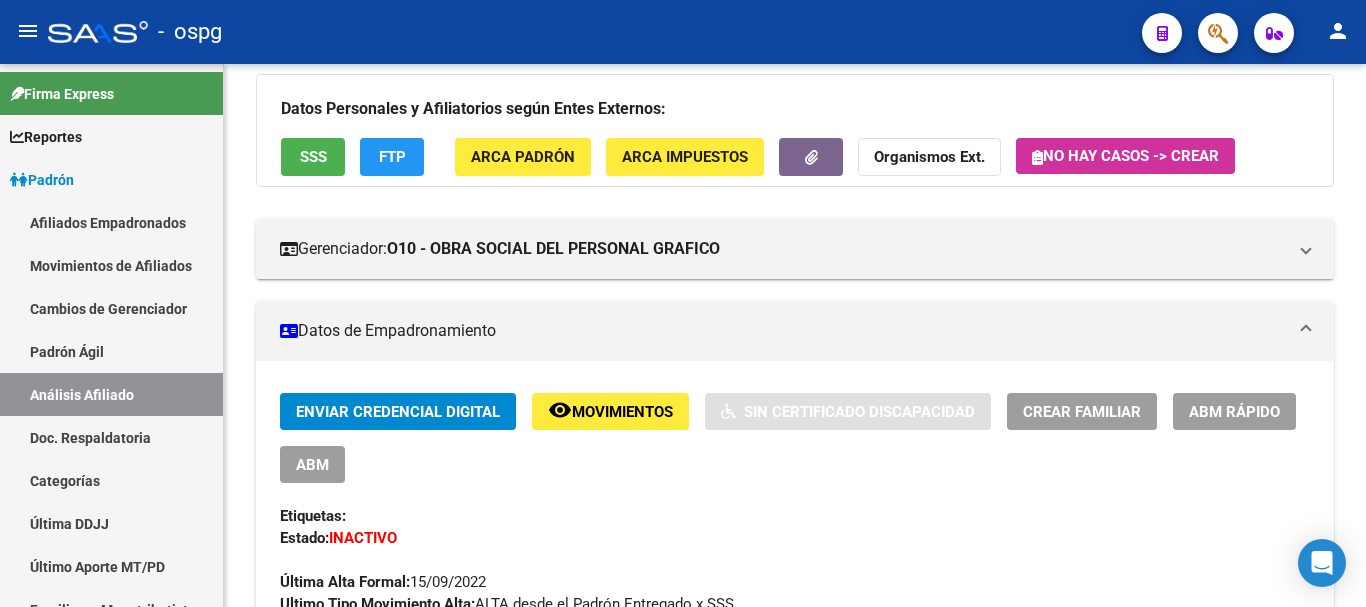 click on "FTP" 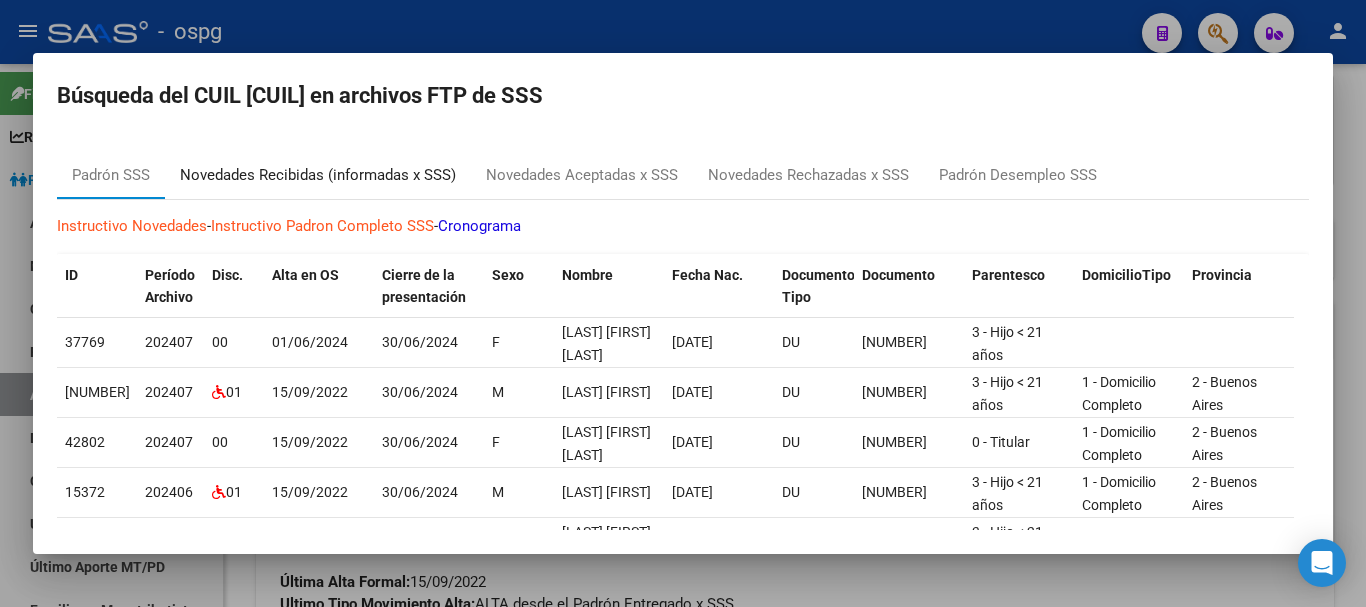 click on "Novedades Recibidas (informadas x SSS)" at bounding box center (318, 175) 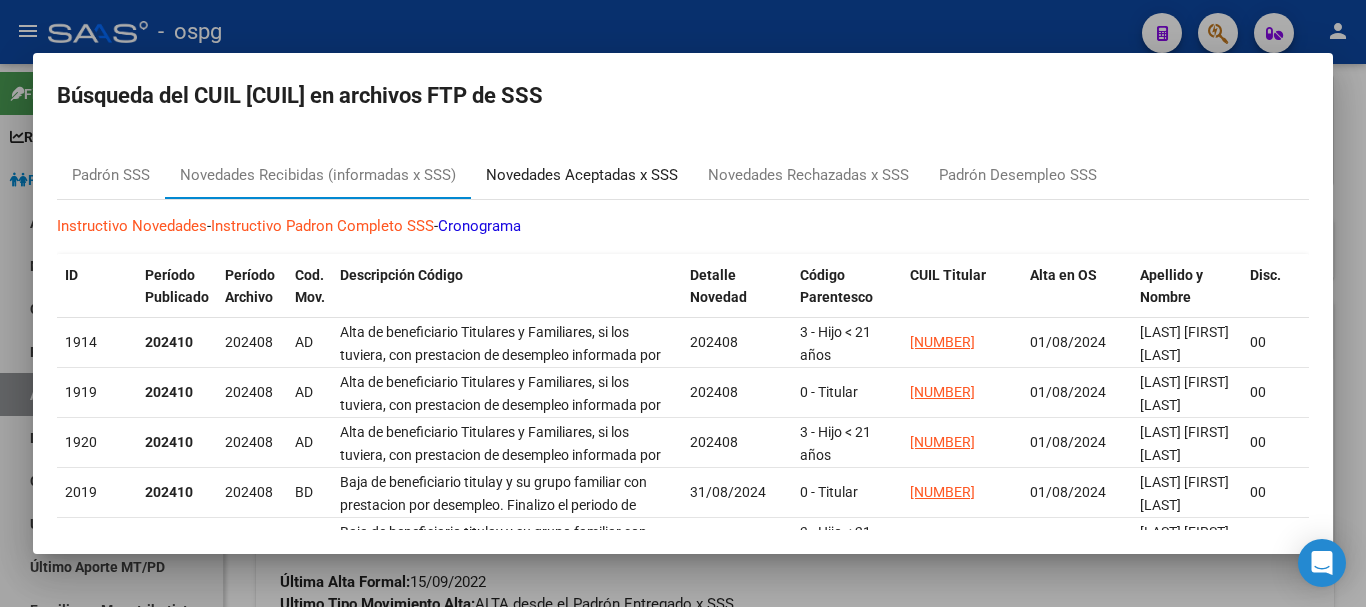 click on "Novedades Aceptadas x SSS" at bounding box center [582, 175] 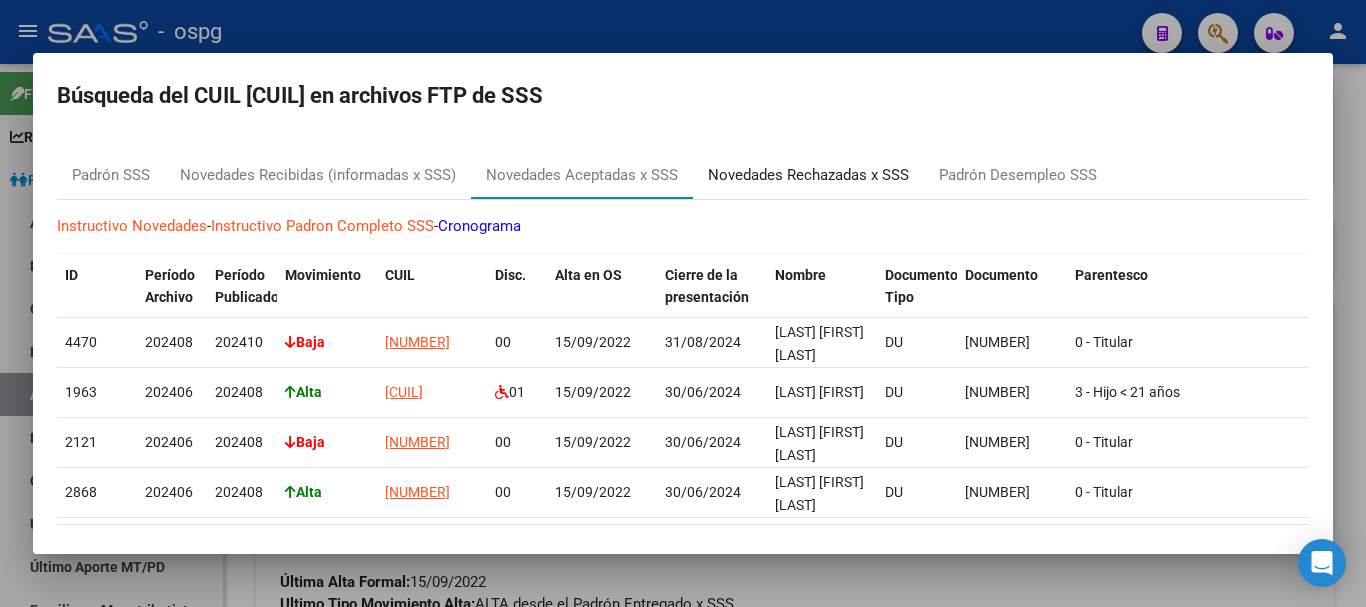 click on "Novedades Rechazadas x SSS" at bounding box center (808, 175) 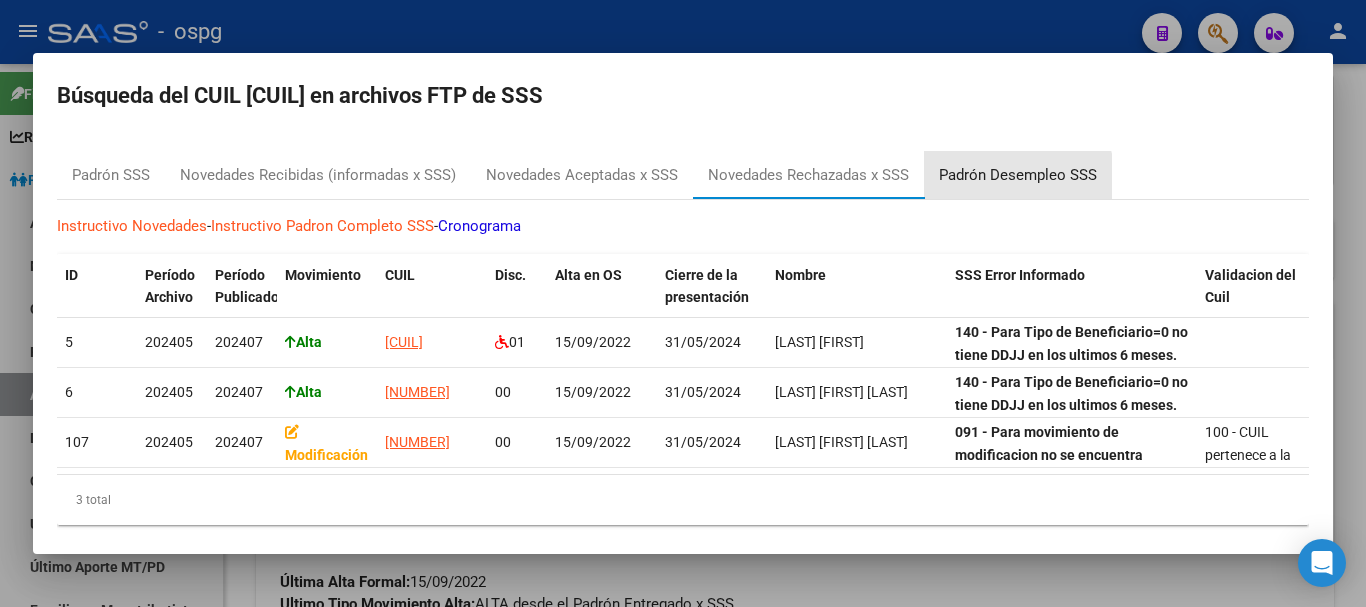click on "Padrón Desempleo SSS" at bounding box center [1018, 175] 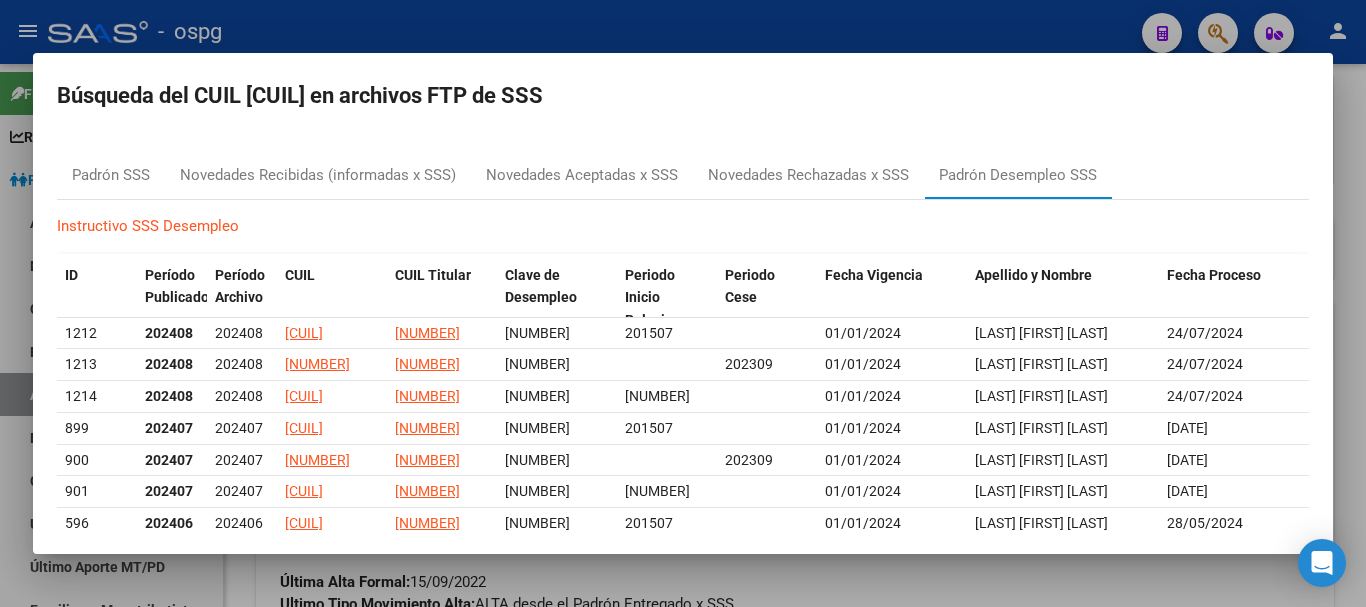 click on "Búsqueda del CUIL [CUIL] en archivos FTP de SSS Padrón SSS Novedades Recibidas (informadas x SSS) Novedades Aceptadas x SSS Novedades Rechazadas x SSS Padrón Desempleo SSS  Instructivo SSS Desempleo  ID Período Publicado Período Archivo CUIL CUIL Titular Clave de Desempleo Periodo Inicio Relacion Periodo Cese Fecha Vigencia Apellido y Nombre Fecha Proceso [NUMBER] [DATE]  [DATE]  [NUMBER] [CUIL] [NUMBER] [DATE] [DATE] [DATE] [LAST] [FIRST] [MIDDLE]       [DATE] [NUMBER] [DATE]  [DATE]  [NUMBER] [CUIL] [NUMBER] [DATE] [DATE] [DATE] [LAST] [FIRST] [MIDDLE]      [DATE] [NUMBER] [DATE]  [DATE]  [NUMBER] [CUIL] [NUMBER] [DATE] [DATE] [DATE] [LAST] [FIRST] [MIDDLE]          [NUMBER] [DATE]  [DATE]  [NUMBER] [CUIL] [NUMBER] [DATE] [DATE] [DATE] [LAST] [FIRST] [MIDDLE]       [DATE] [NUMBER] [DATE]  [DATE]  [NUMBER] [CUIL] [NUMBER] [DATE] [DATE] [DATE] [LAST] [FIRST] [MIDDLE]      [DATE] [NUMBER] [DATE]  [DATE]  [NUMBER] [CUIL] [NUMBER] [DATE] [DATE] [DATE] [LAST] [FIRST] [MIDDLE]          [NUMBER] [NUMBER]" at bounding box center [683, 303] 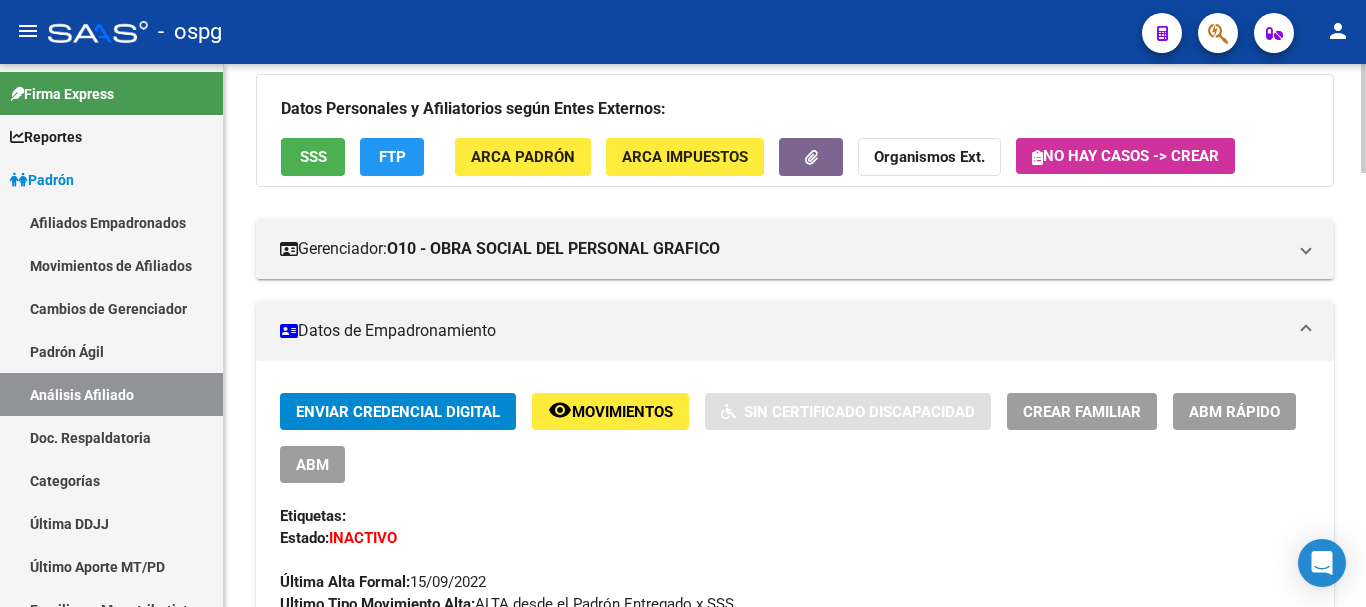 scroll, scrollTop: 0, scrollLeft: 0, axis: both 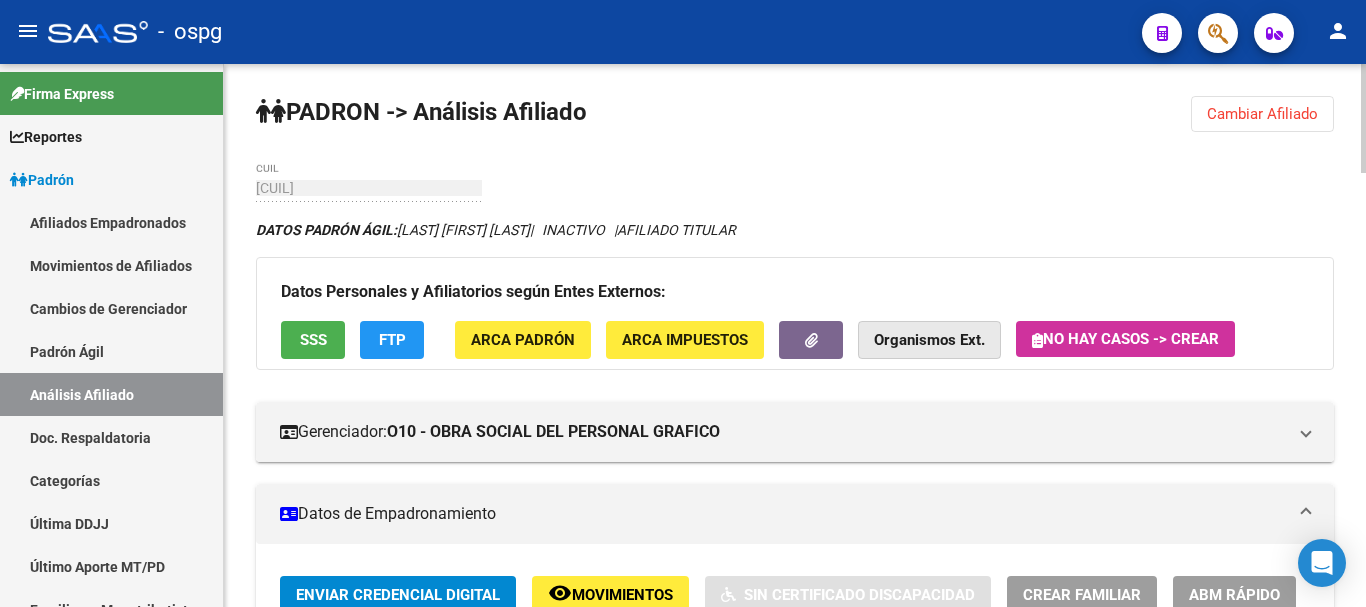 click on "Organismos Ext." 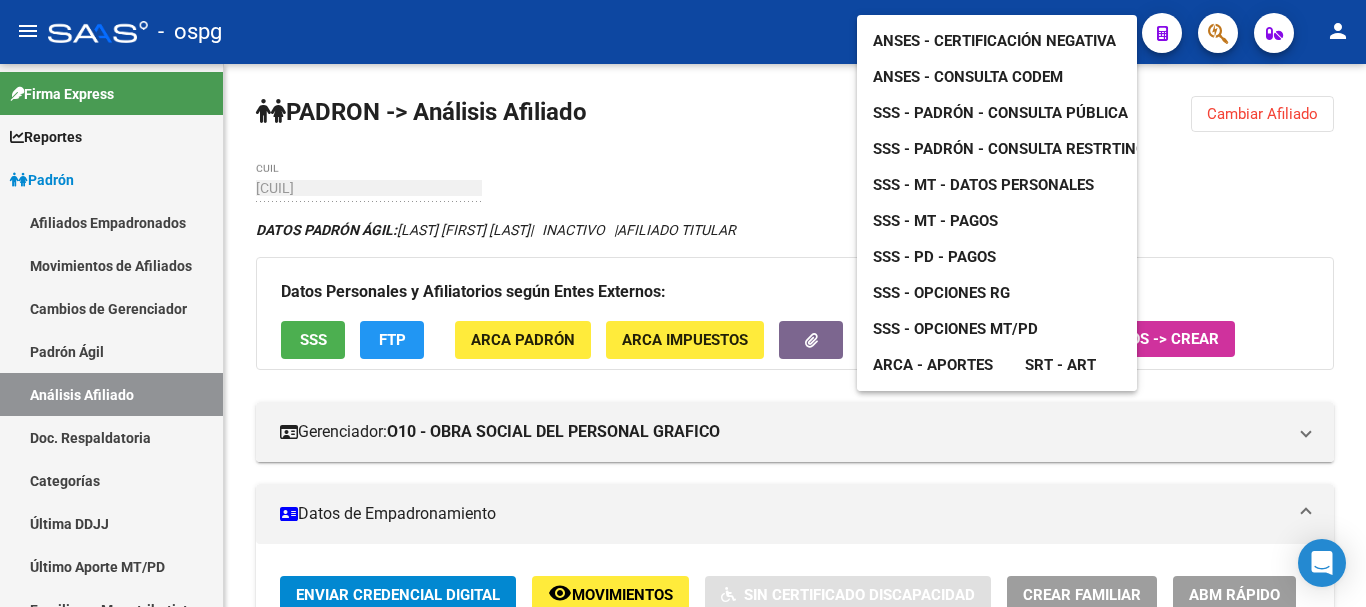 click at bounding box center (683, 303) 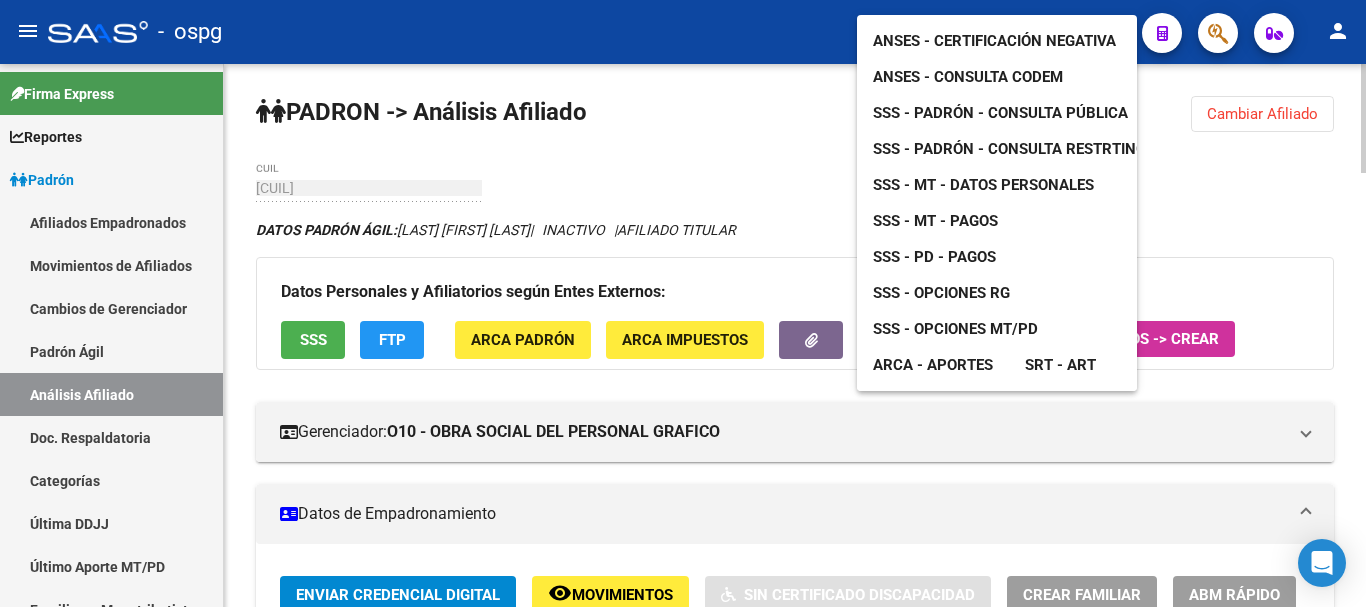 click on "Cambiar Afiliado" 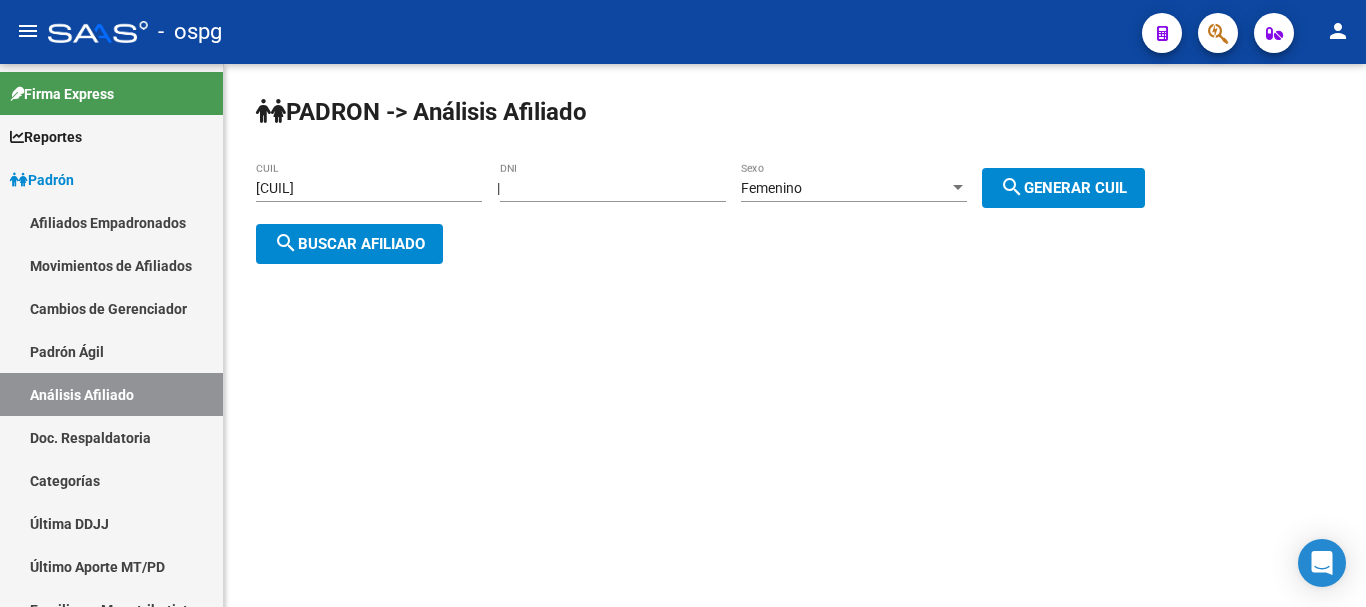 click on "[CUIL]" at bounding box center (369, 188) 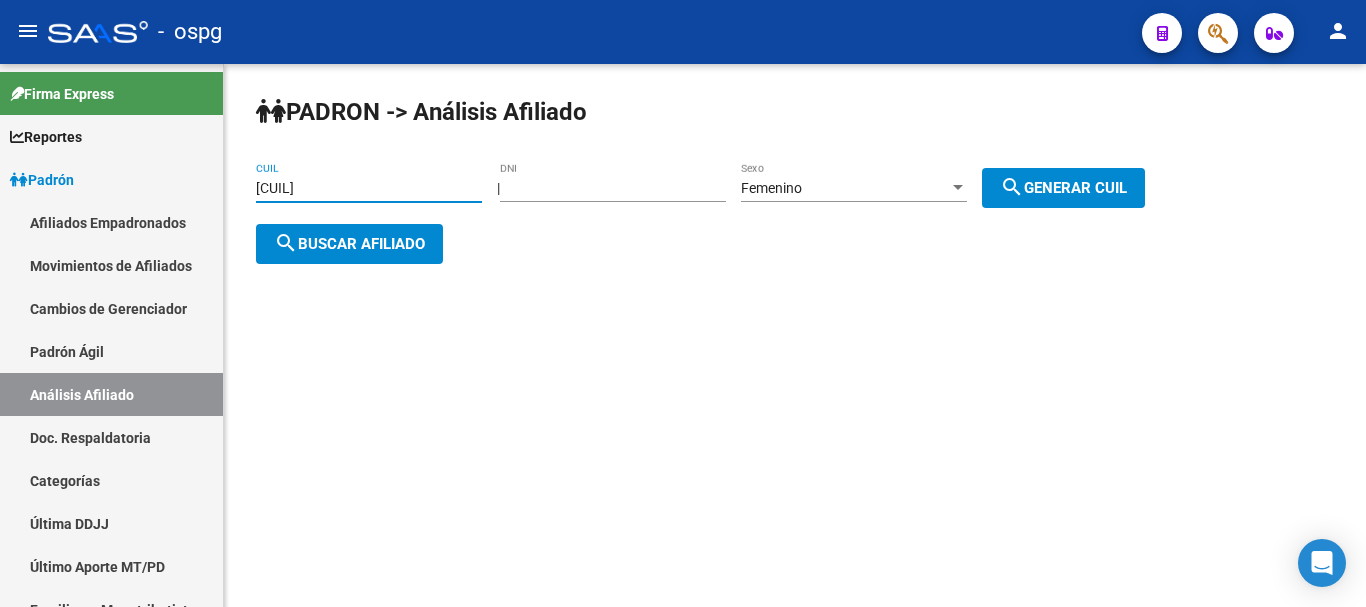 click on "[CUIL]" at bounding box center (369, 188) 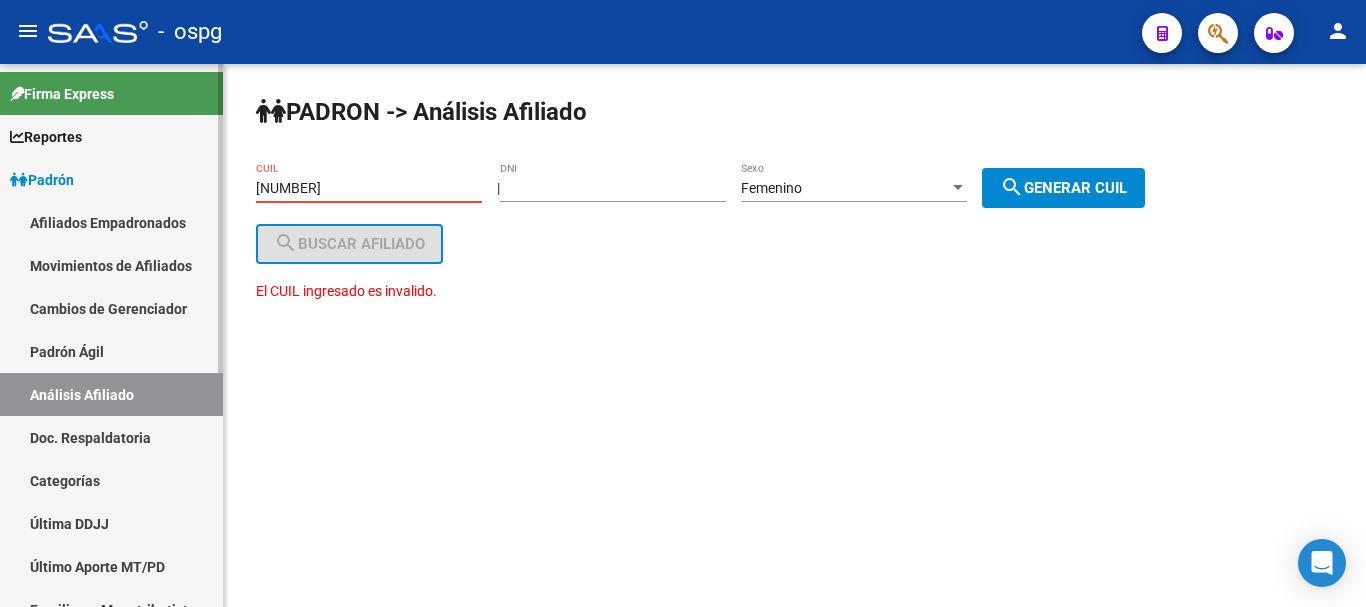 drag, startPoint x: 407, startPoint y: 190, endPoint x: 214, endPoint y: 193, distance: 193.02332 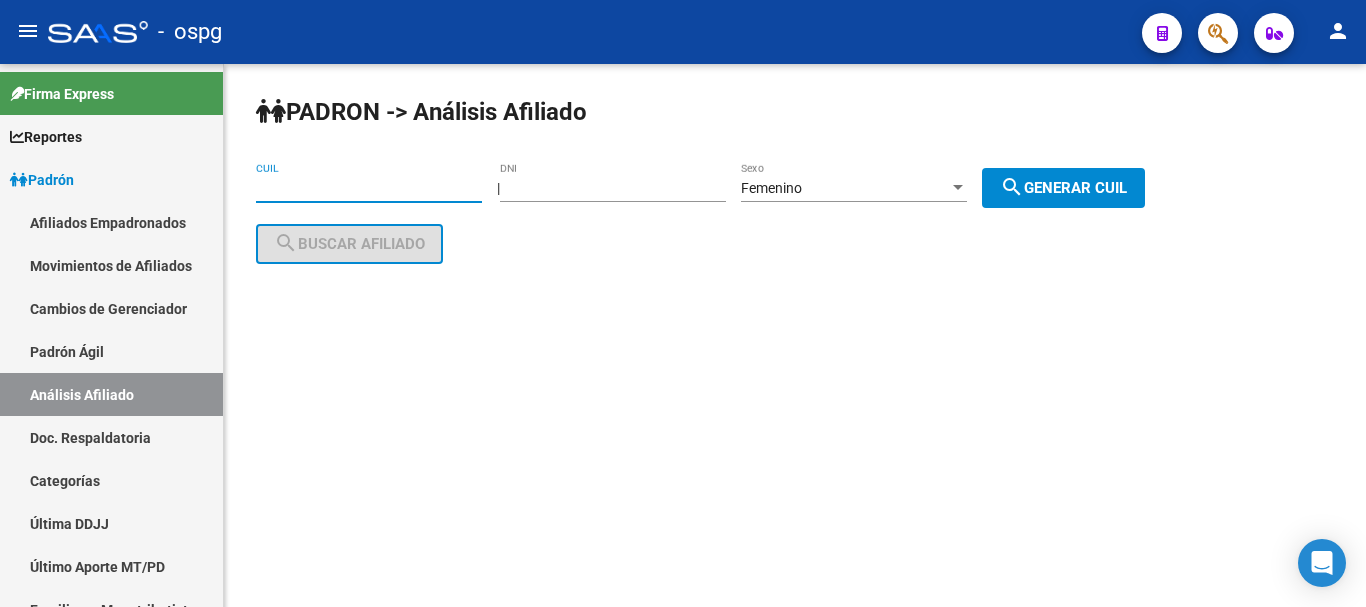 click on "[NUMBER]" at bounding box center [613, 188] 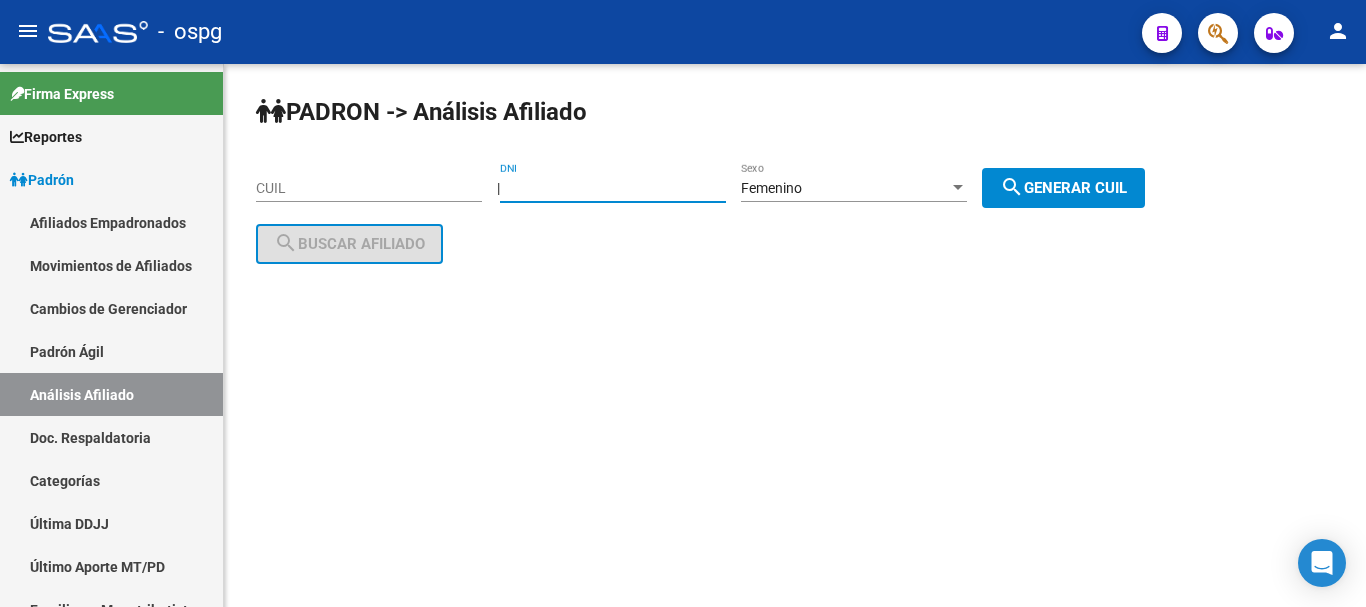 click on "[NUMBER]" at bounding box center (613, 188) 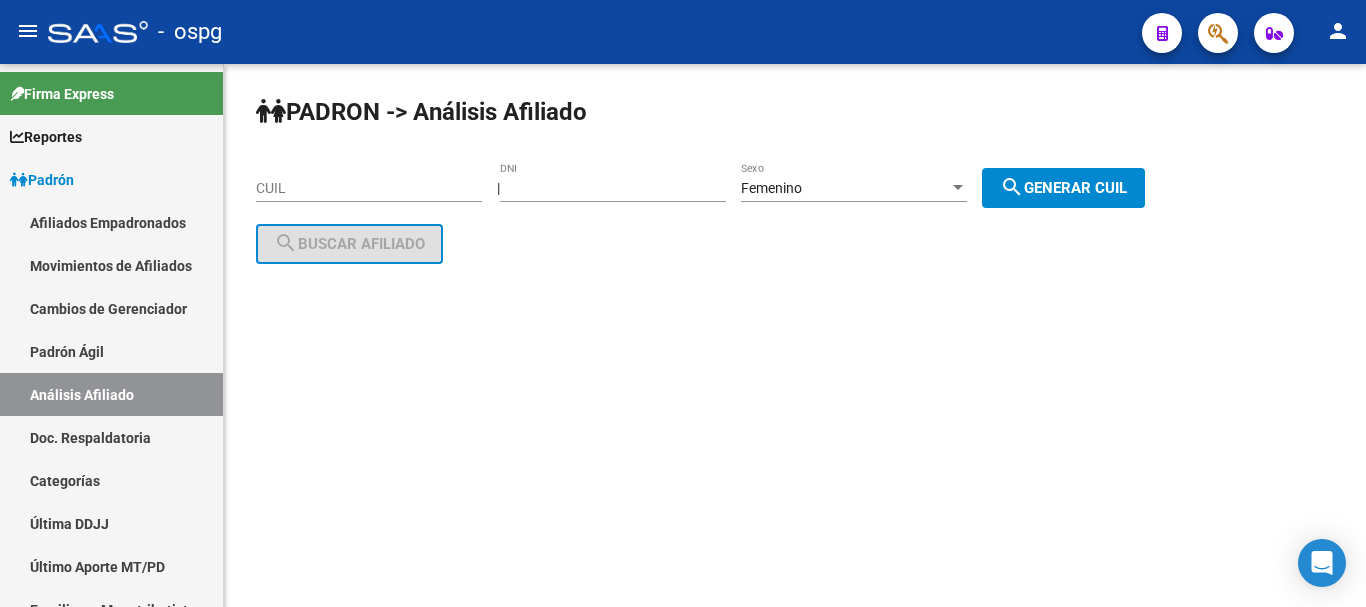 click on "search  Generar CUIL" 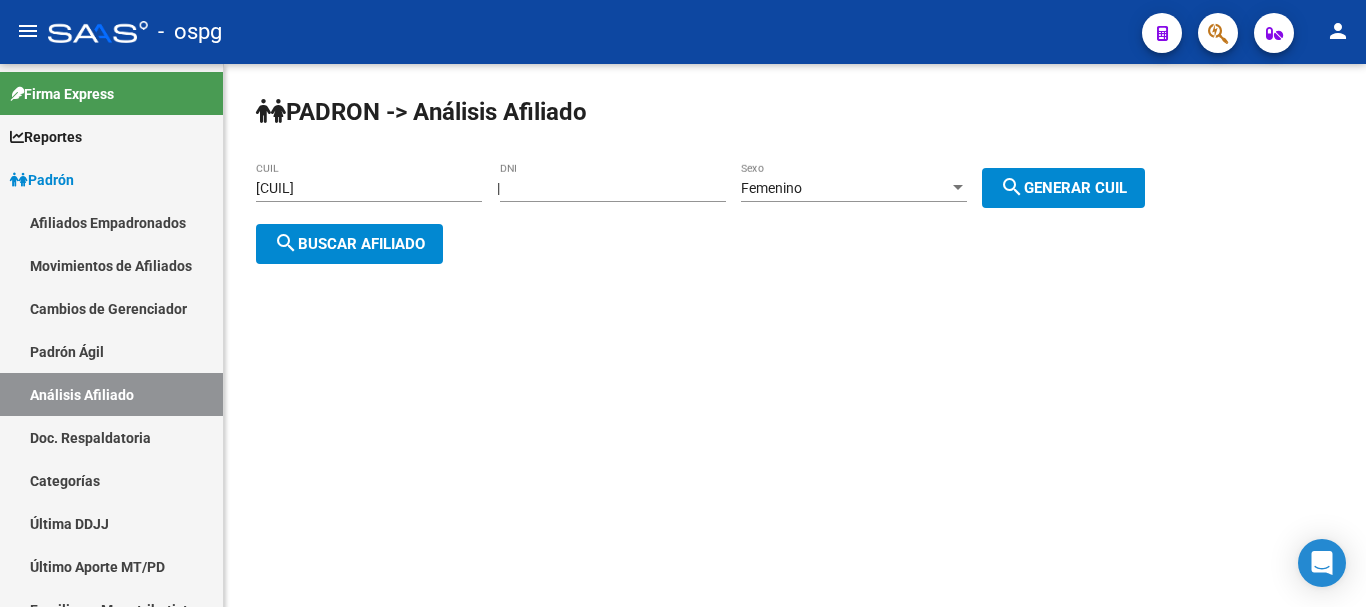 click on "search  Buscar afiliado" 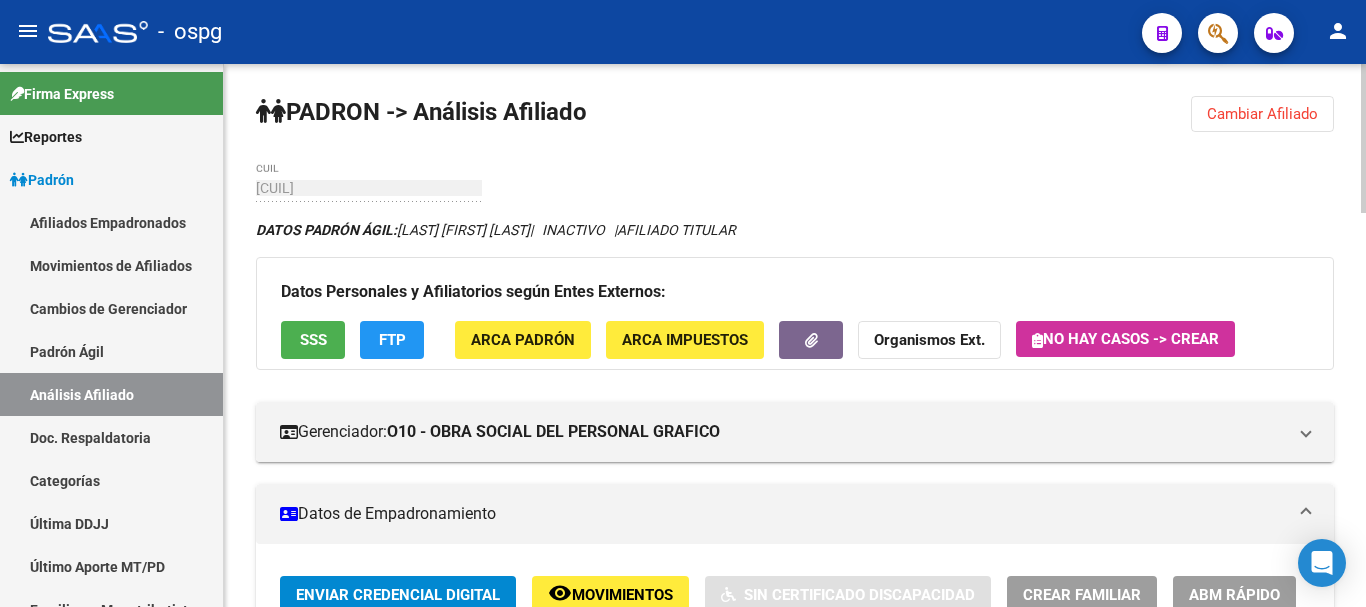 click on "Cambiar Afiliado" 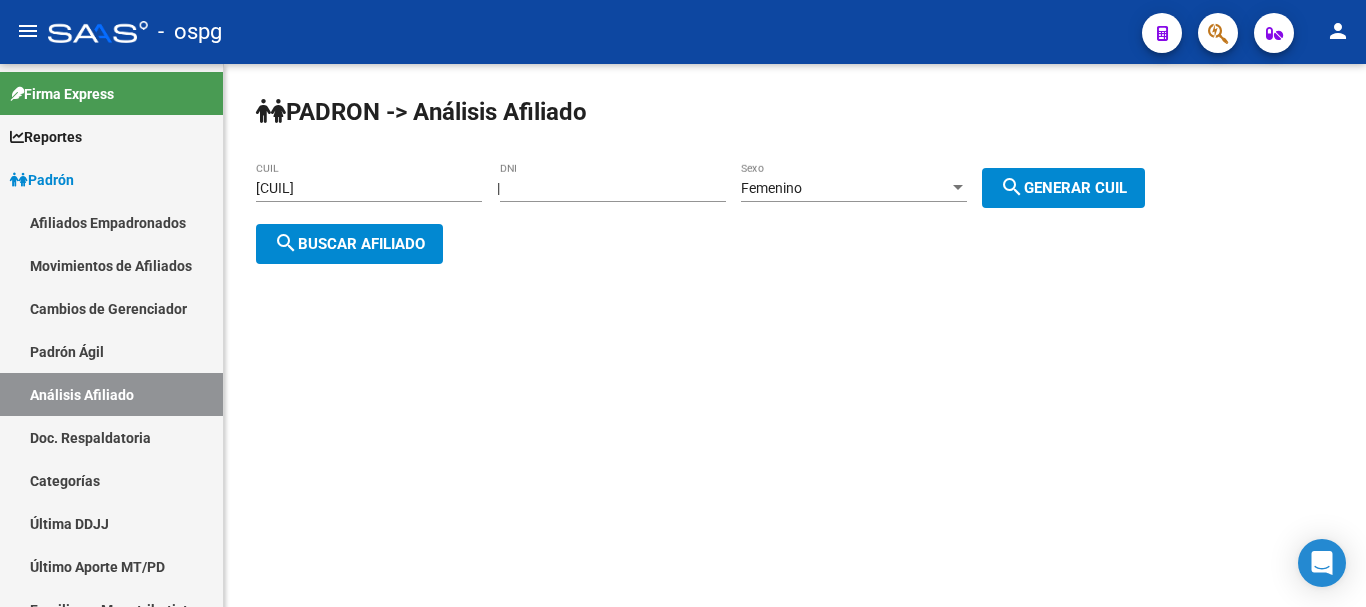 click on "[CUIL]" at bounding box center [369, 188] 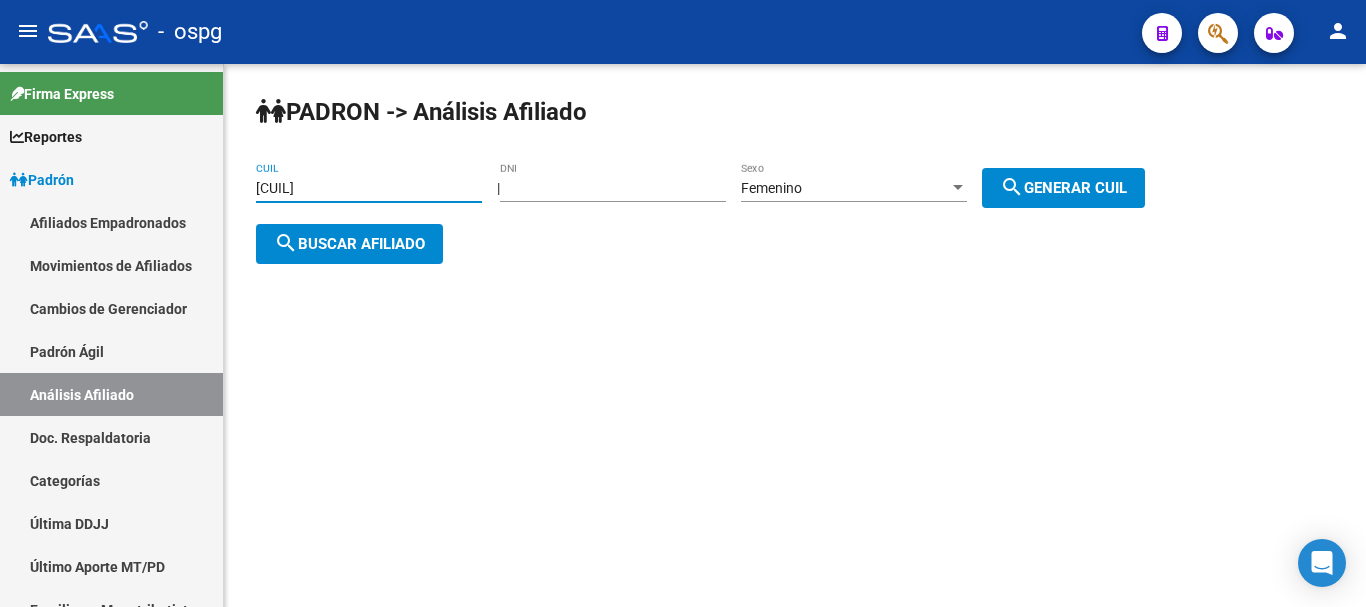 click on "[CUIL]" at bounding box center [369, 188] 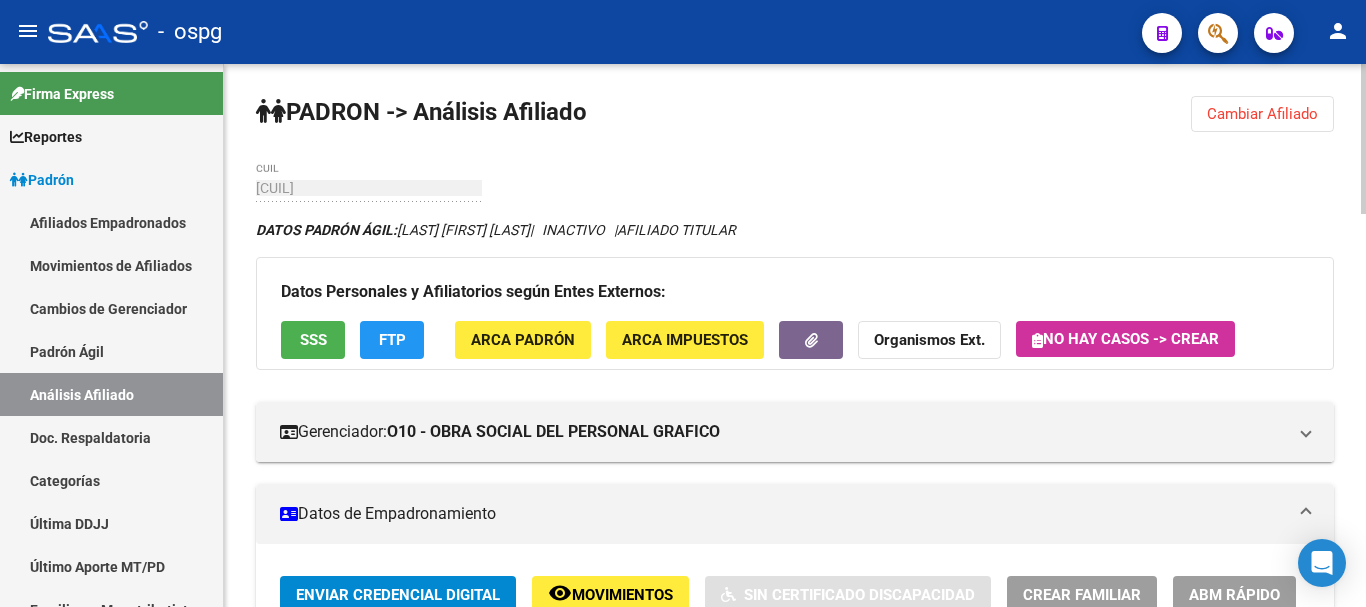 click on "Organismos Ext." 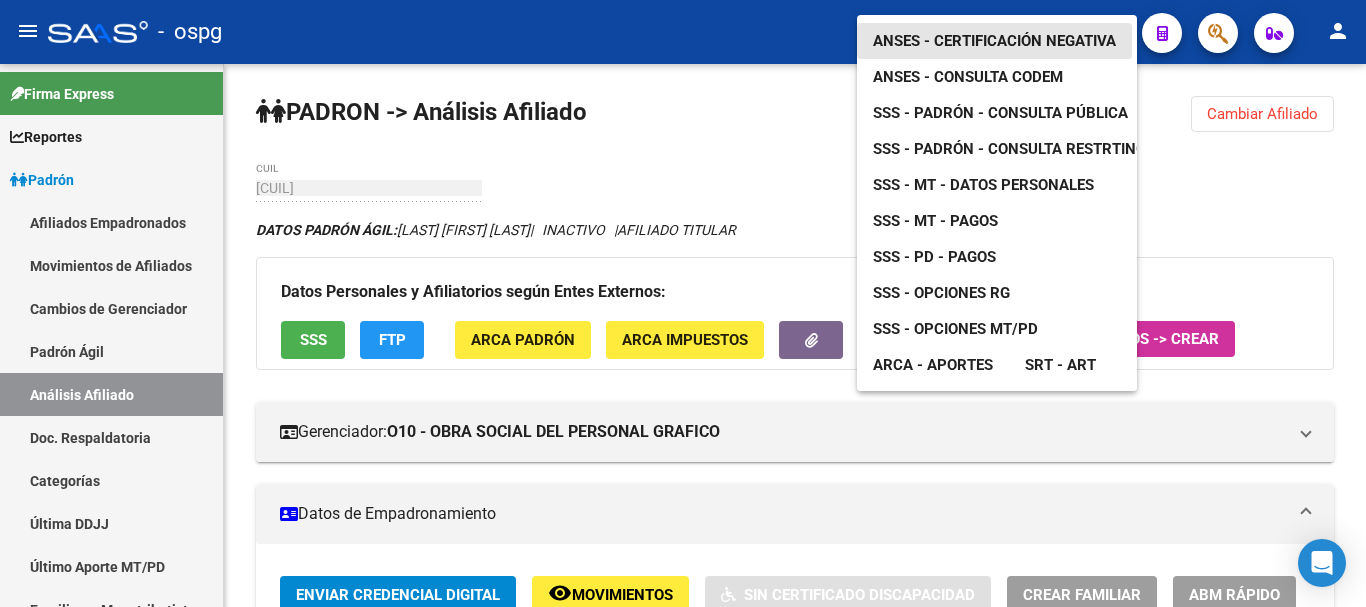 click on "ANSES - Certificación Negativa" at bounding box center (994, 41) 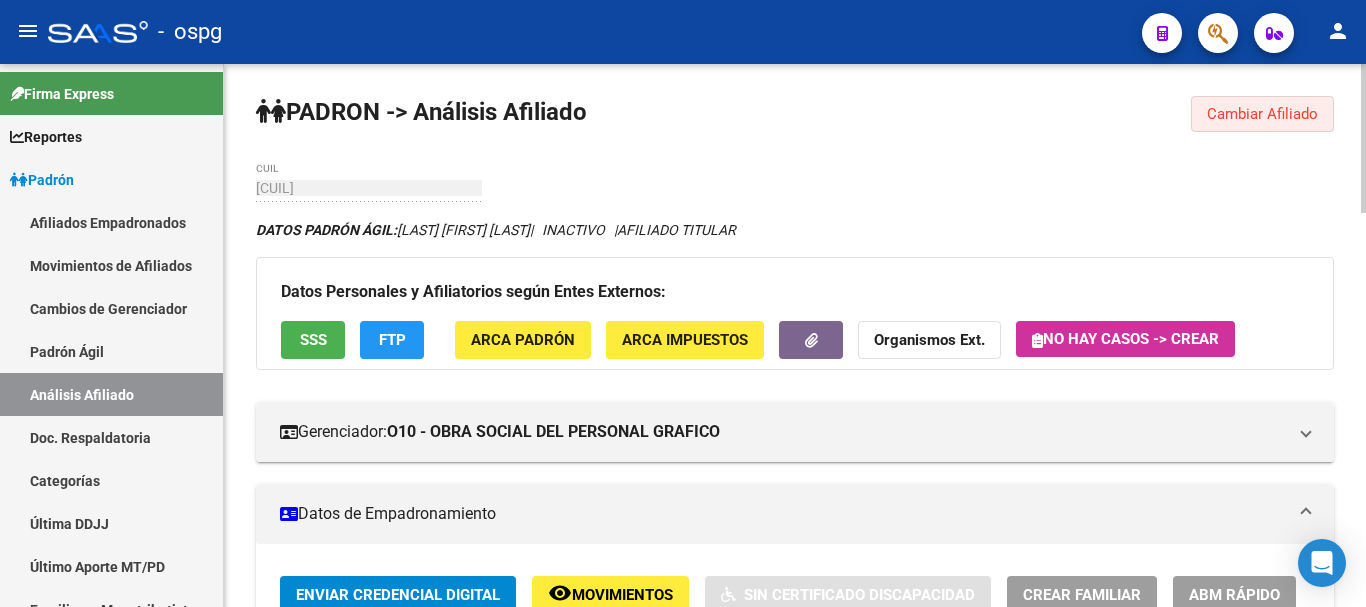 drag, startPoint x: 1238, startPoint y: 122, endPoint x: 808, endPoint y: 155, distance: 431.26443 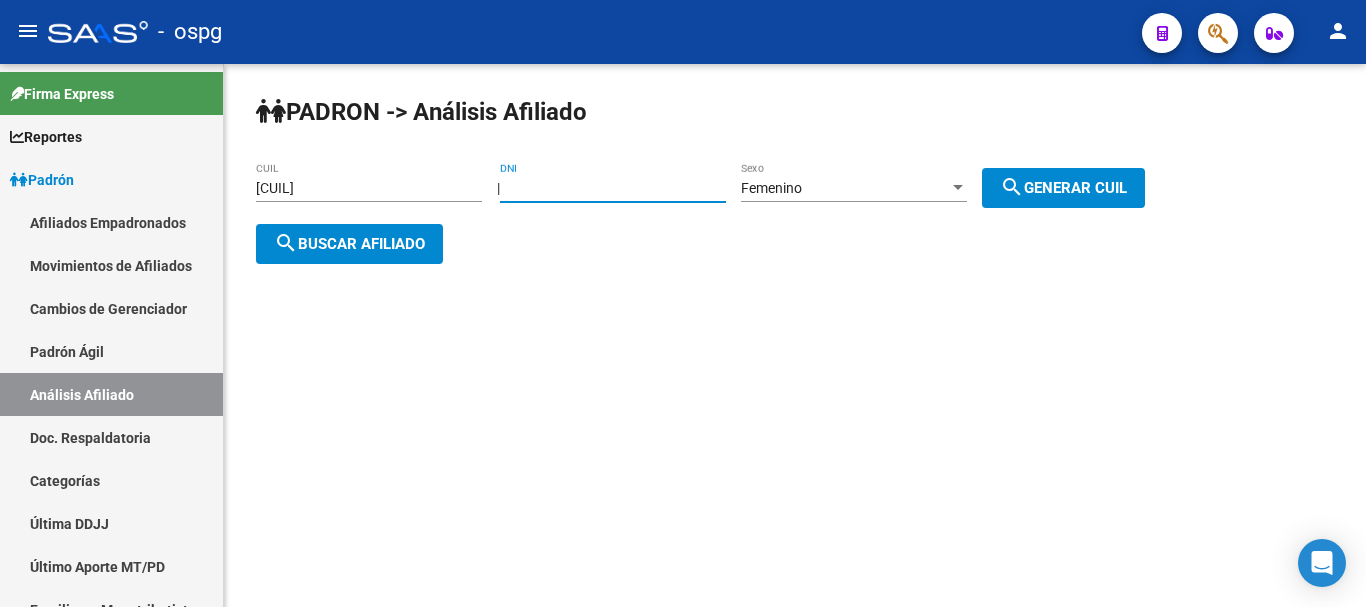 drag, startPoint x: 652, startPoint y: 183, endPoint x: 517, endPoint y: 185, distance: 135.01482 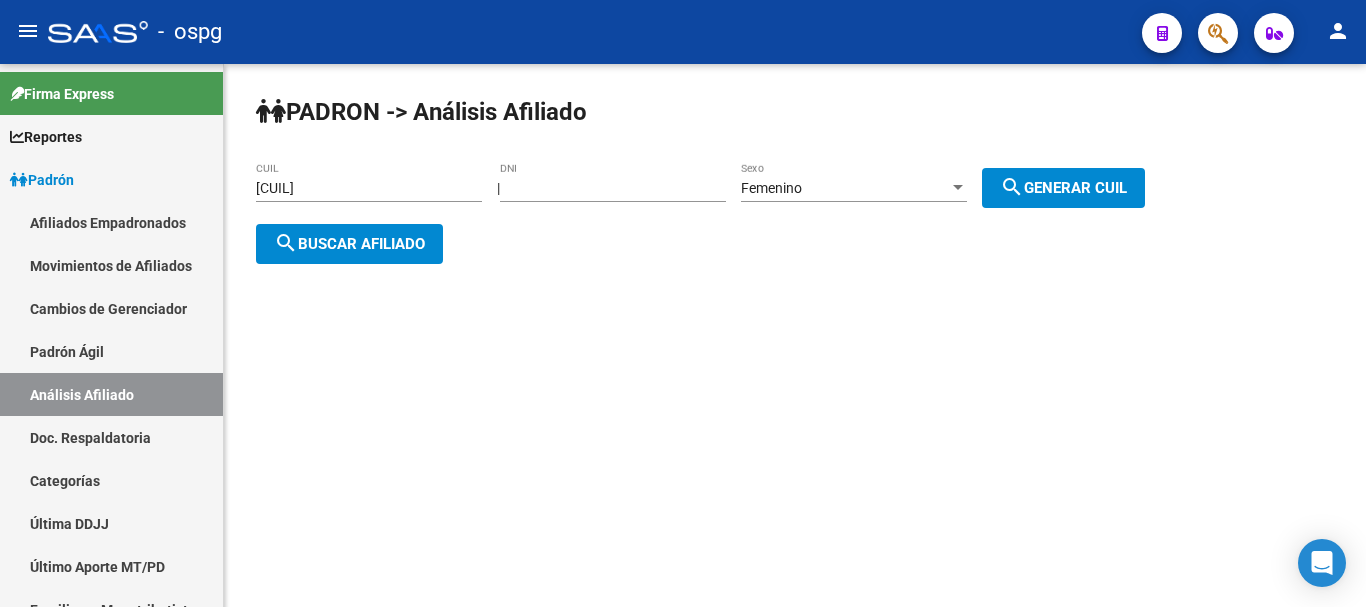 click on "[CUIL] CUIL" 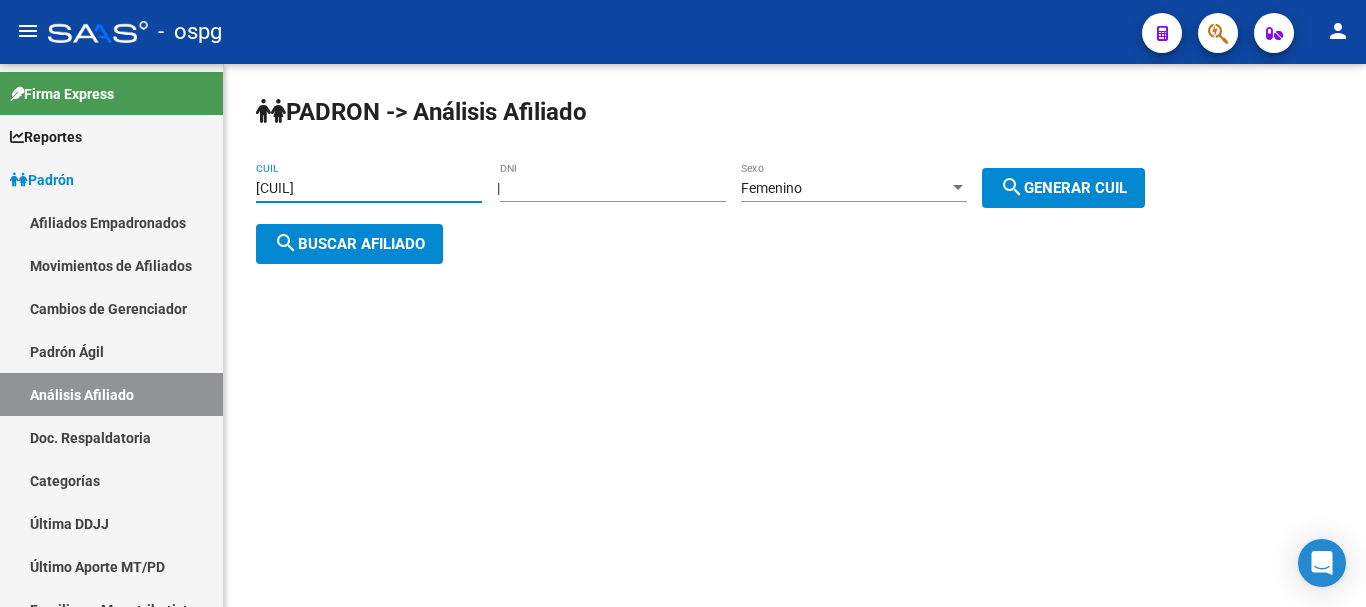 click on "[CUIL]" at bounding box center [369, 188] 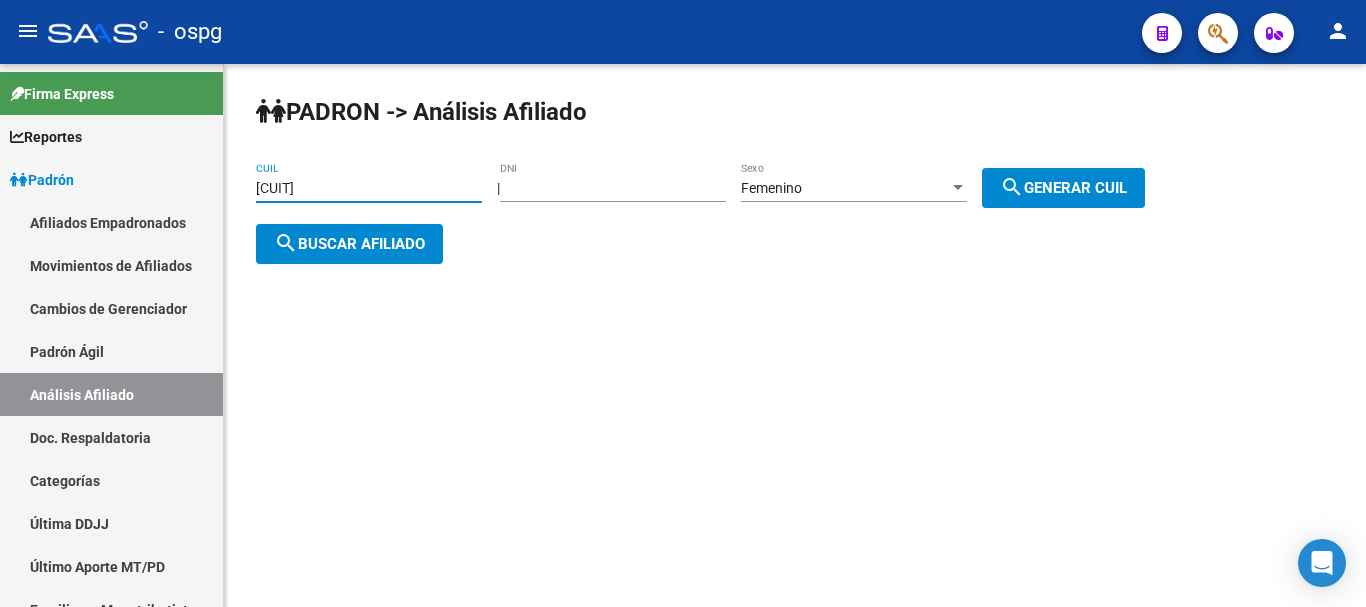 type on "[CUIT]" 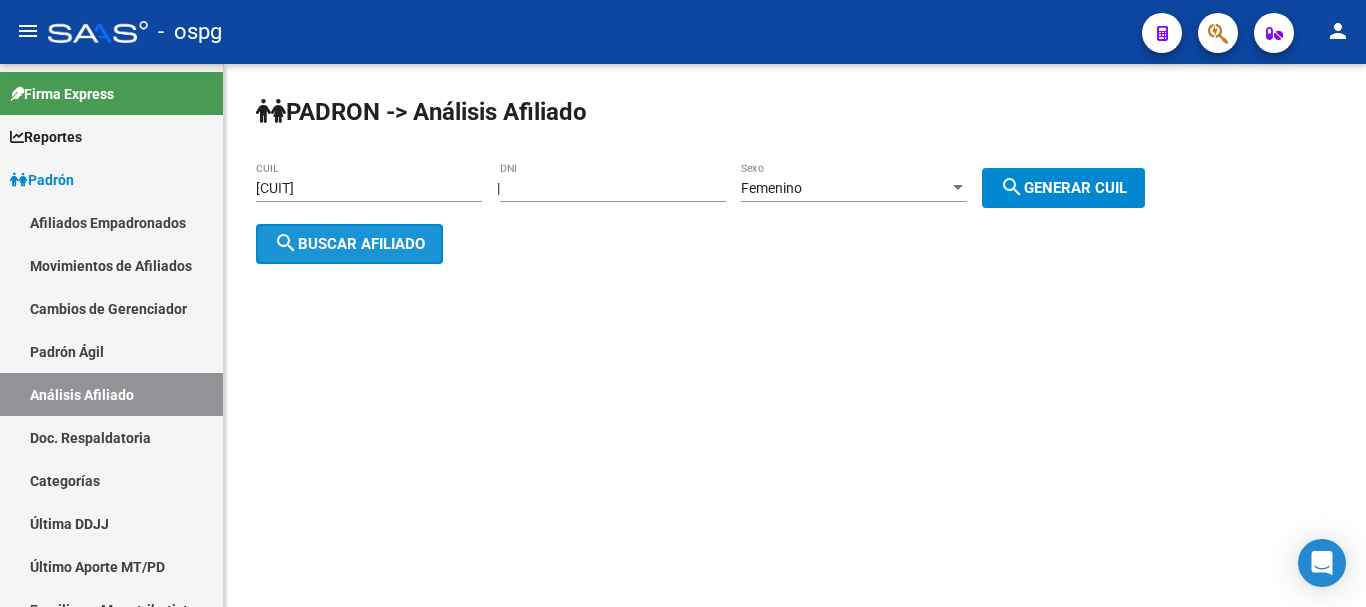 click on "search  Buscar afiliado" 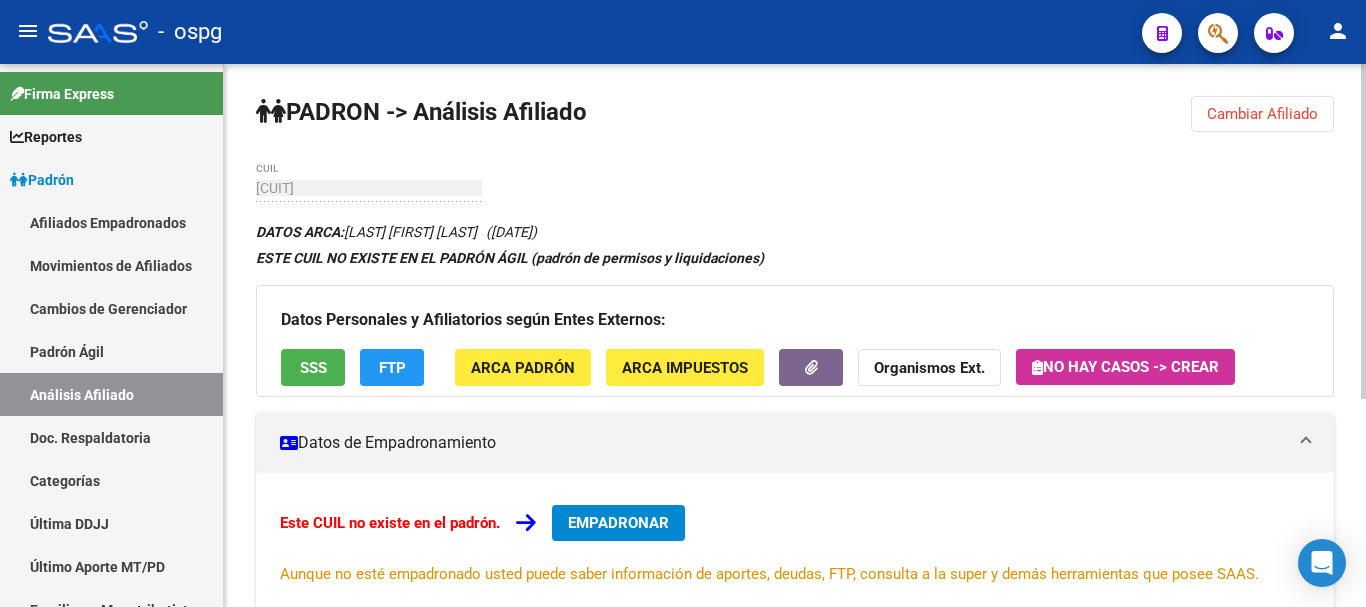scroll, scrollTop: 100, scrollLeft: 0, axis: vertical 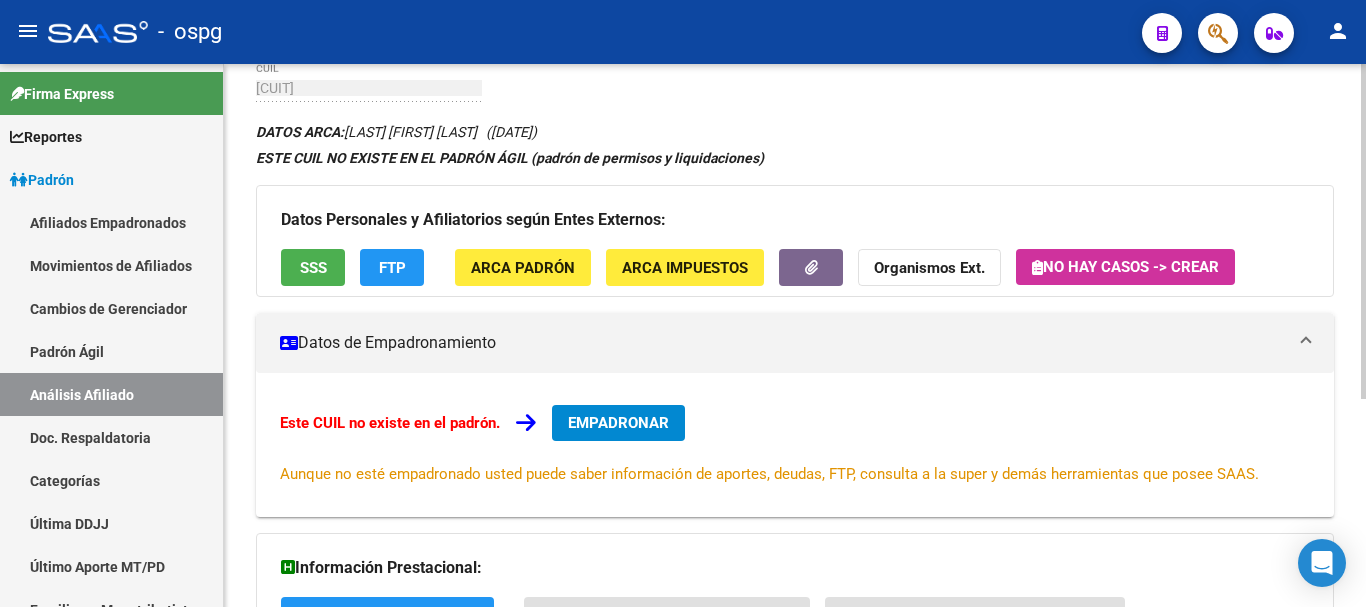 click on "FTP" 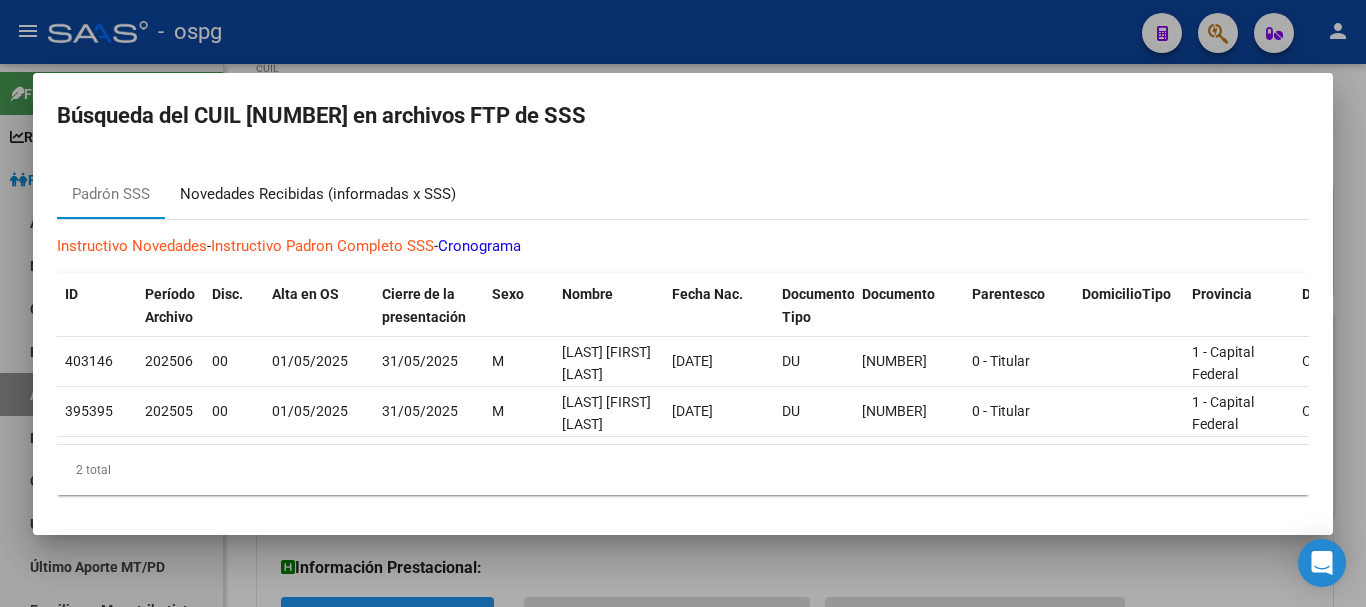 click on "Novedades Recibidas (informadas x SSS)" at bounding box center [318, 194] 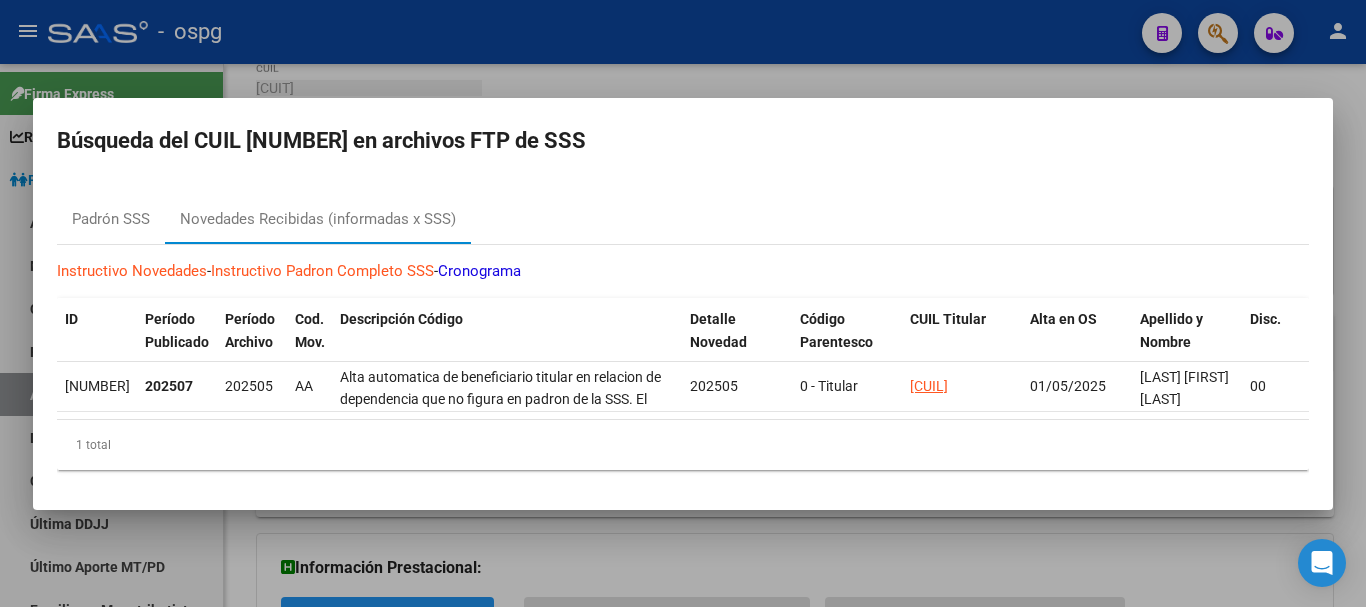 click at bounding box center [683, 303] 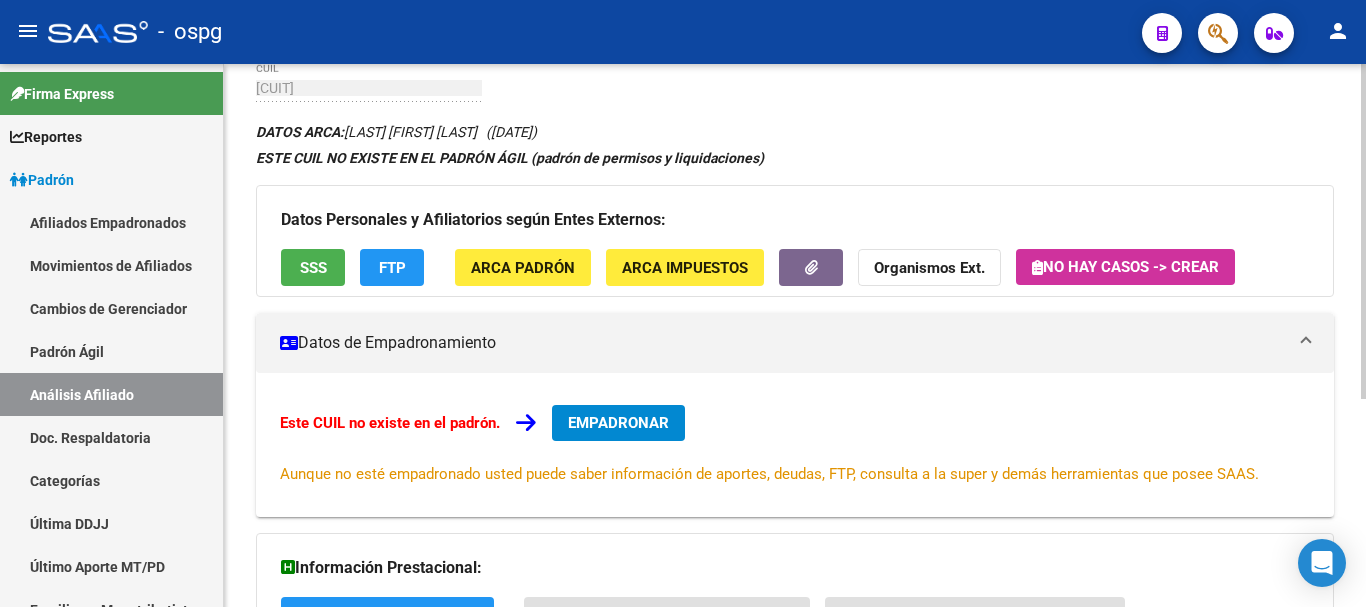 click on "Organismos Ext." 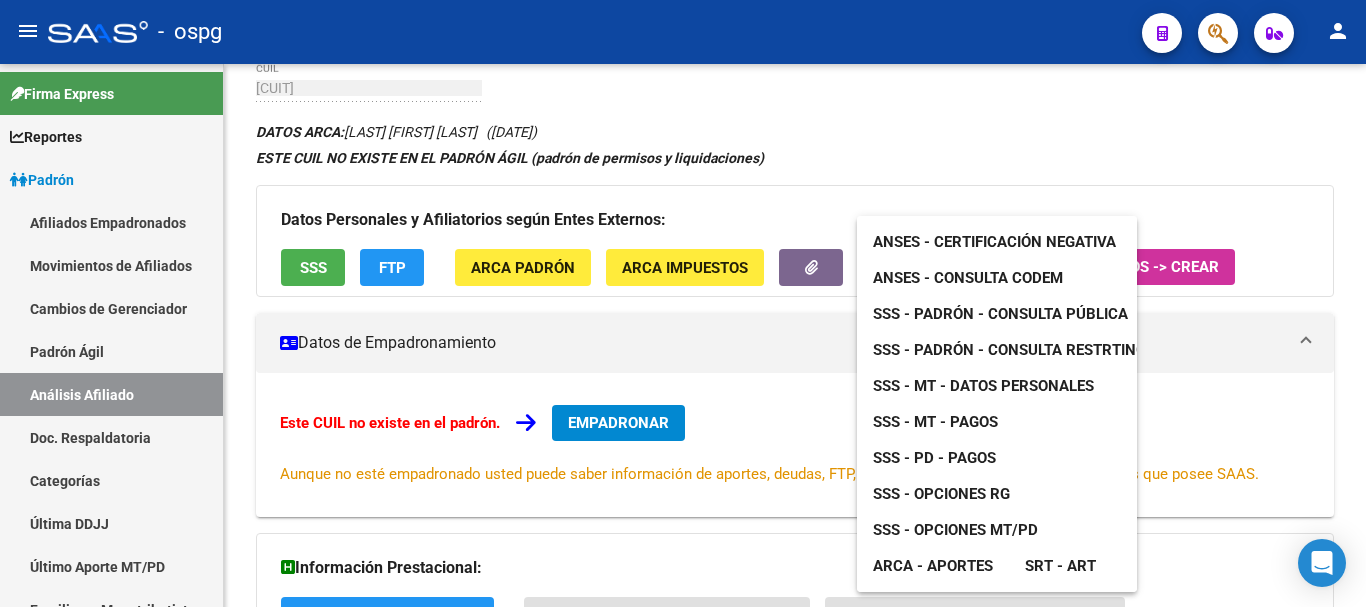 click at bounding box center [683, 303] 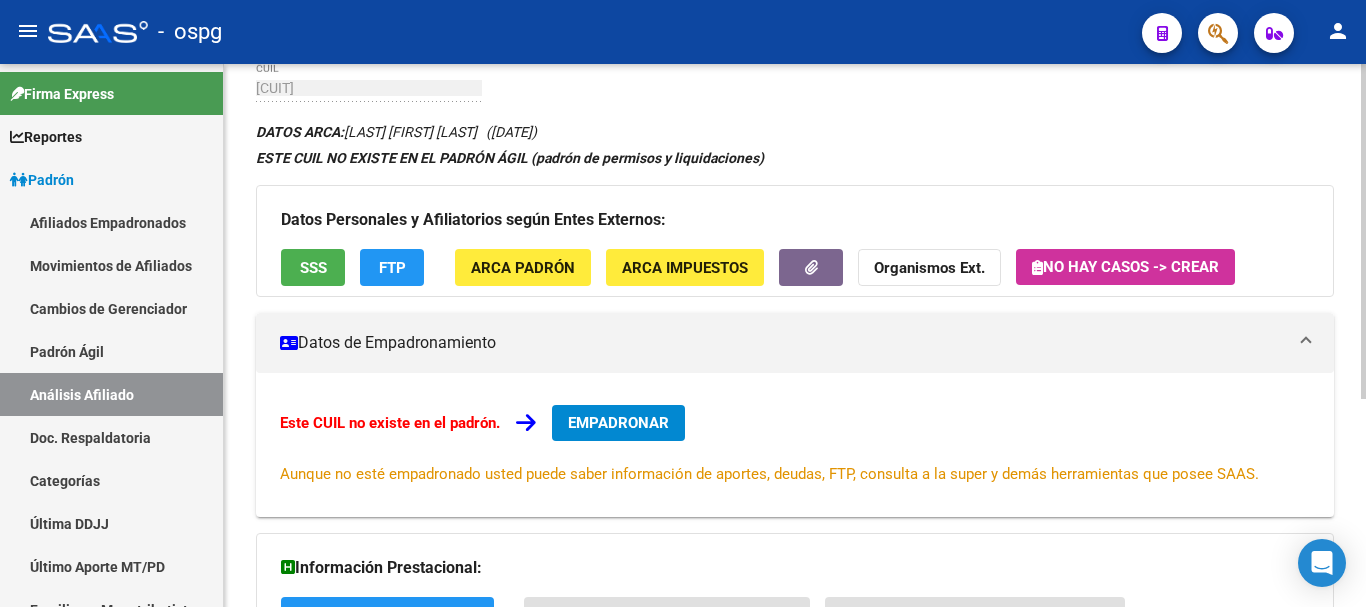 click on "SSS" 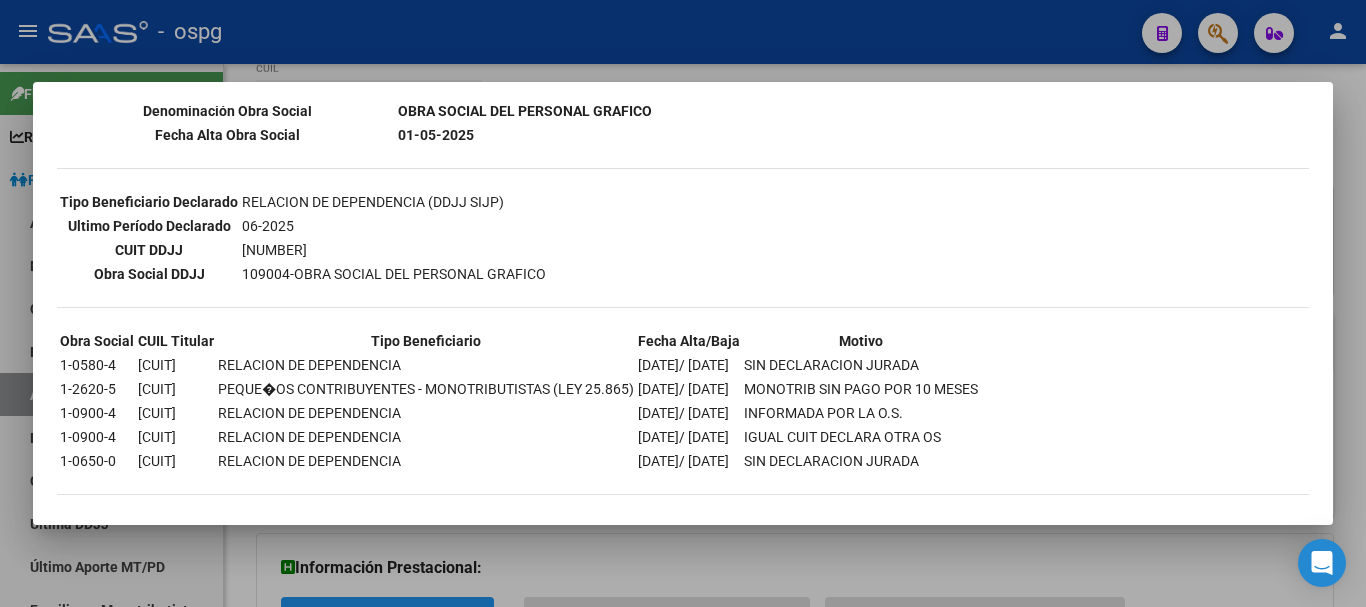 scroll, scrollTop: 478, scrollLeft: 0, axis: vertical 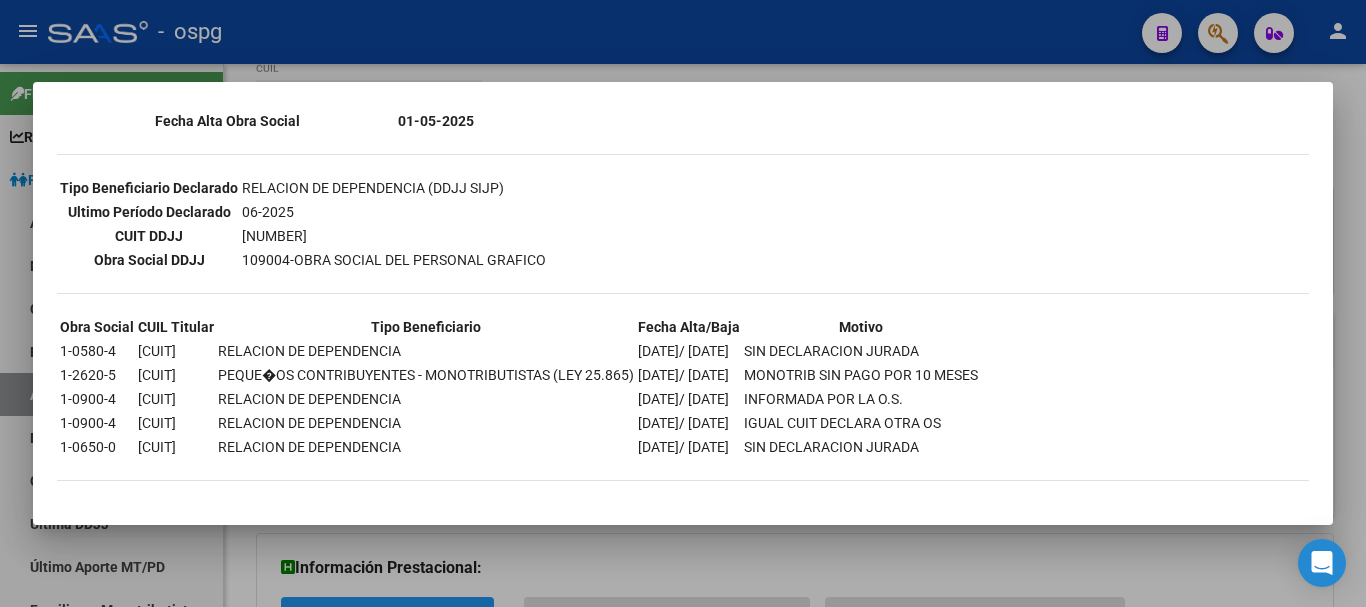 click at bounding box center [683, 303] 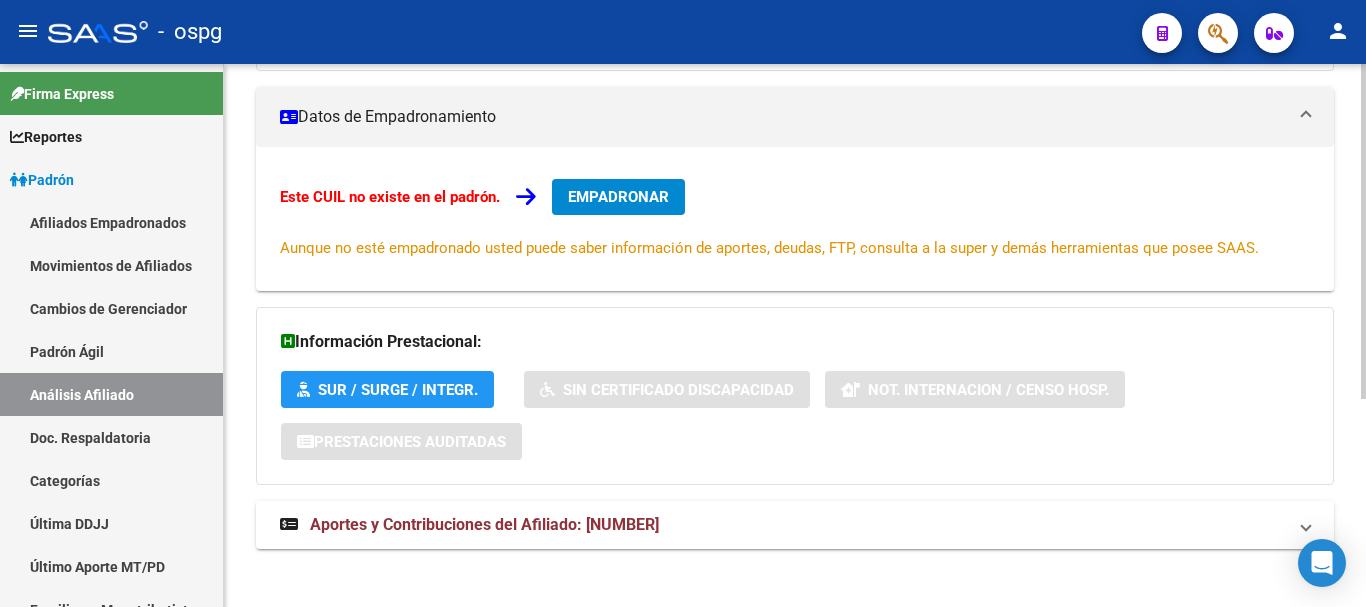 scroll, scrollTop: 338, scrollLeft: 0, axis: vertical 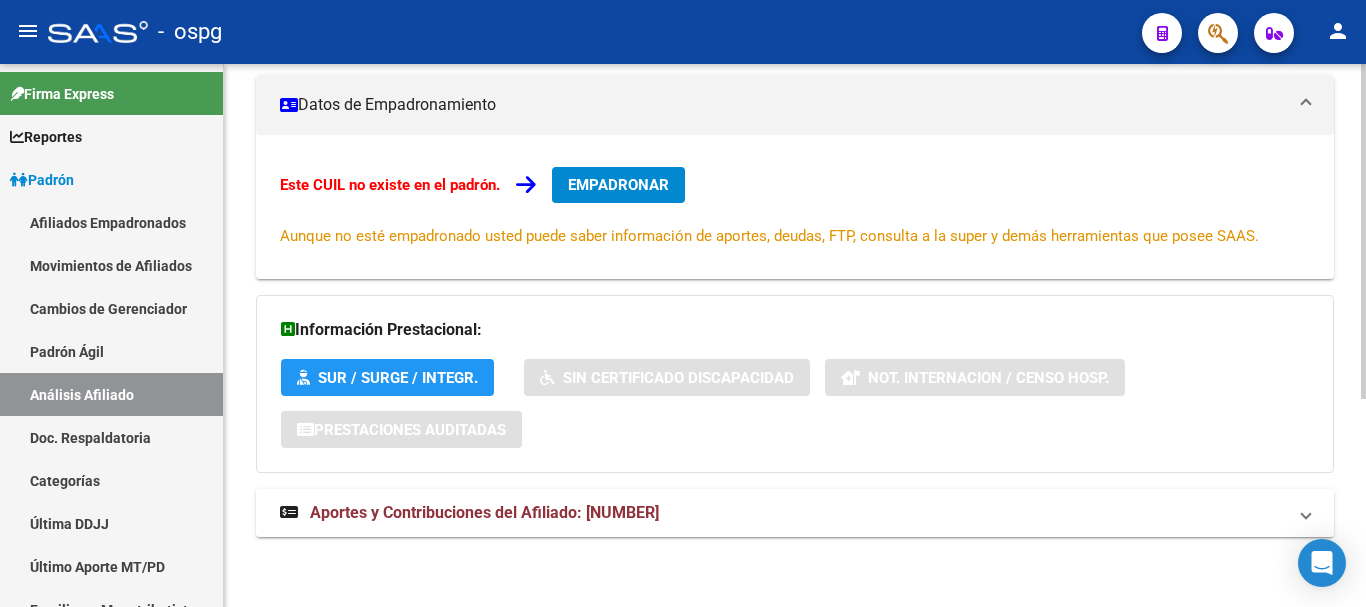 click on "Aportes y Contribuciones del Afiliado: [NUMBER]" at bounding box center [795, 513] 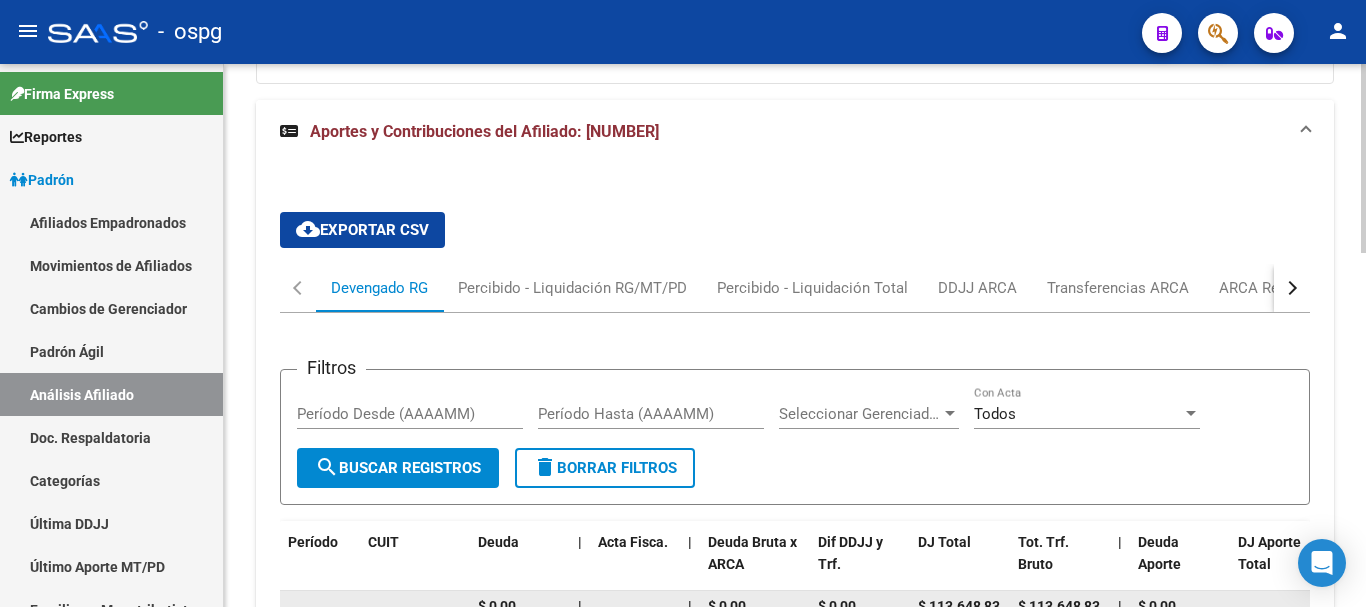 scroll, scrollTop: 853, scrollLeft: 0, axis: vertical 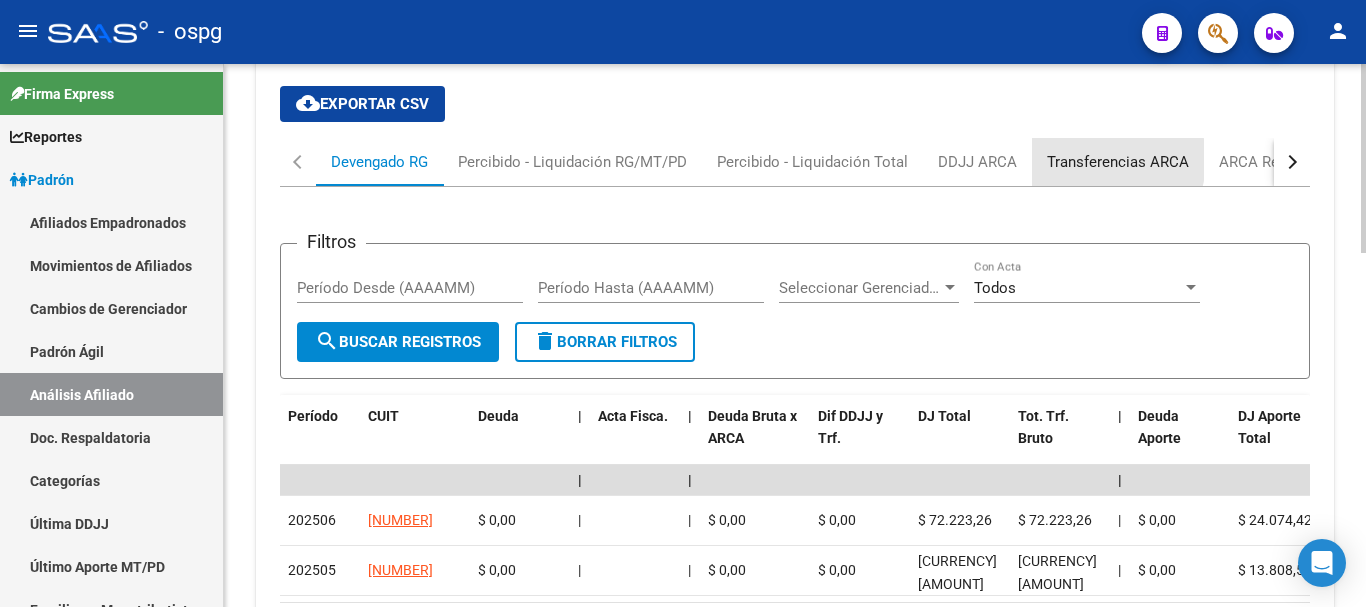 click on "Transferencias ARCA" at bounding box center [1118, 162] 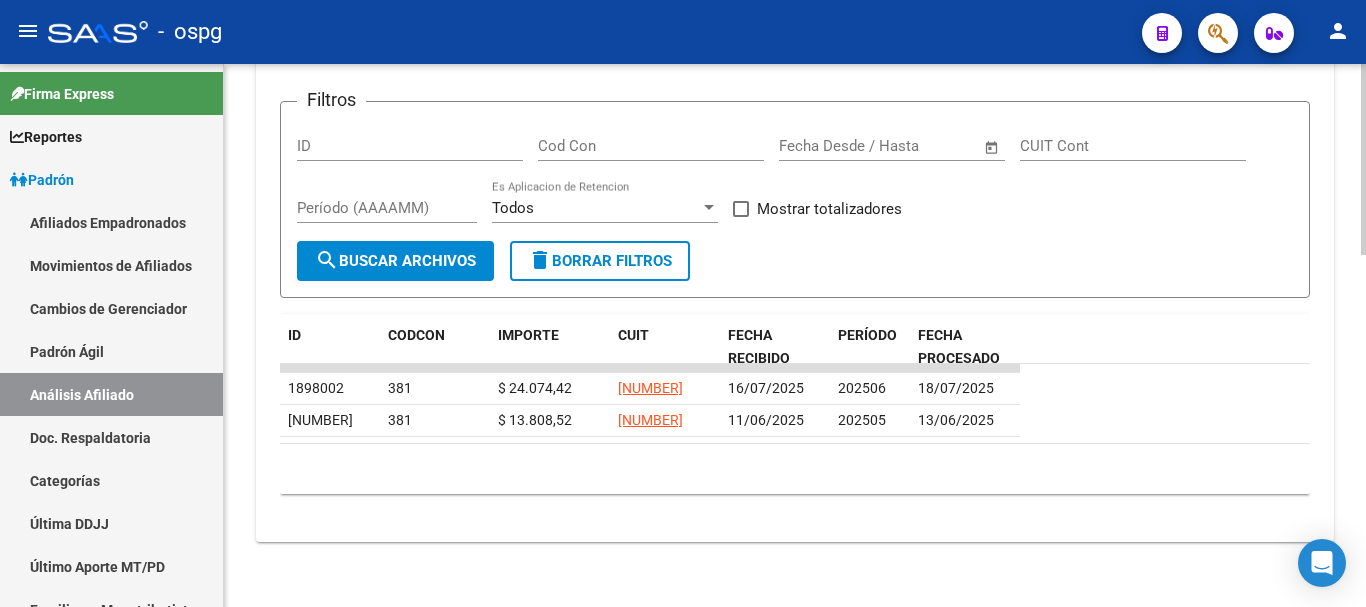 scroll, scrollTop: 1000, scrollLeft: 0, axis: vertical 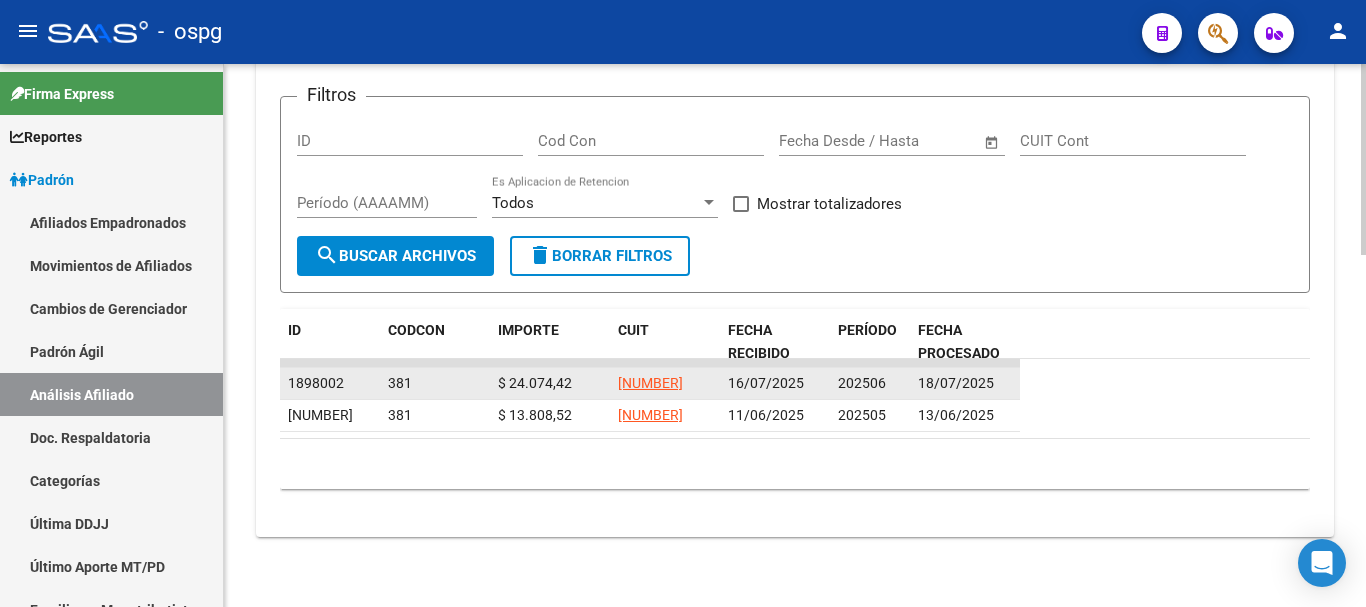 click on "[NUMBER]" 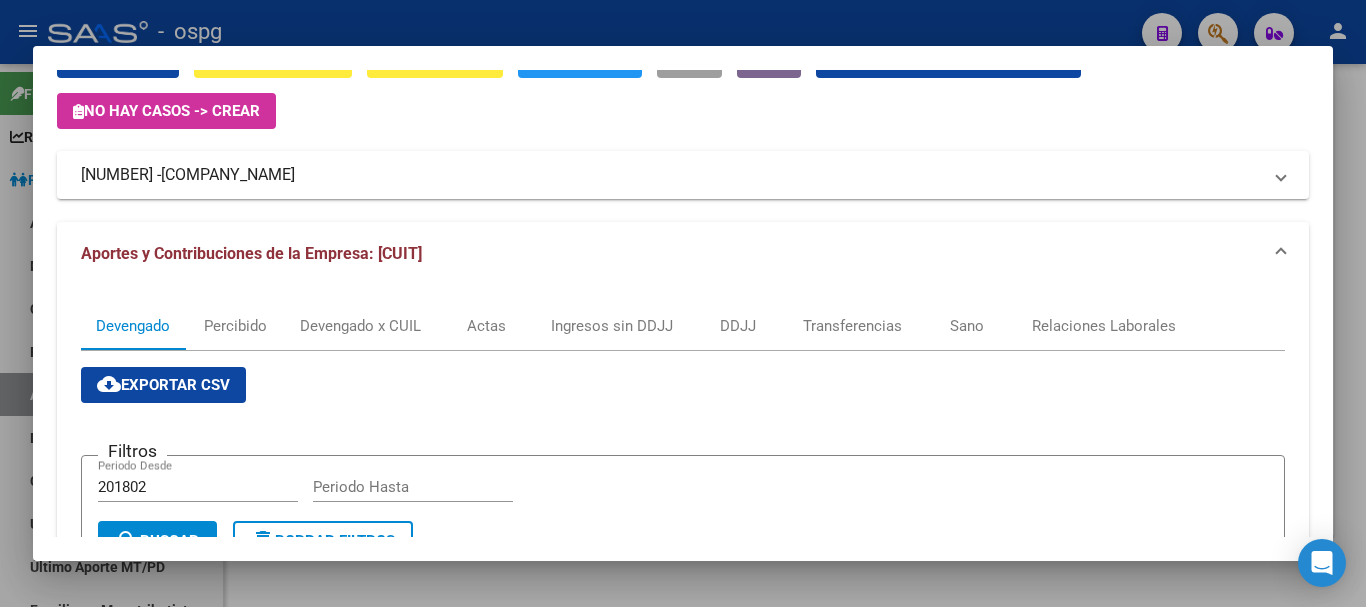 scroll, scrollTop: 0, scrollLeft: 0, axis: both 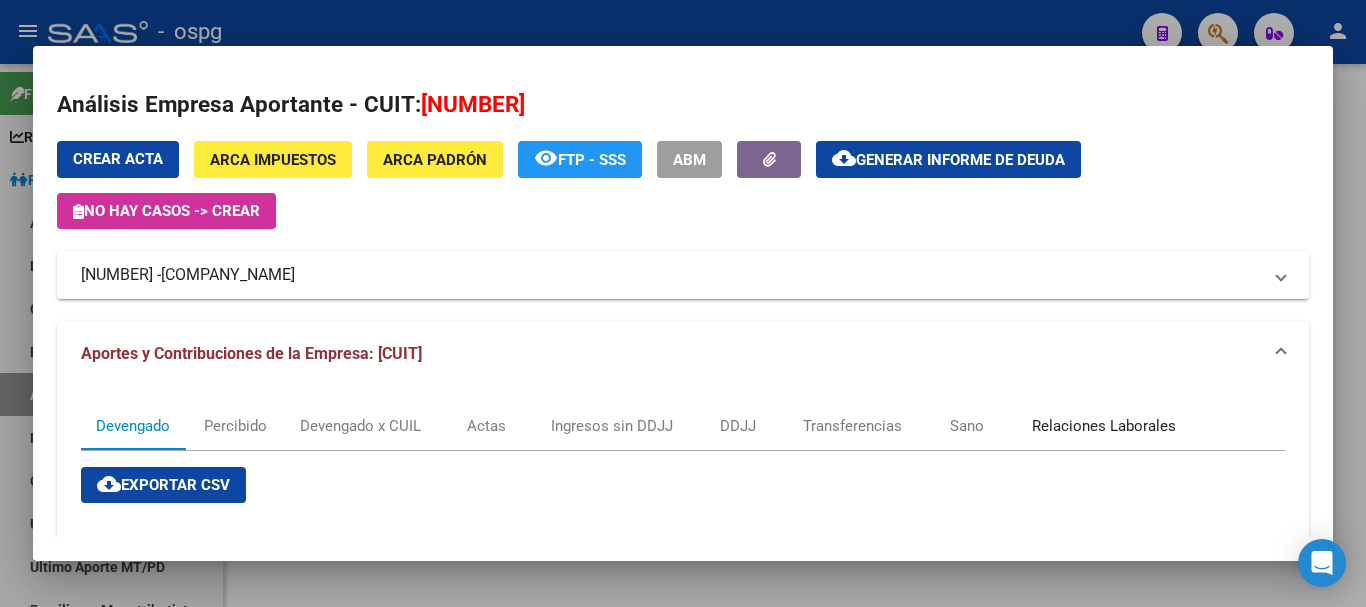 click on "Relaciones Laborales" at bounding box center [1104, 426] 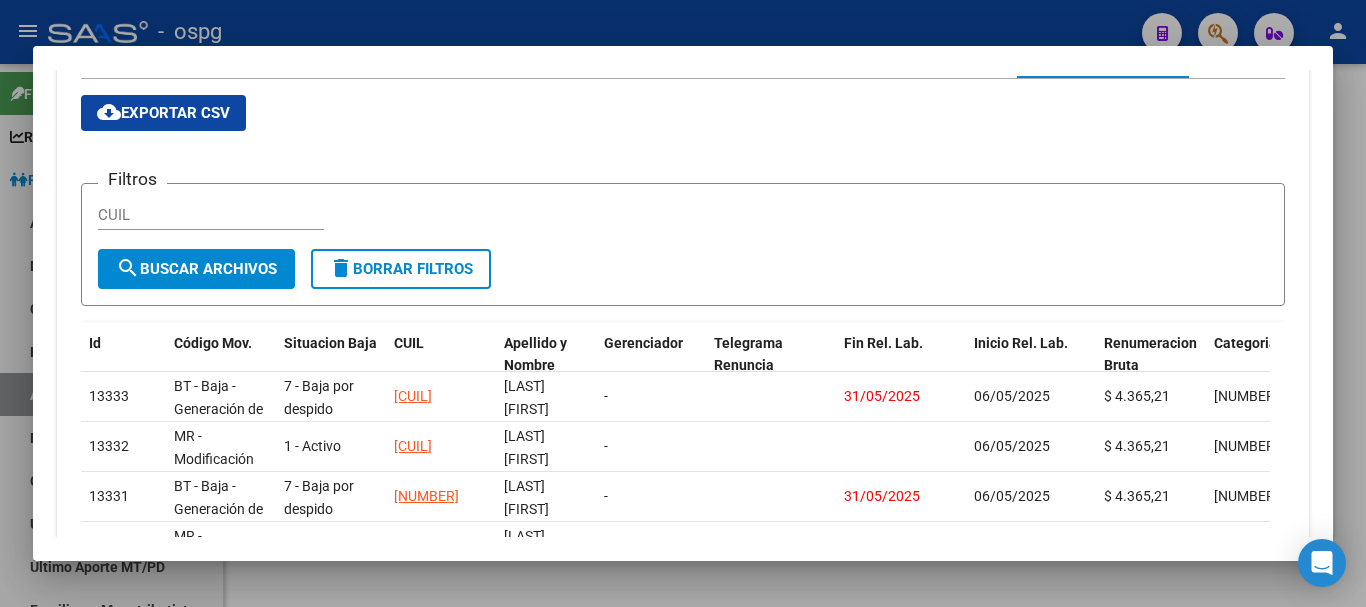 scroll, scrollTop: 0, scrollLeft: 0, axis: both 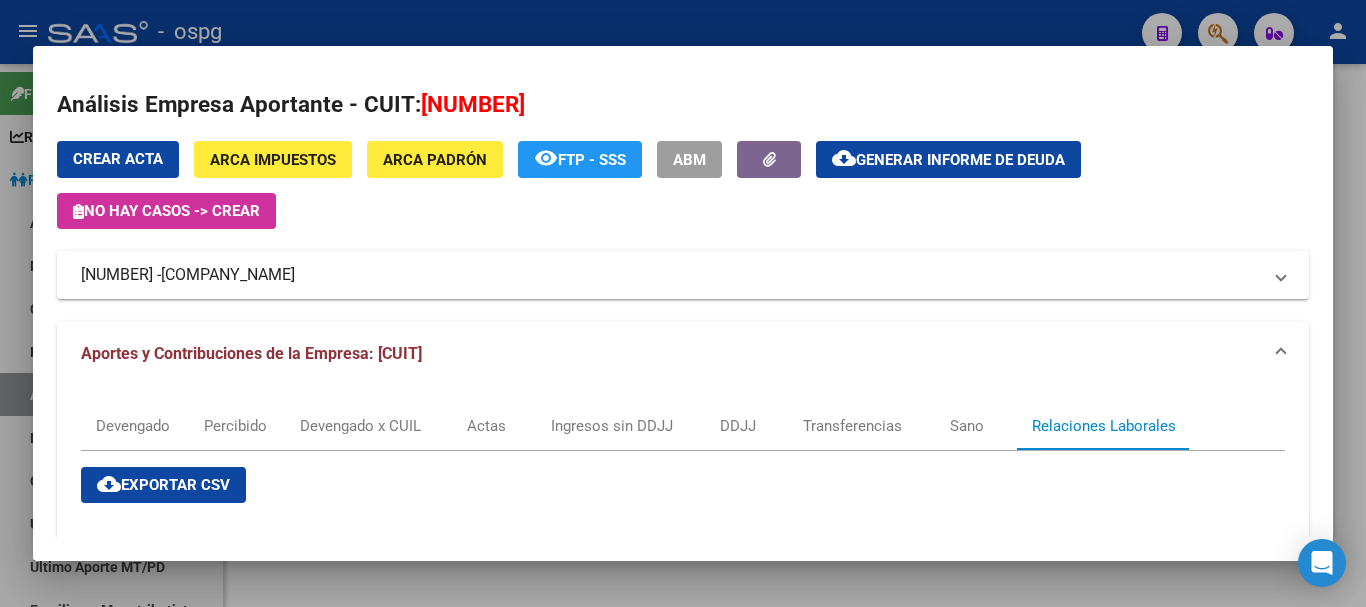 click at bounding box center (683, 303) 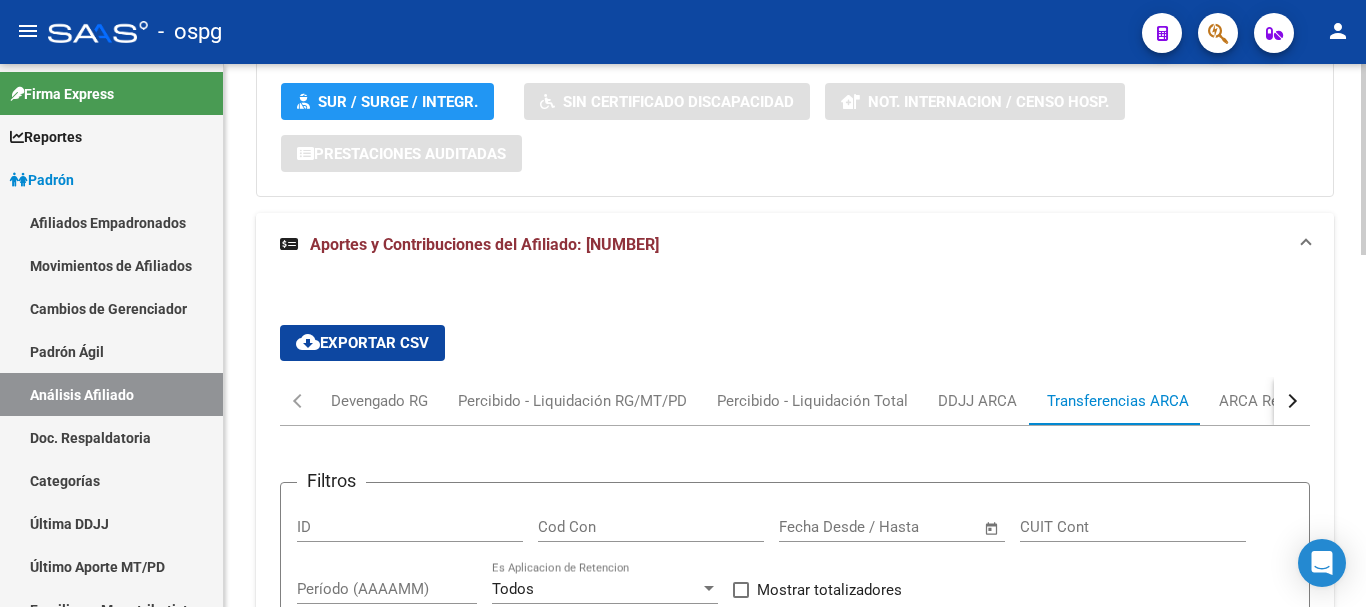 scroll, scrollTop: 600, scrollLeft: 0, axis: vertical 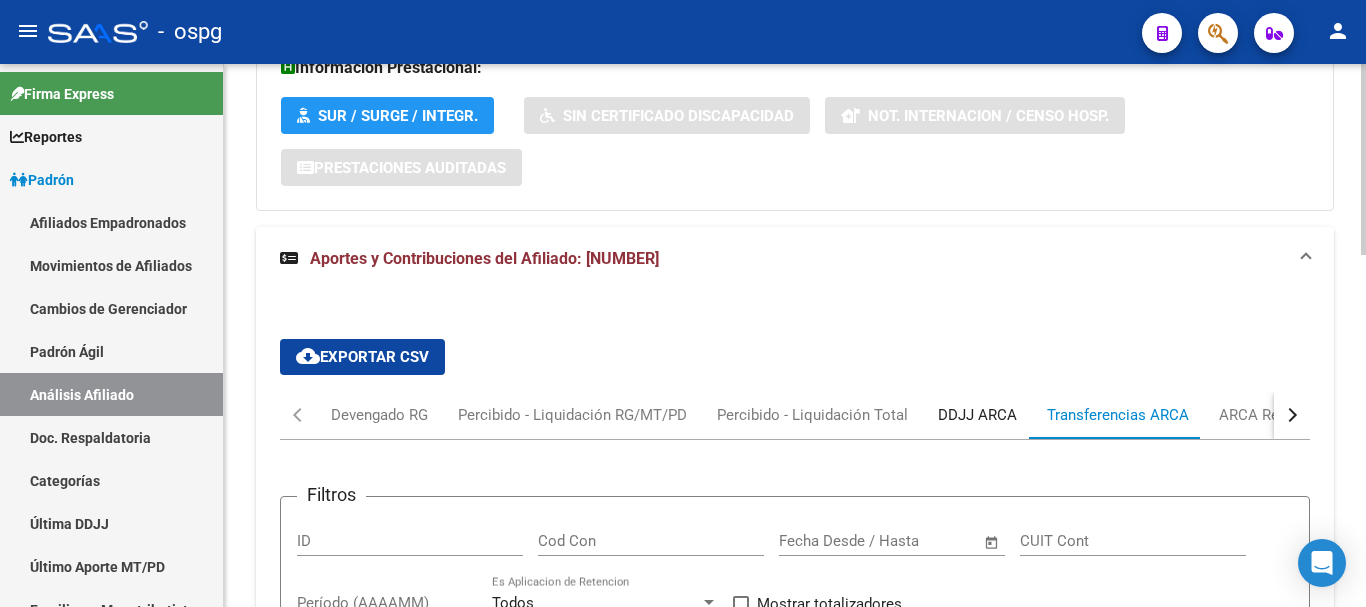 click on "DDJJ ARCA" at bounding box center (977, 415) 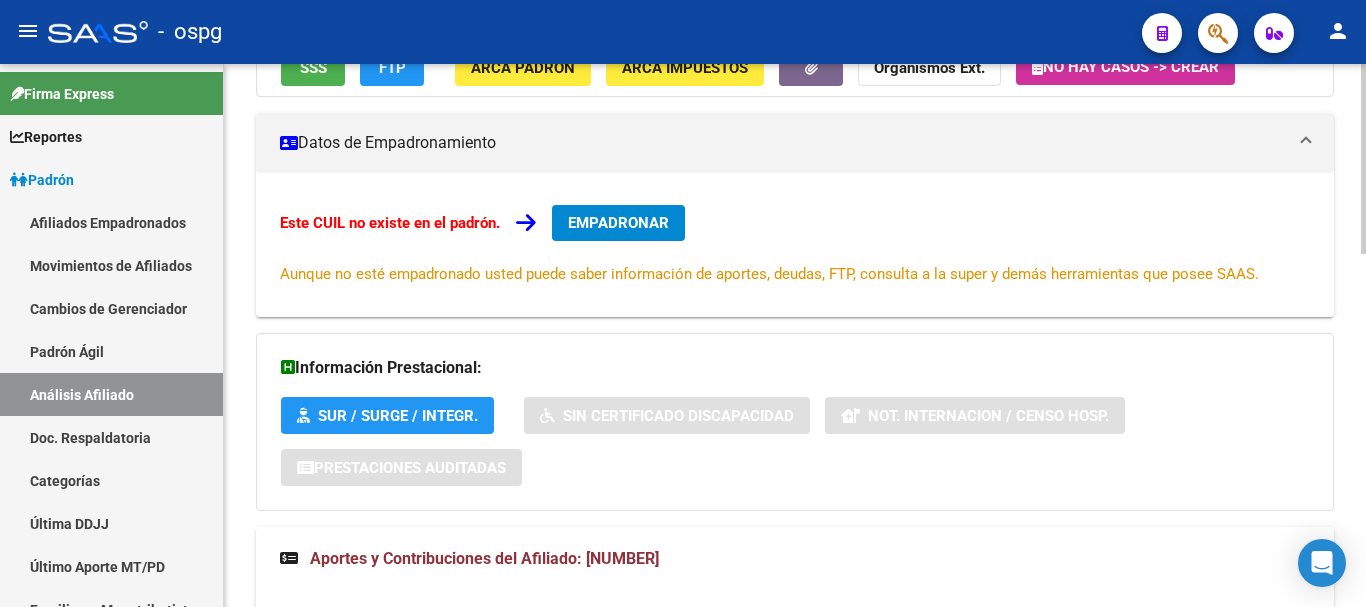 scroll, scrollTop: 0, scrollLeft: 0, axis: both 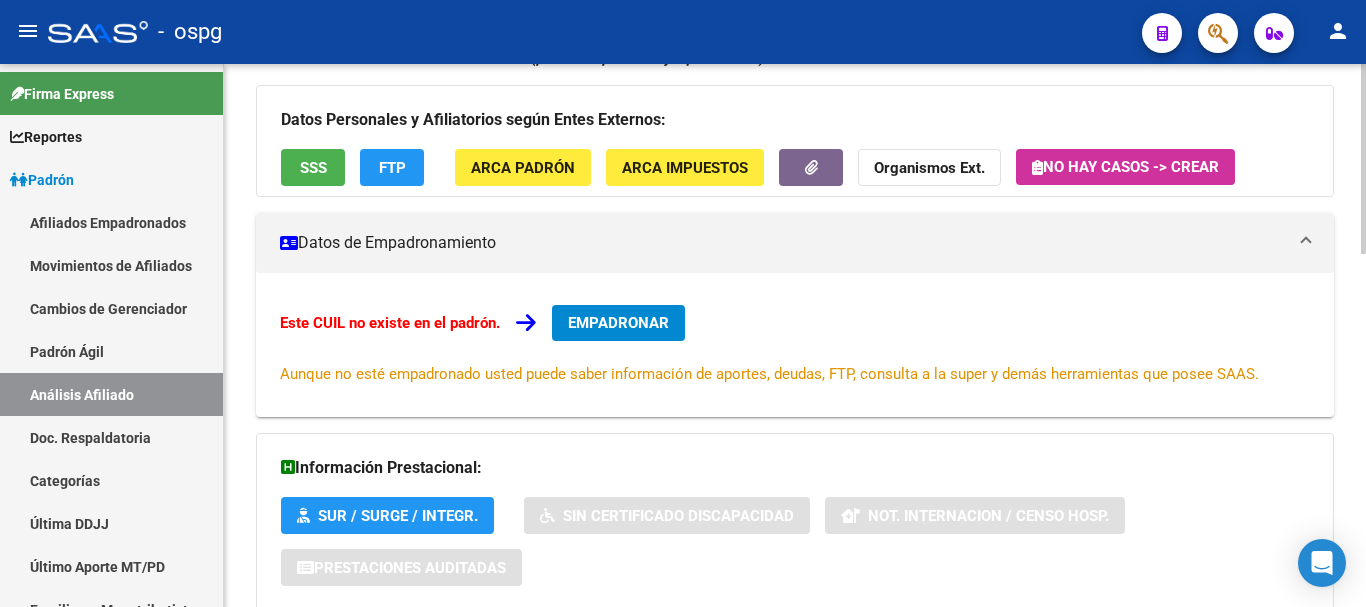 click on "EMPADRONAR" at bounding box center (618, 323) 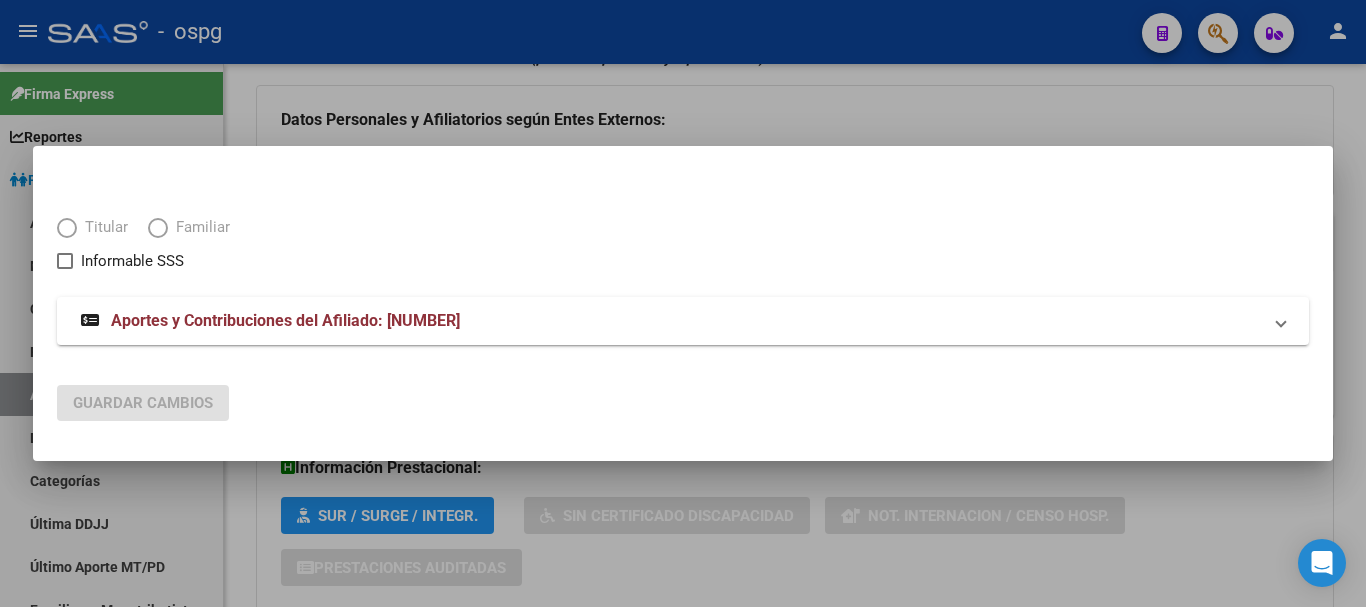 drag, startPoint x: 72, startPoint y: 226, endPoint x: 141, endPoint y: 221, distance: 69.18092 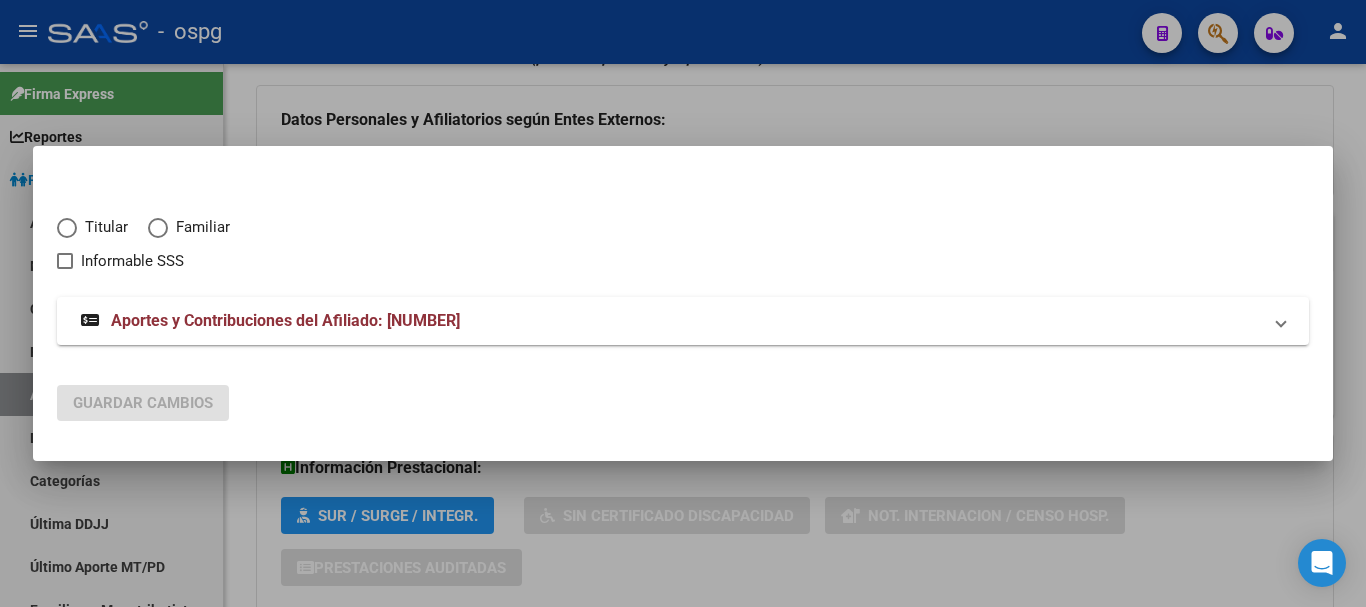 click at bounding box center (67, 228) 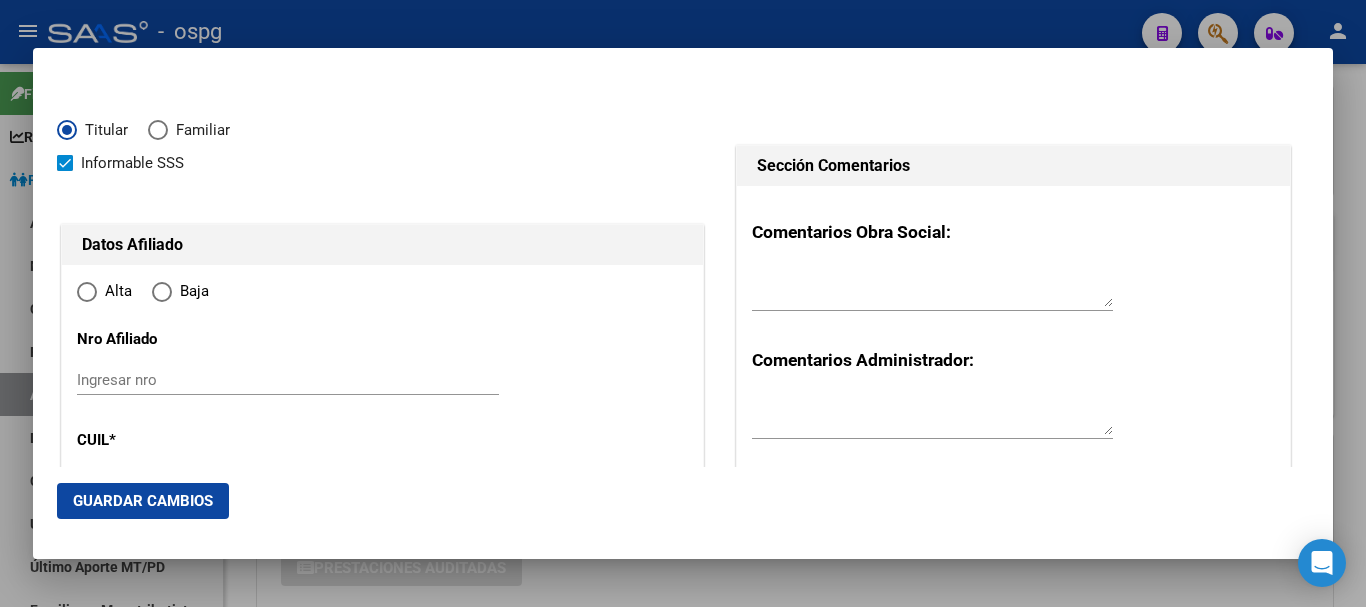type on "[CUIT]" 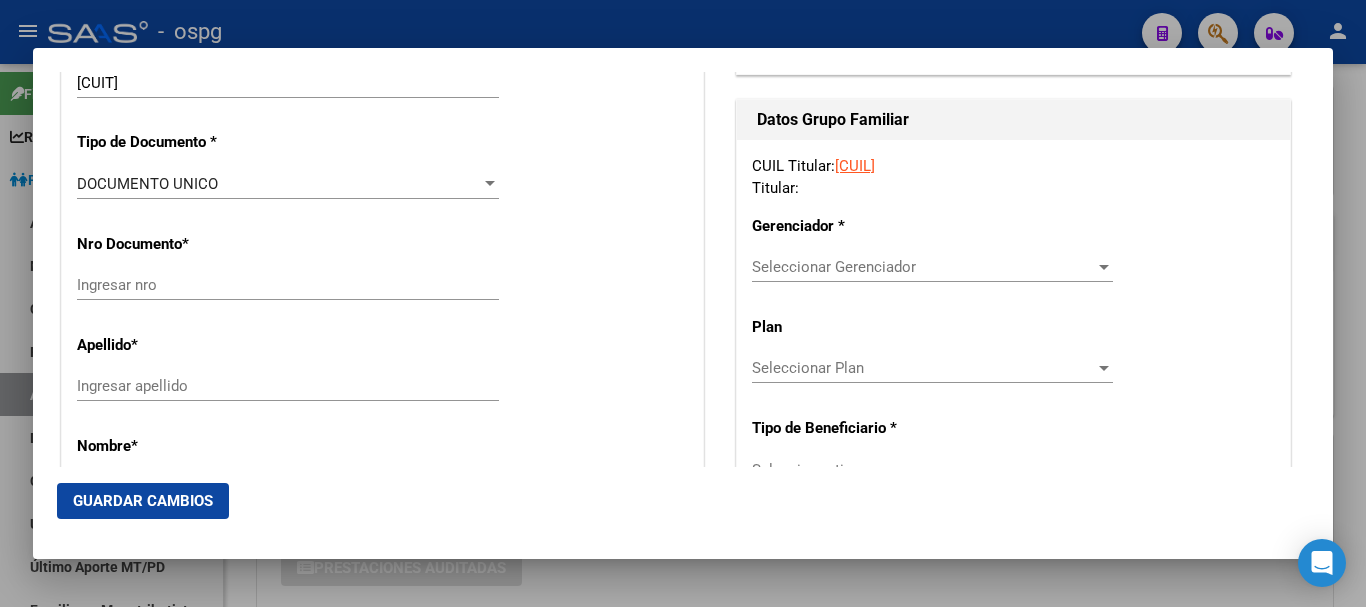 type on "[NUMBER]" 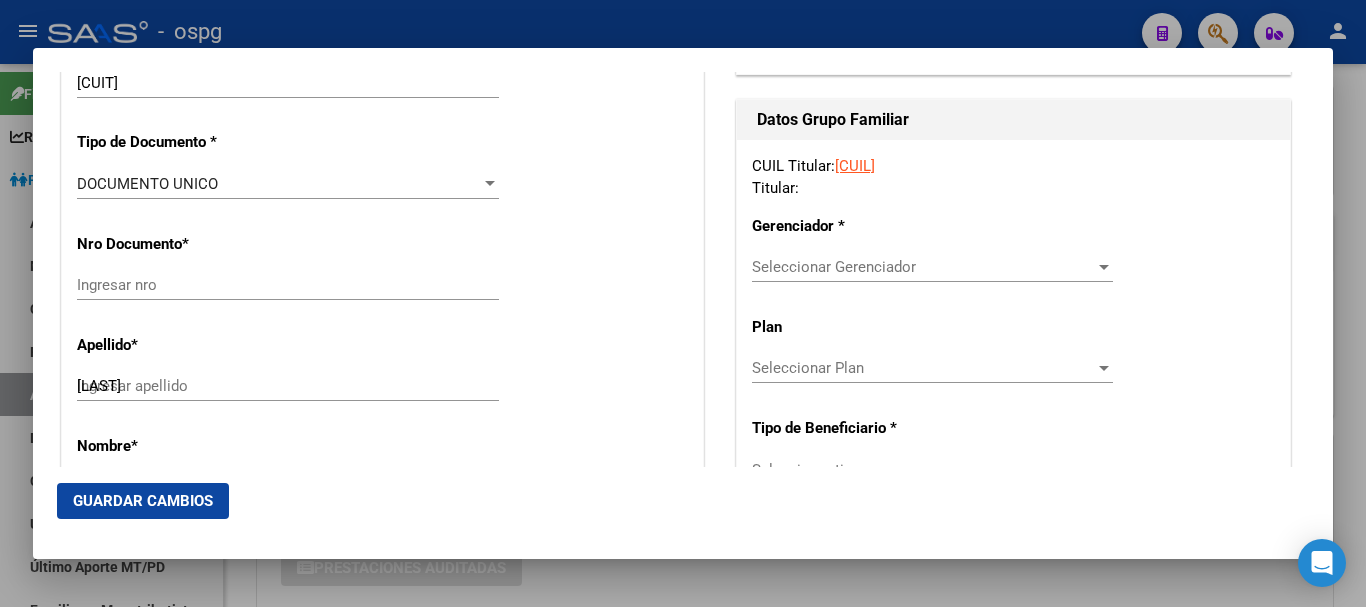 radio on "true" 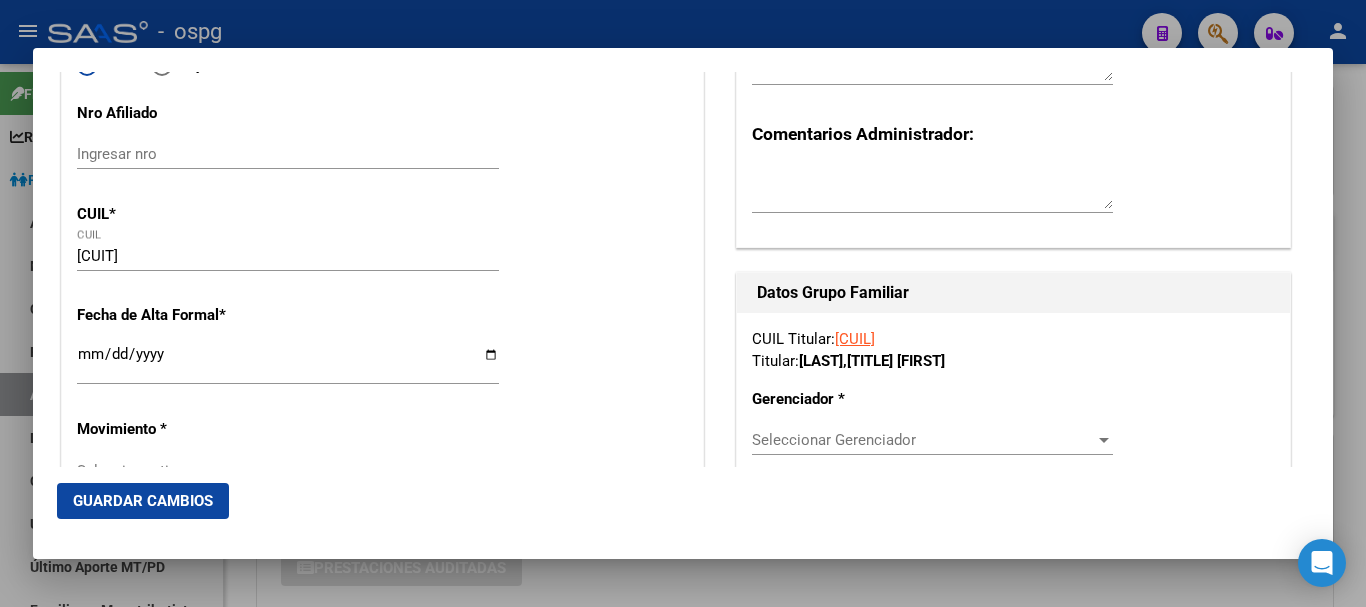 scroll, scrollTop: 300, scrollLeft: 0, axis: vertical 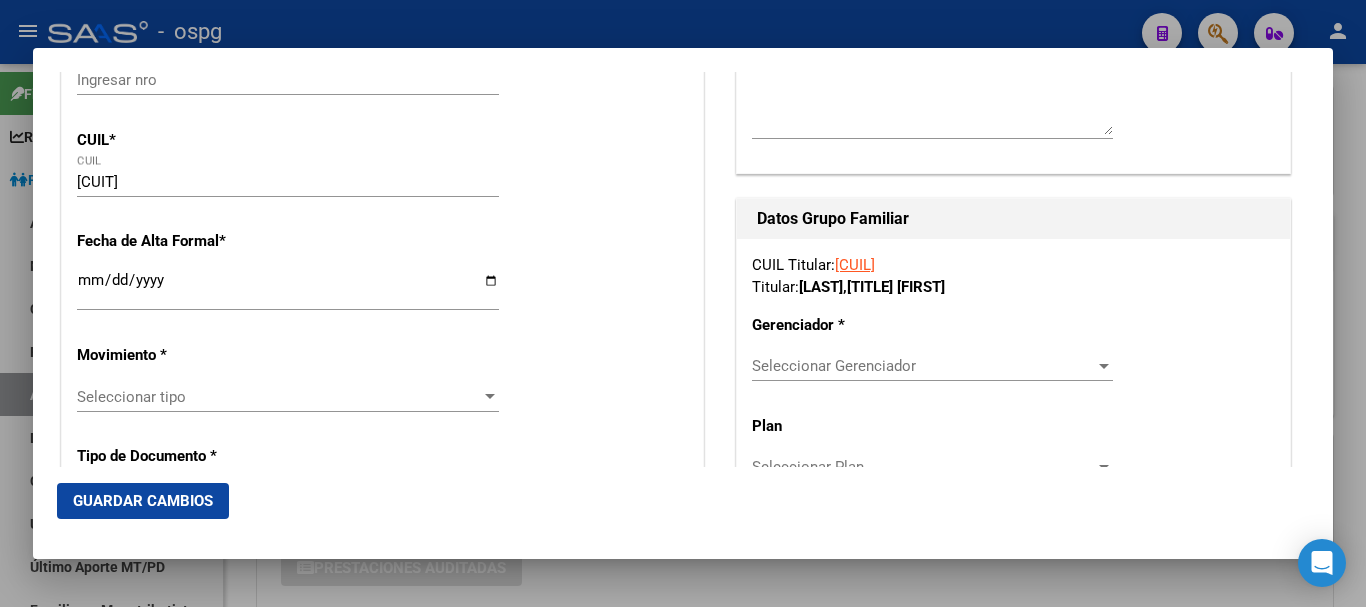 click on "Ingresar fecha" at bounding box center (288, 288) 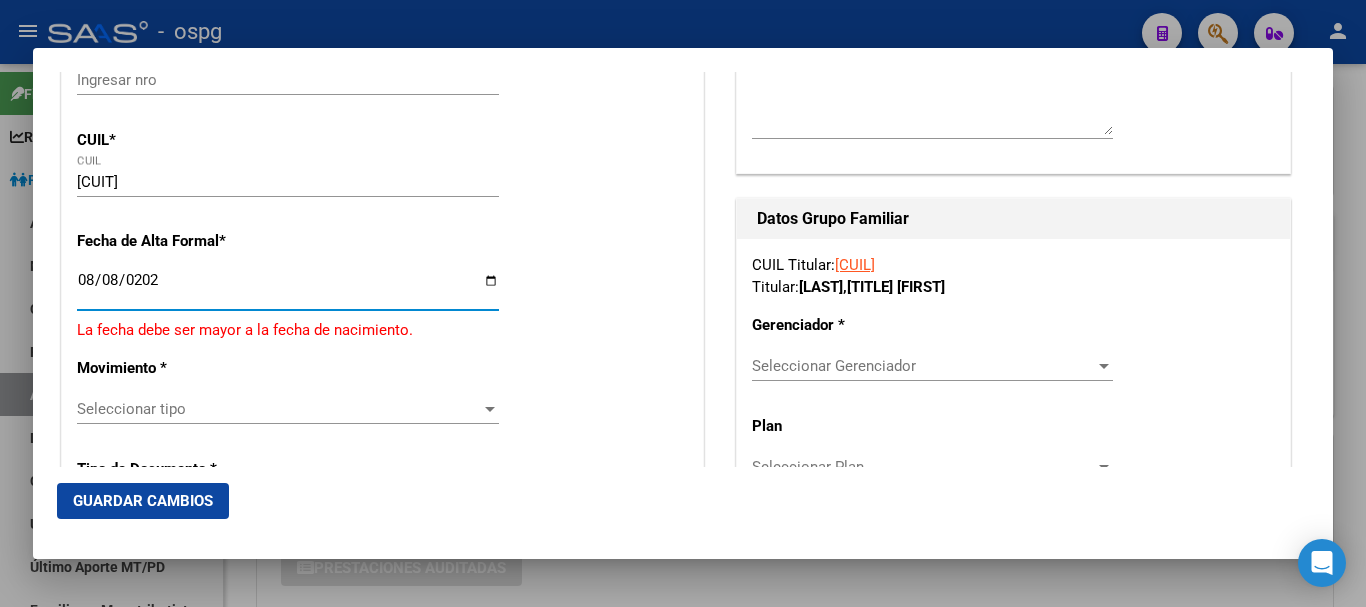 type on "2025-08-08" 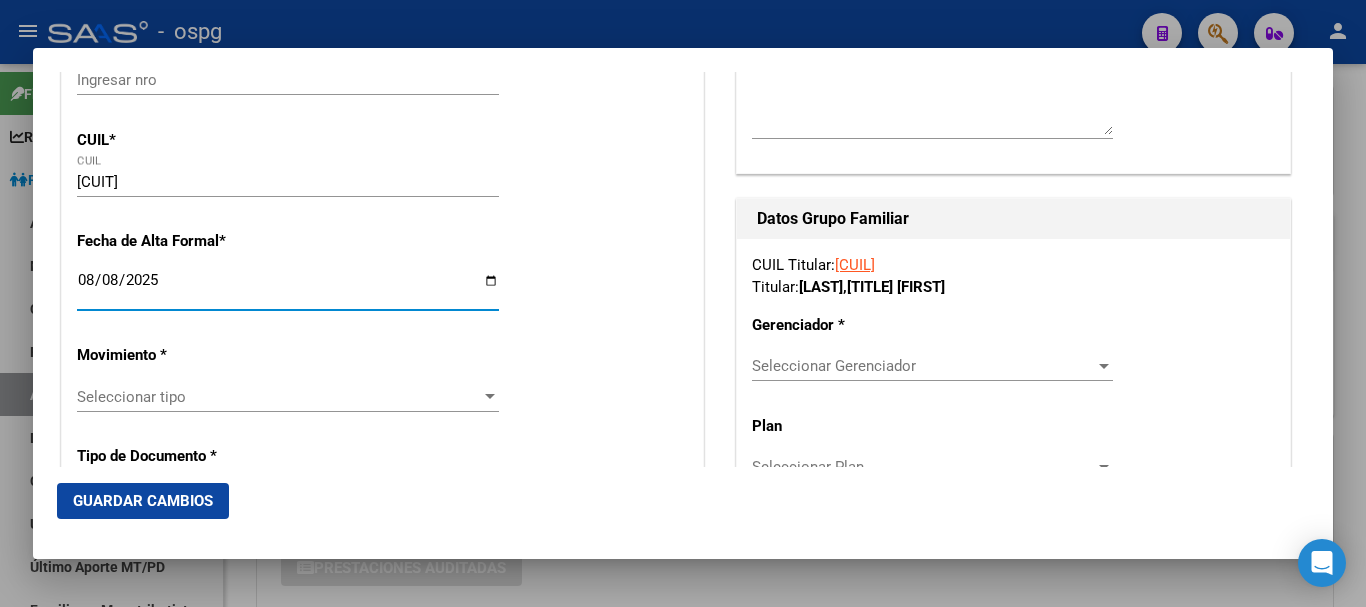 click on "Seleccionar tipo" at bounding box center [279, 397] 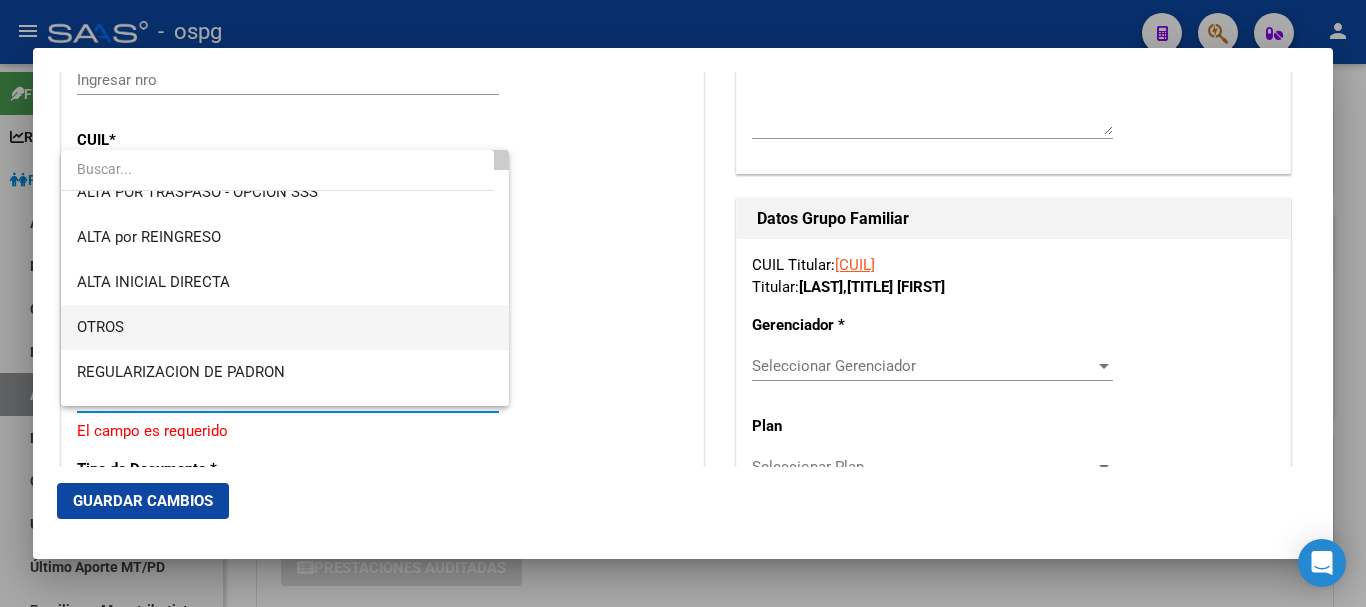 scroll, scrollTop: 100, scrollLeft: 0, axis: vertical 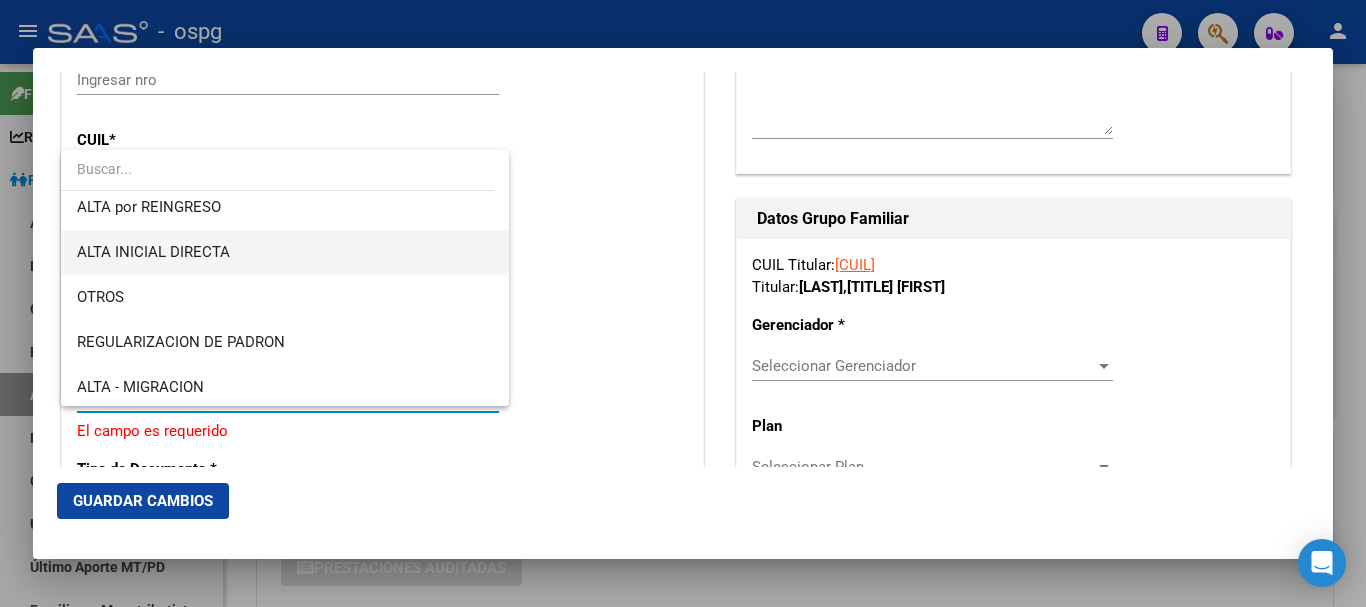 drag, startPoint x: 169, startPoint y: 261, endPoint x: 184, endPoint y: 257, distance: 15.524175 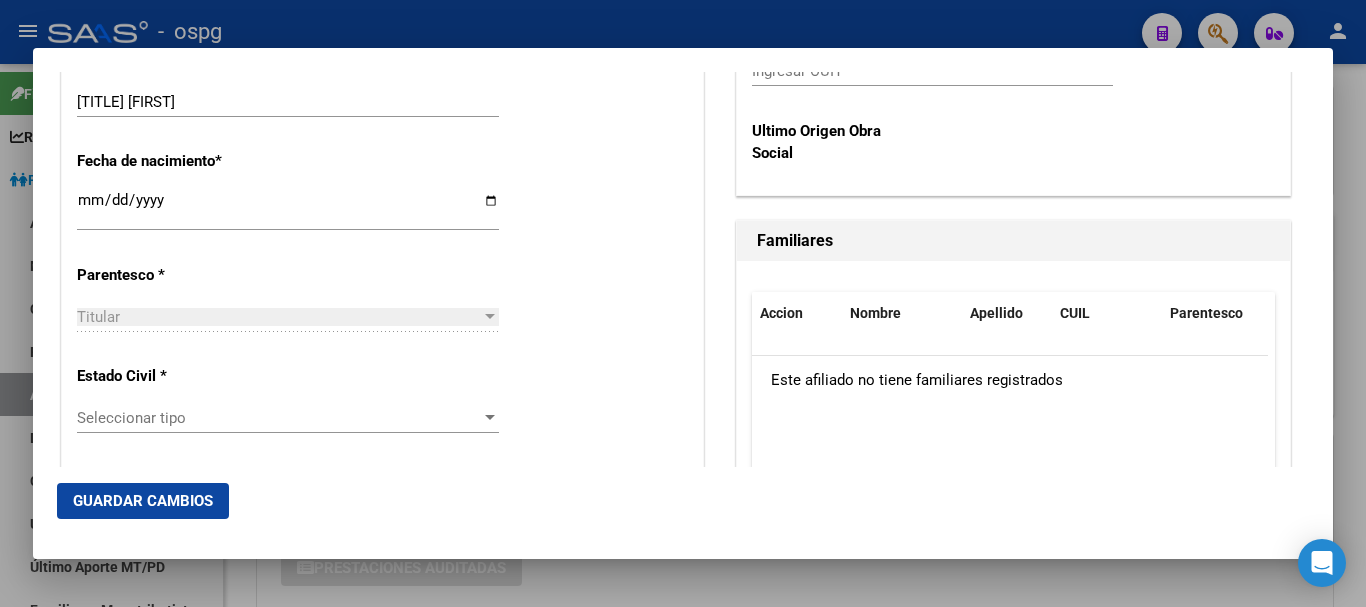 scroll, scrollTop: 1100, scrollLeft: 0, axis: vertical 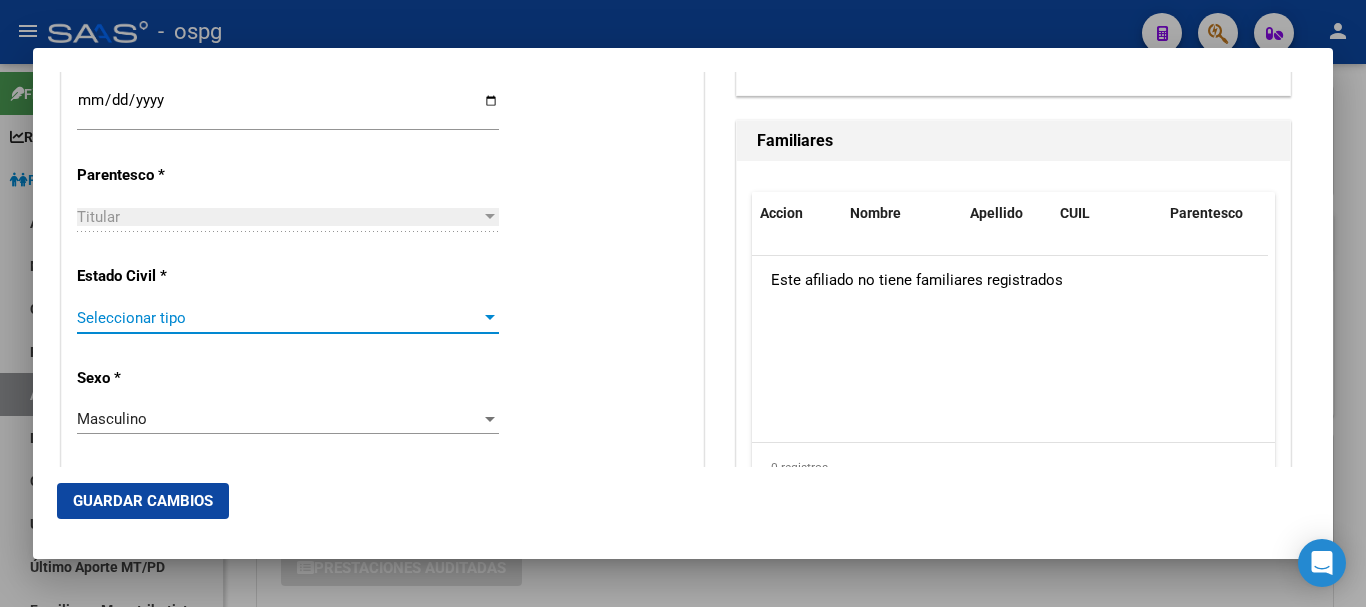 click on "Seleccionar tipo" at bounding box center (279, 318) 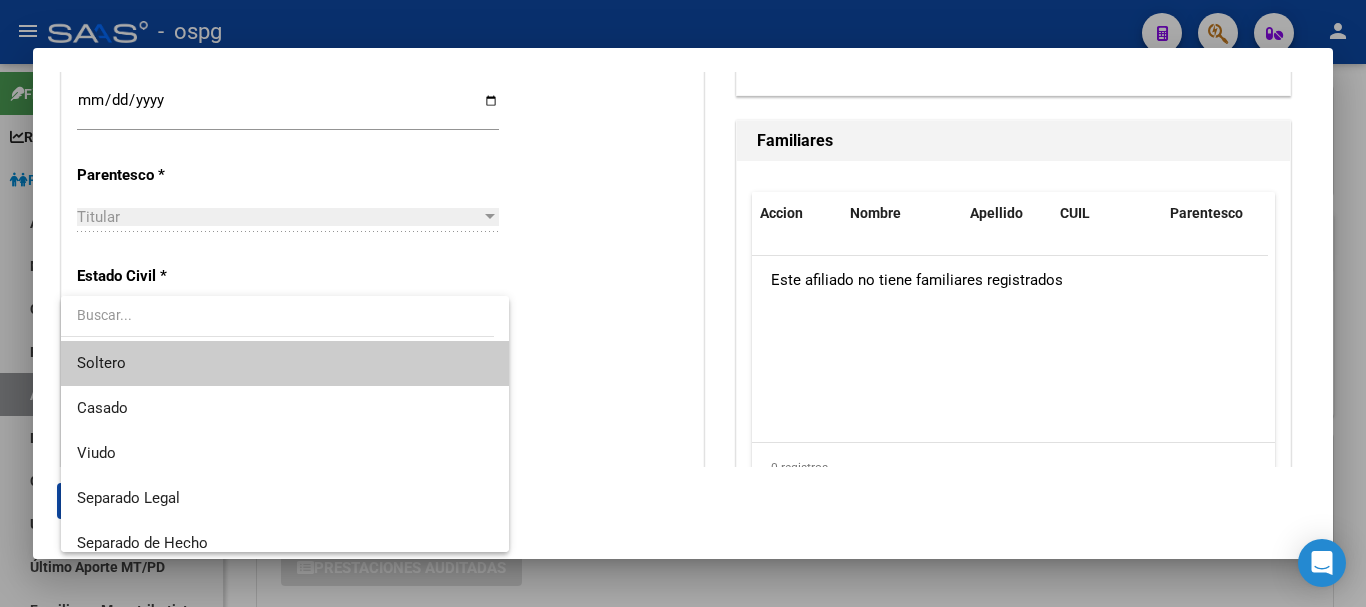click on "Soltero" at bounding box center [285, 363] 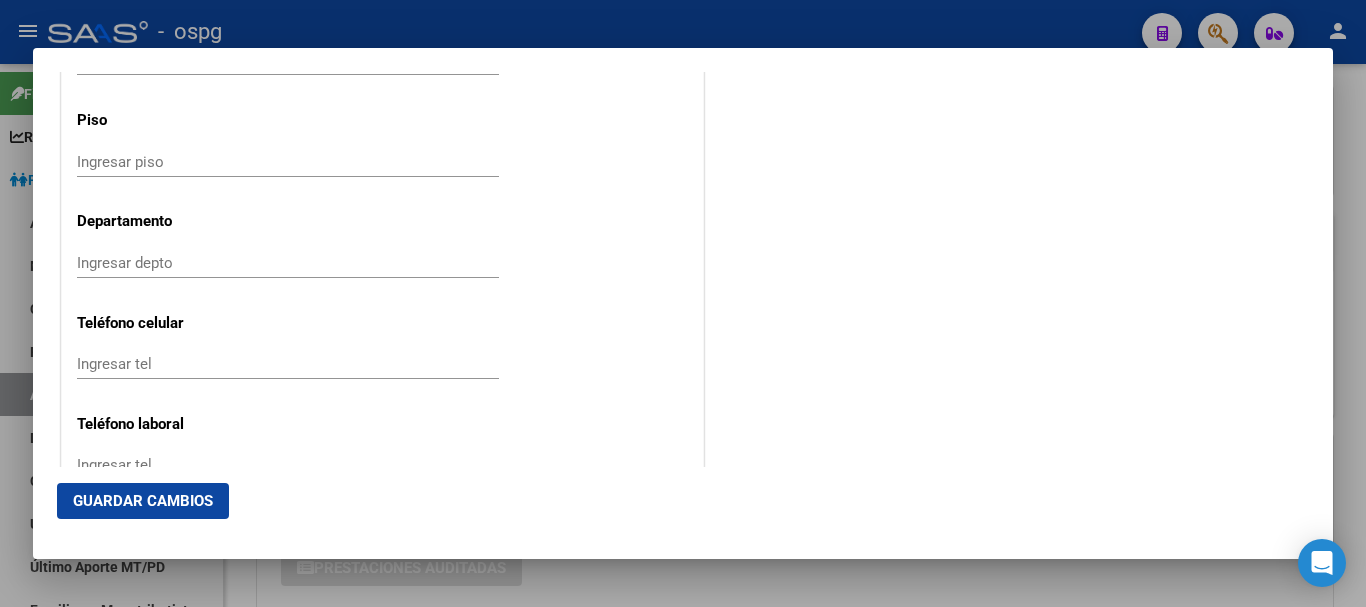 scroll, scrollTop: 2500, scrollLeft: 0, axis: vertical 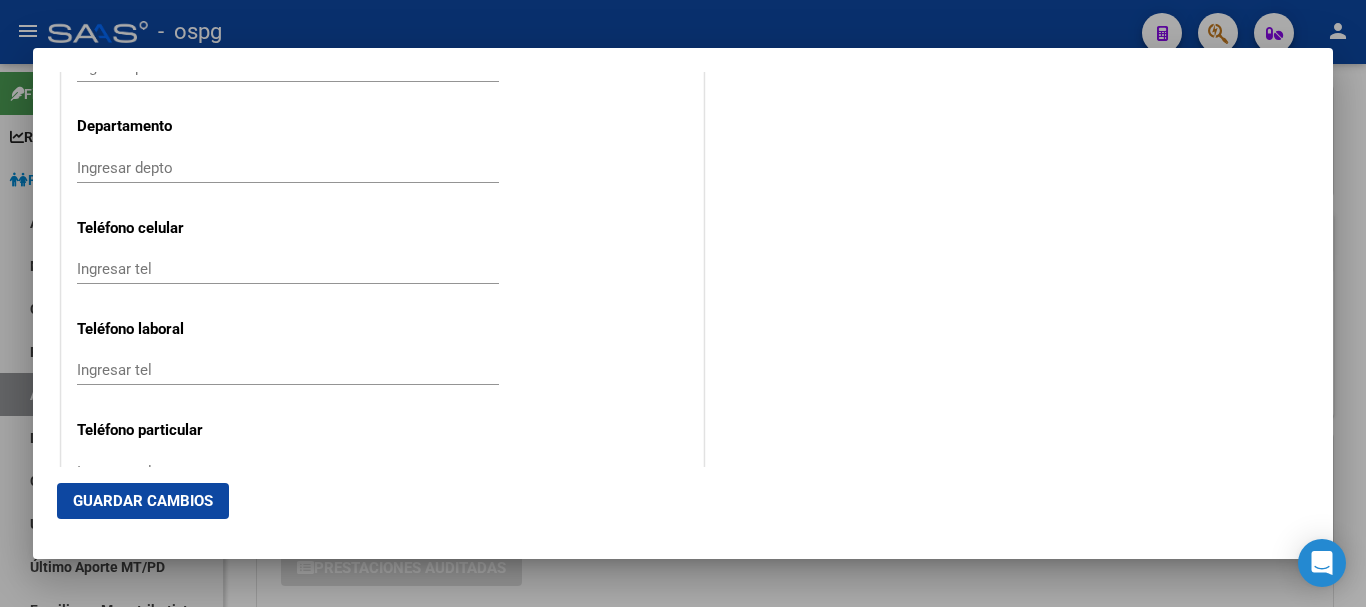 click on "Ingresar tel" 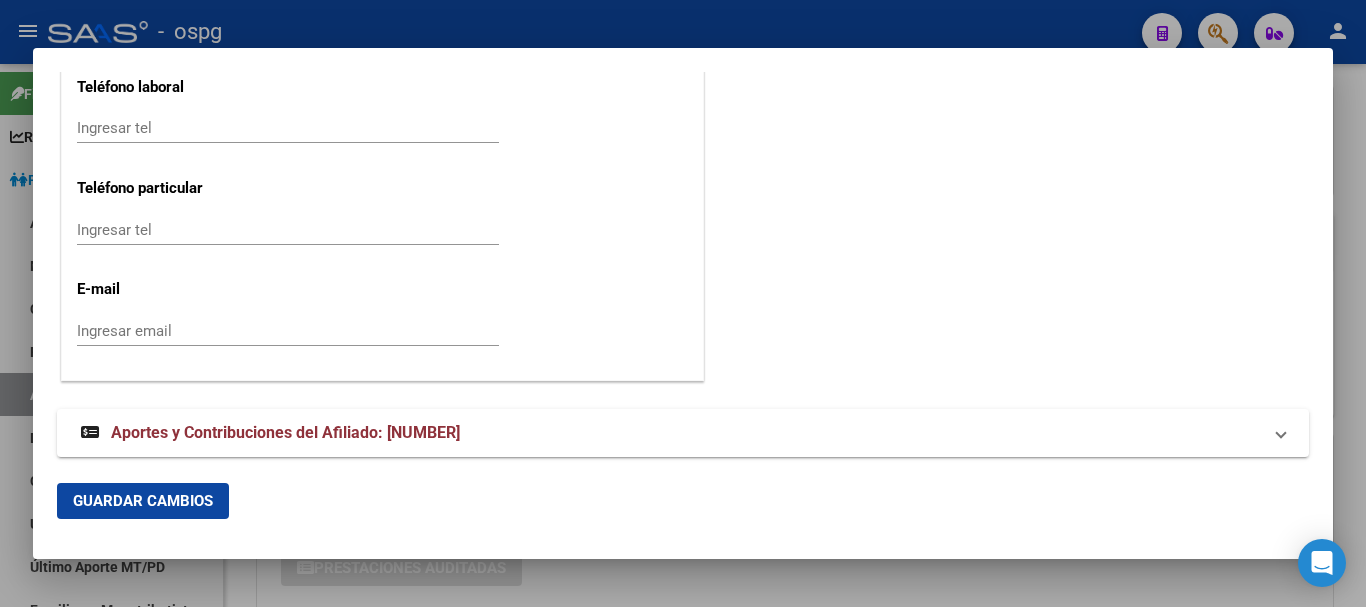 scroll, scrollTop: 2755, scrollLeft: 0, axis: vertical 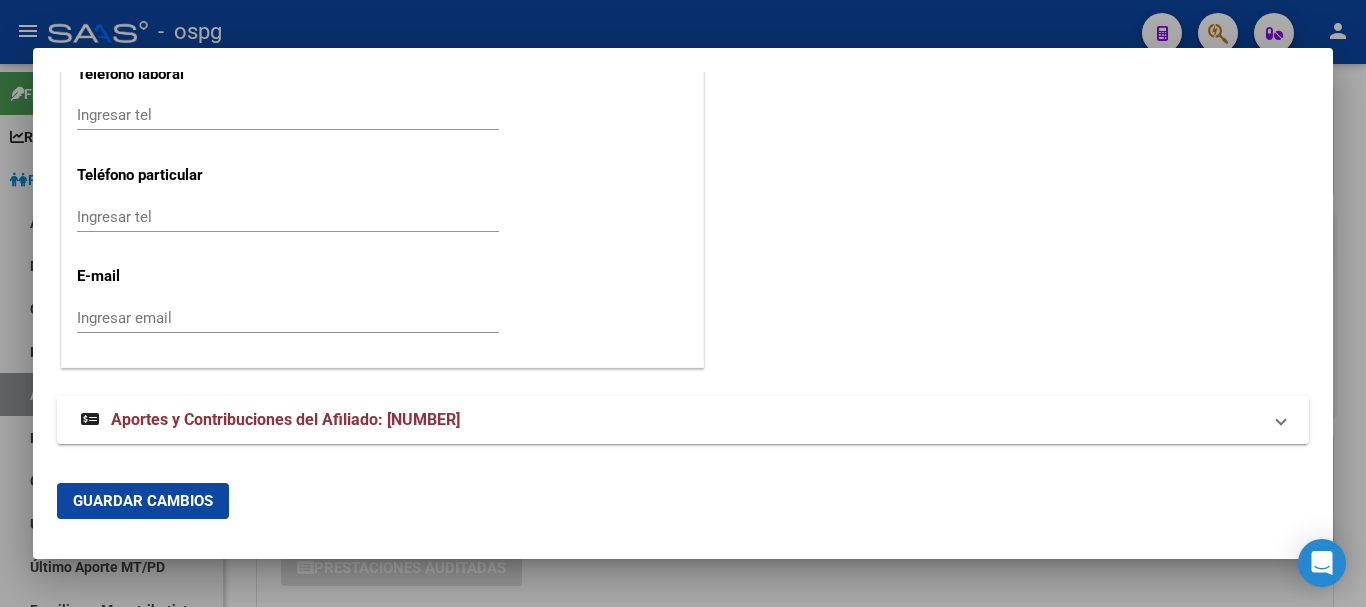 click on "Ingresar email" at bounding box center [288, 318] 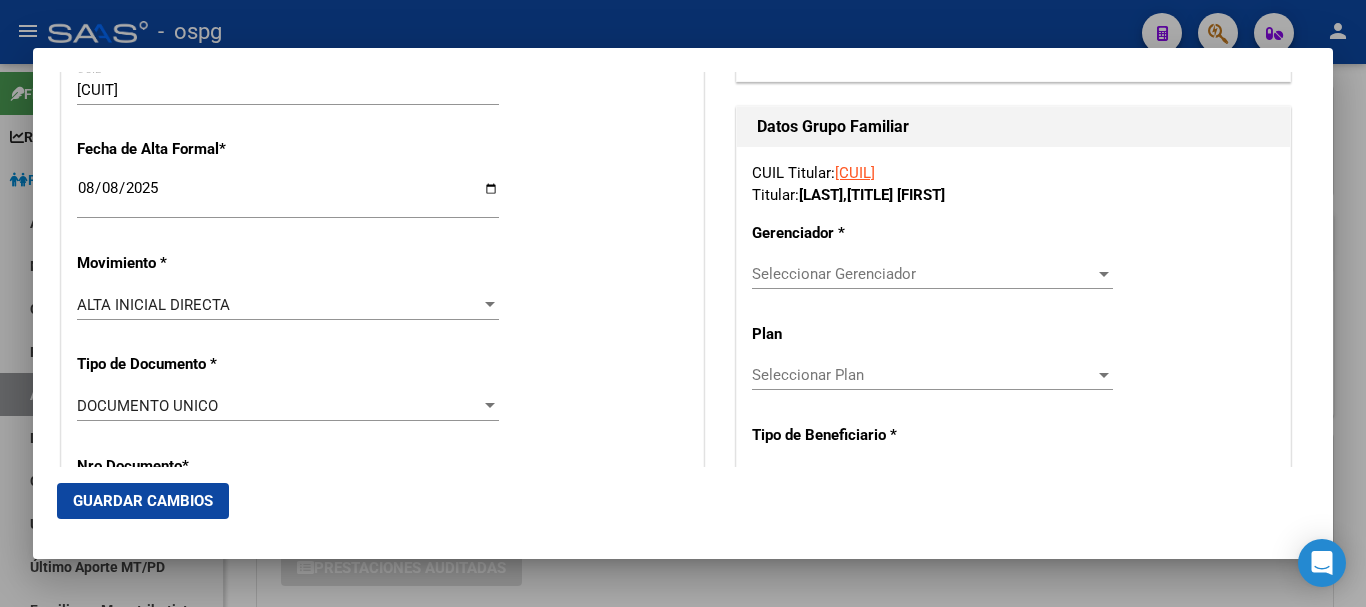 scroll, scrollTop: 400, scrollLeft: 0, axis: vertical 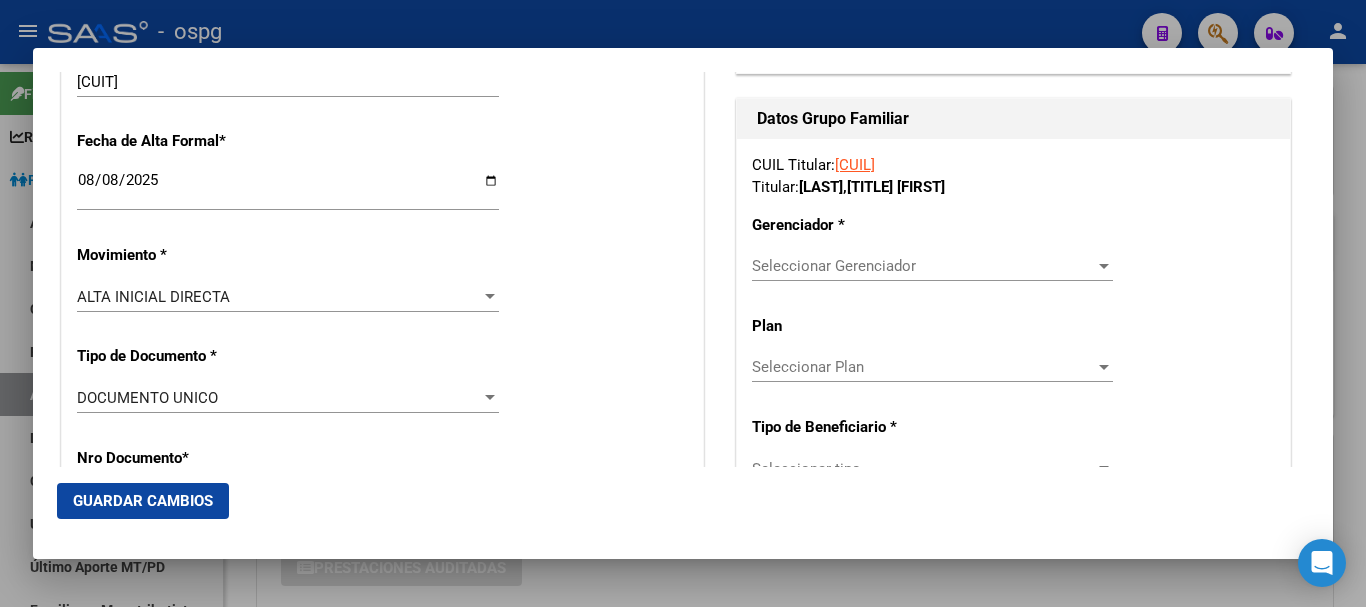 type on "[EMAIL]" 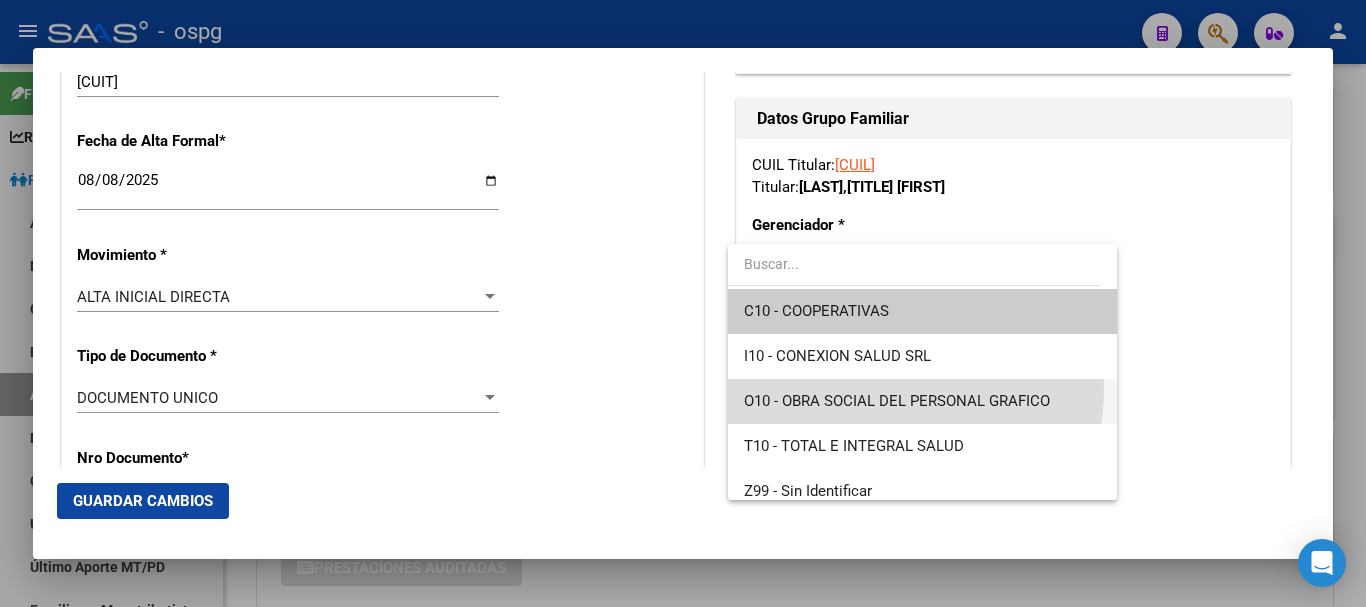 click on "O10 - OBRA SOCIAL DEL PERSONAL GRAFICO" at bounding box center [922, 401] 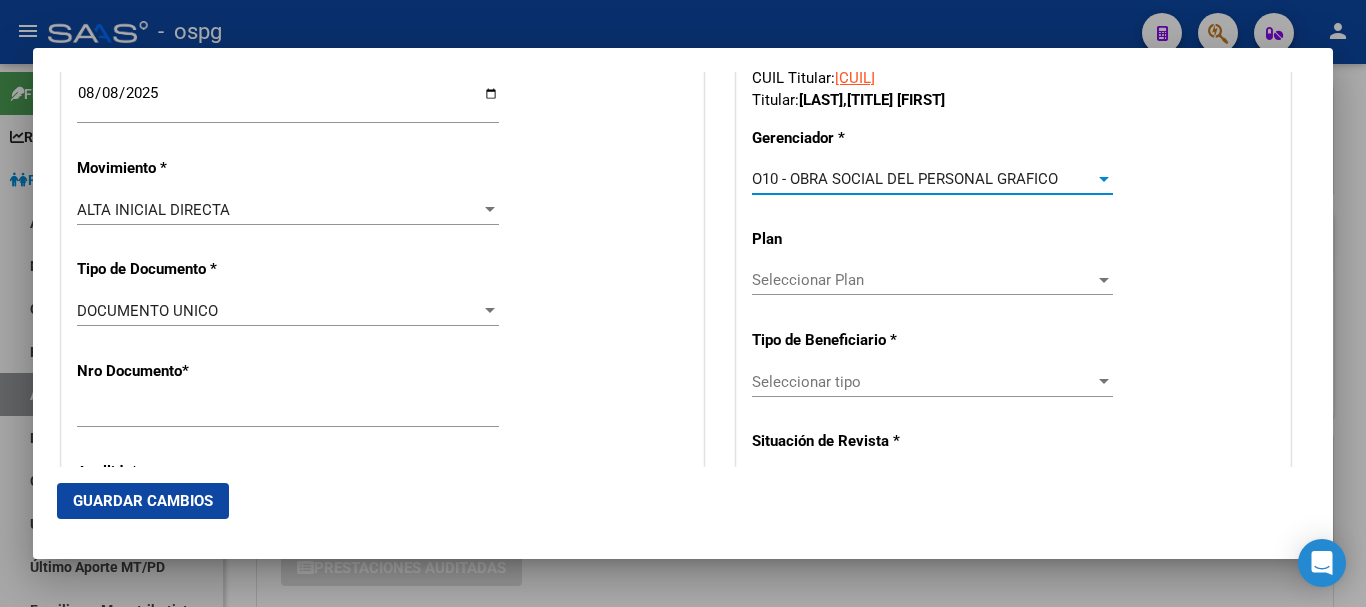 scroll, scrollTop: 600, scrollLeft: 0, axis: vertical 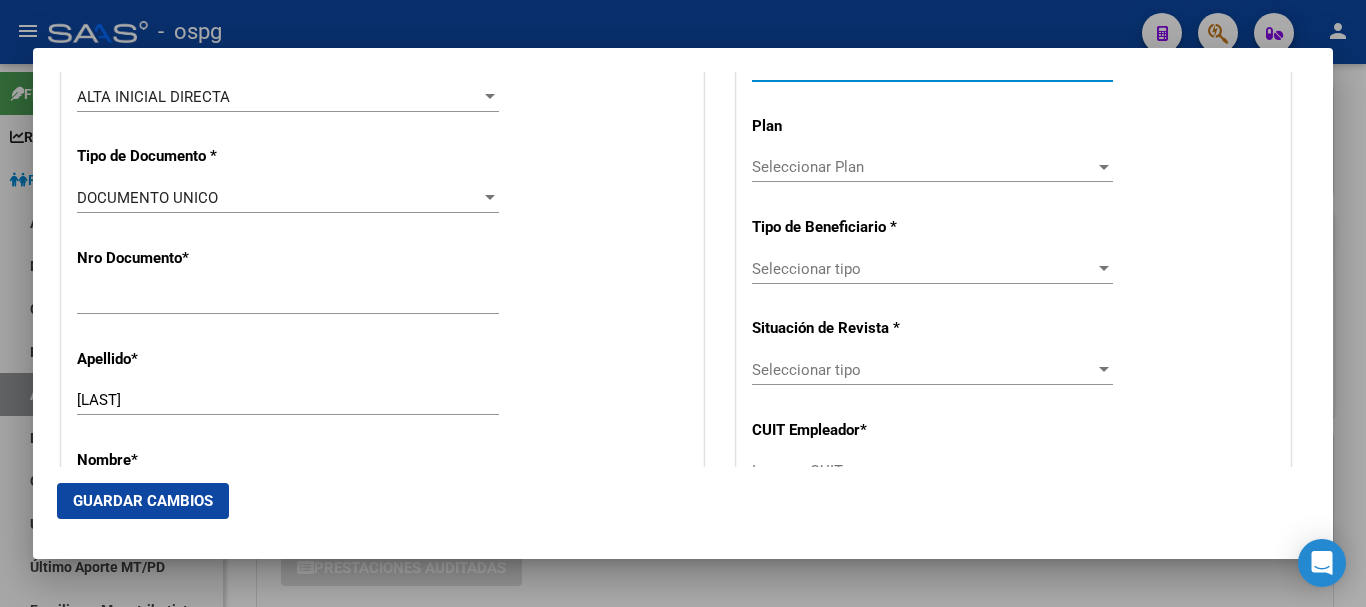 click on "Seleccionar tipo" at bounding box center [923, 269] 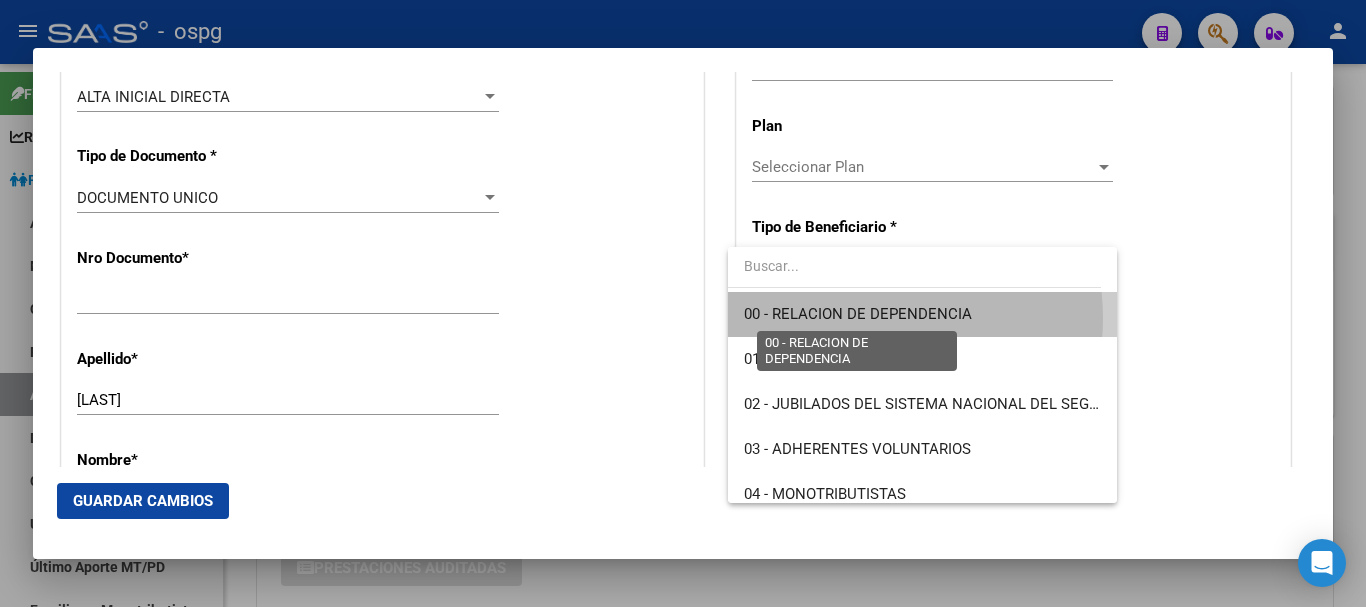 click on "00 - RELACION DE DEPENDENCIA" at bounding box center (858, 314) 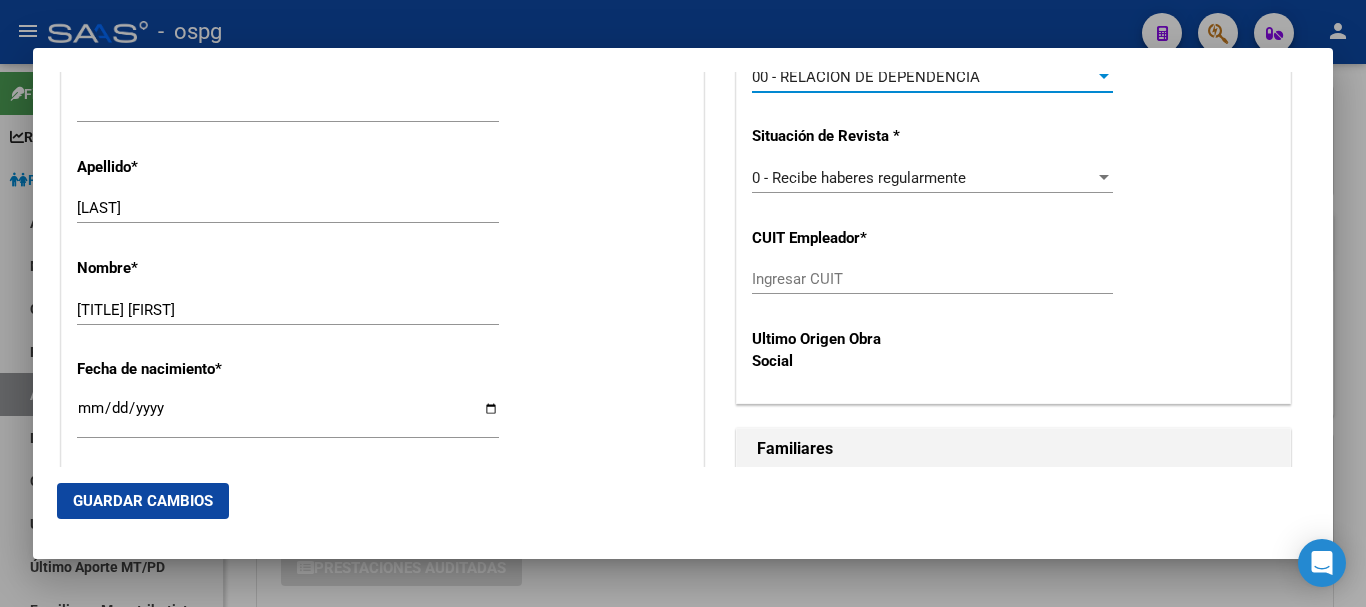 type on "[NUMBER]" 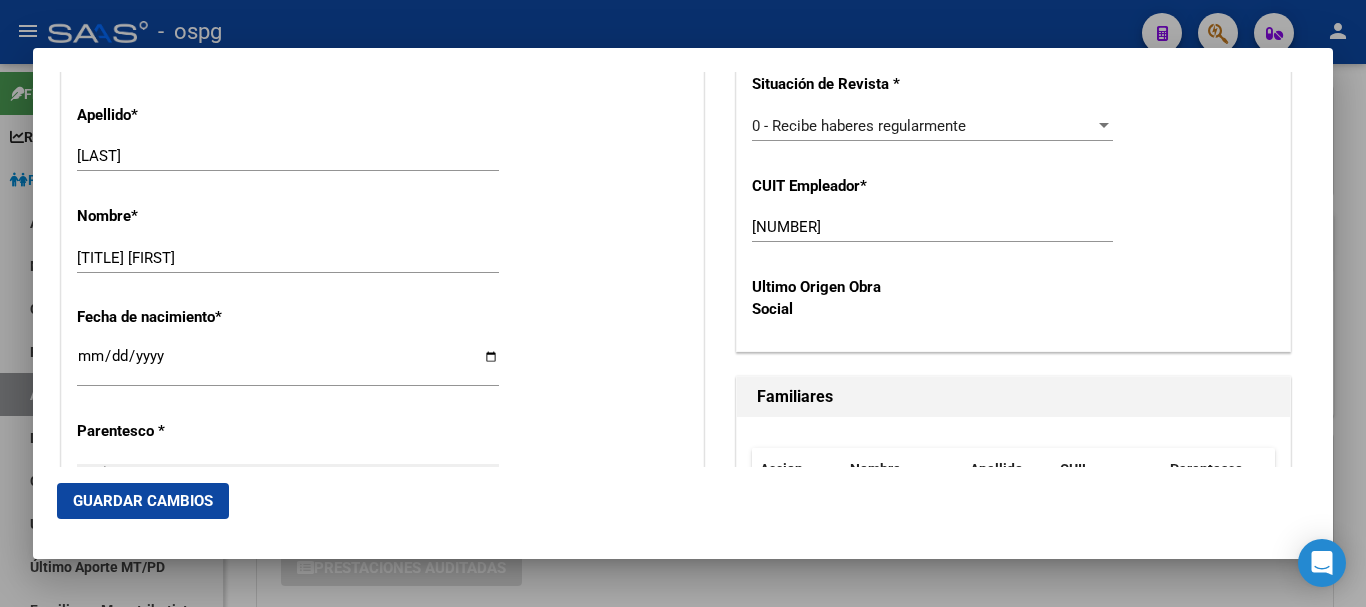 scroll, scrollTop: 800, scrollLeft: 0, axis: vertical 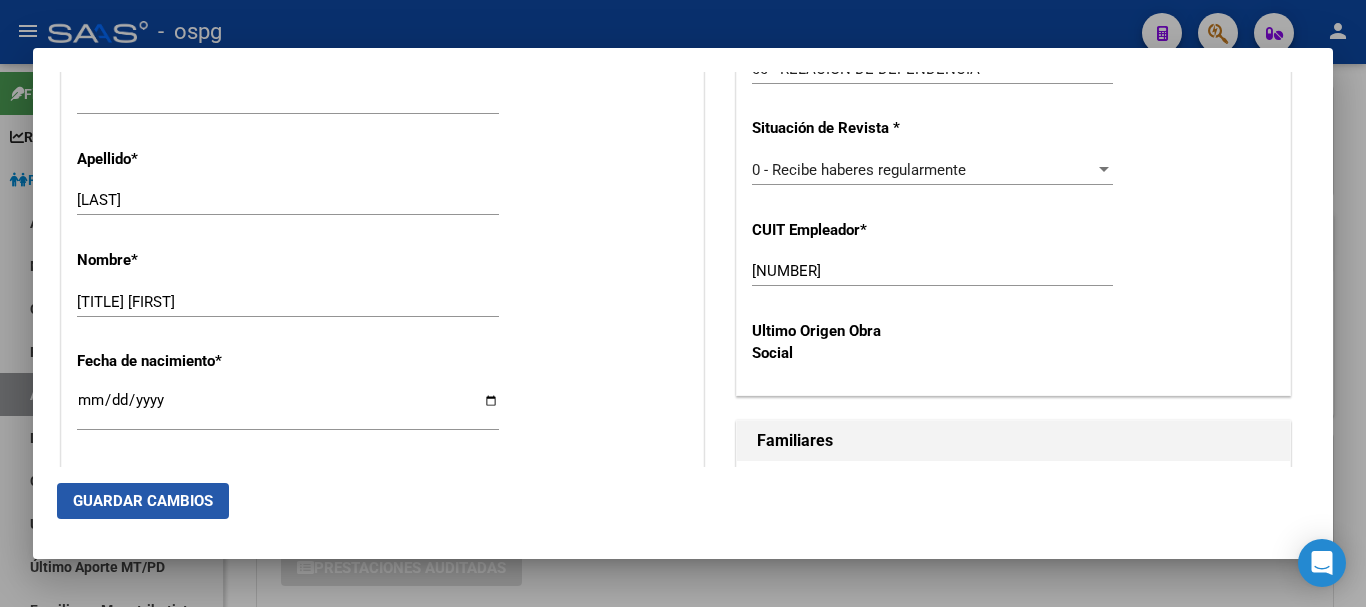 click on "Guardar Cambios" 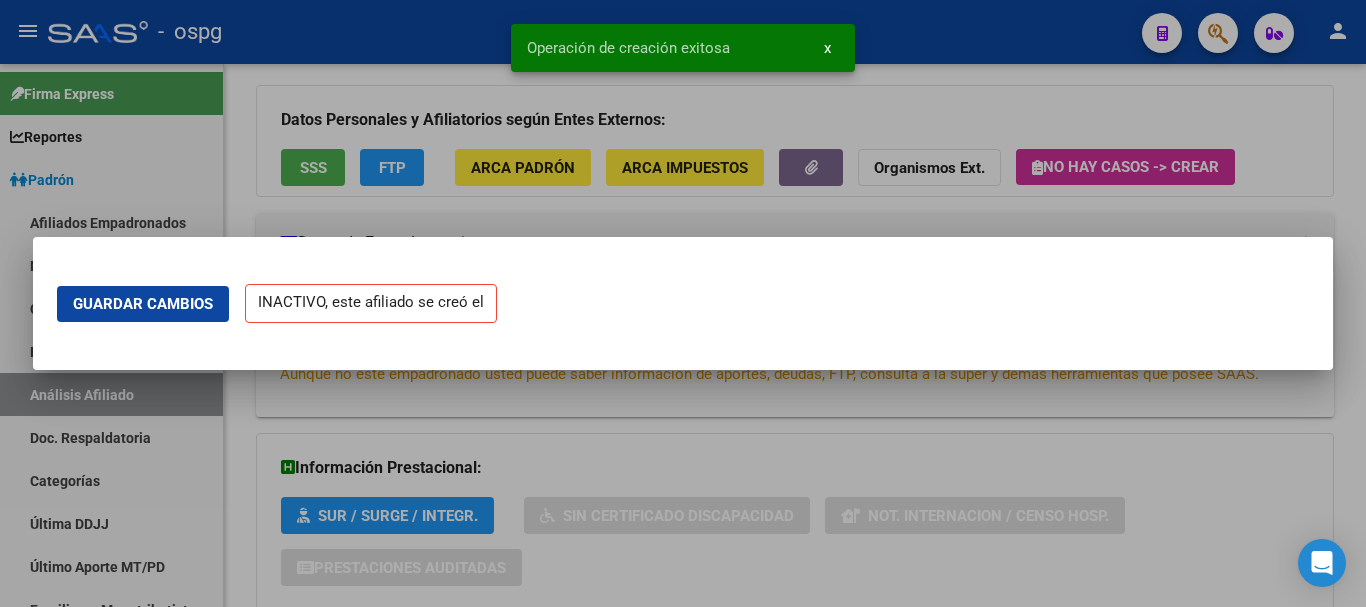 scroll, scrollTop: 0, scrollLeft: 0, axis: both 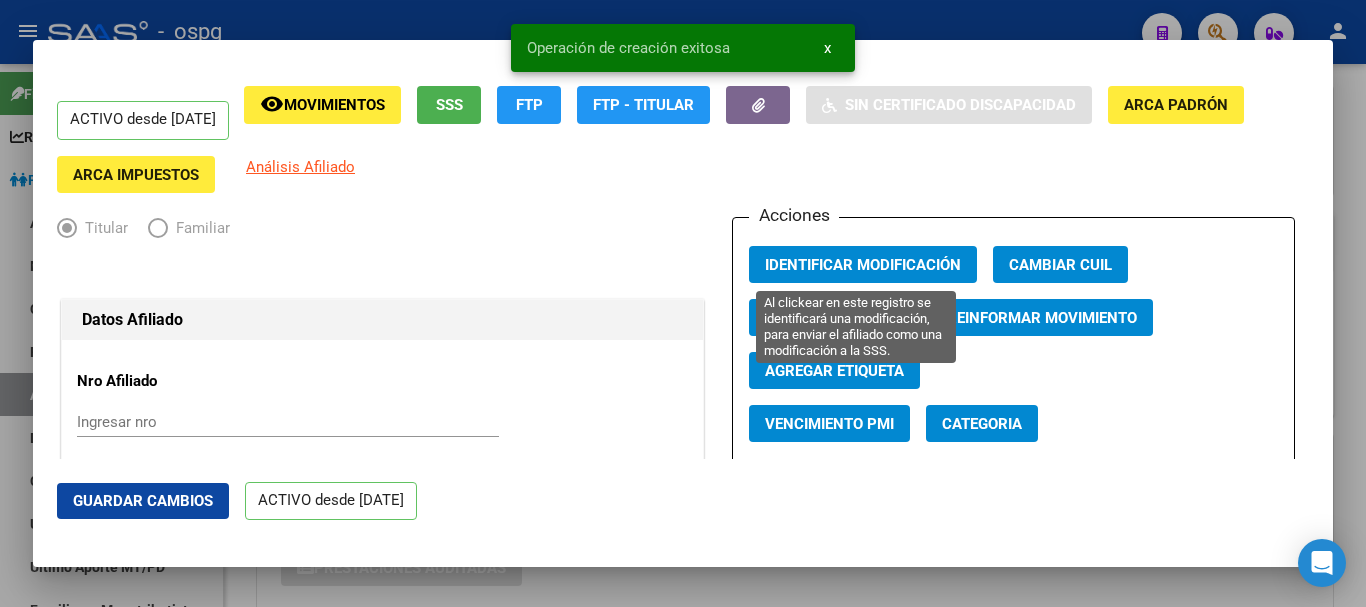 click on "Identificar Modificación" at bounding box center [863, 264] 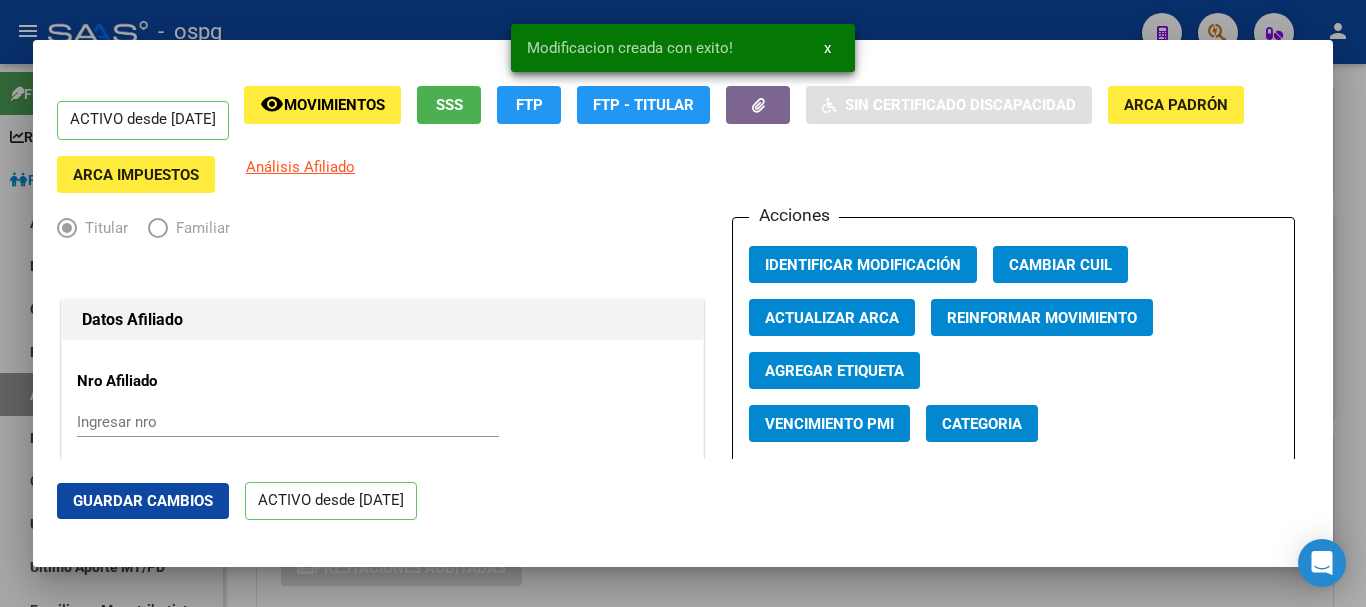 click 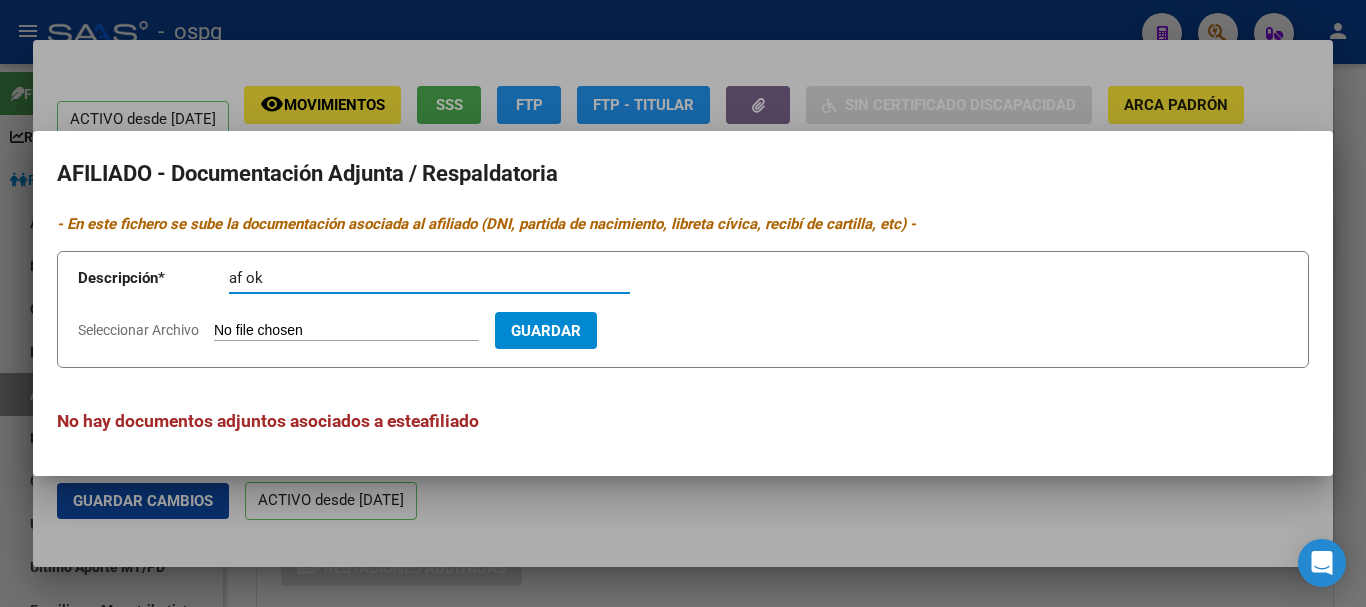 type on "af ok" 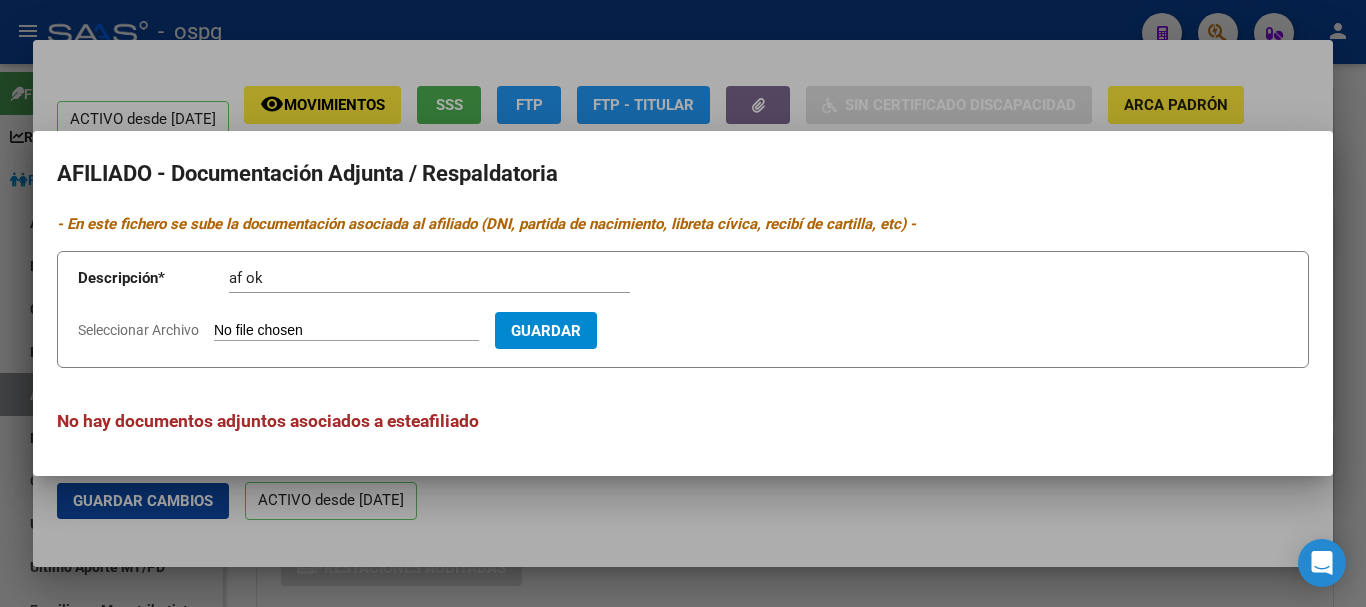 click on "Seleccionar Archivo" at bounding box center (346, 331) 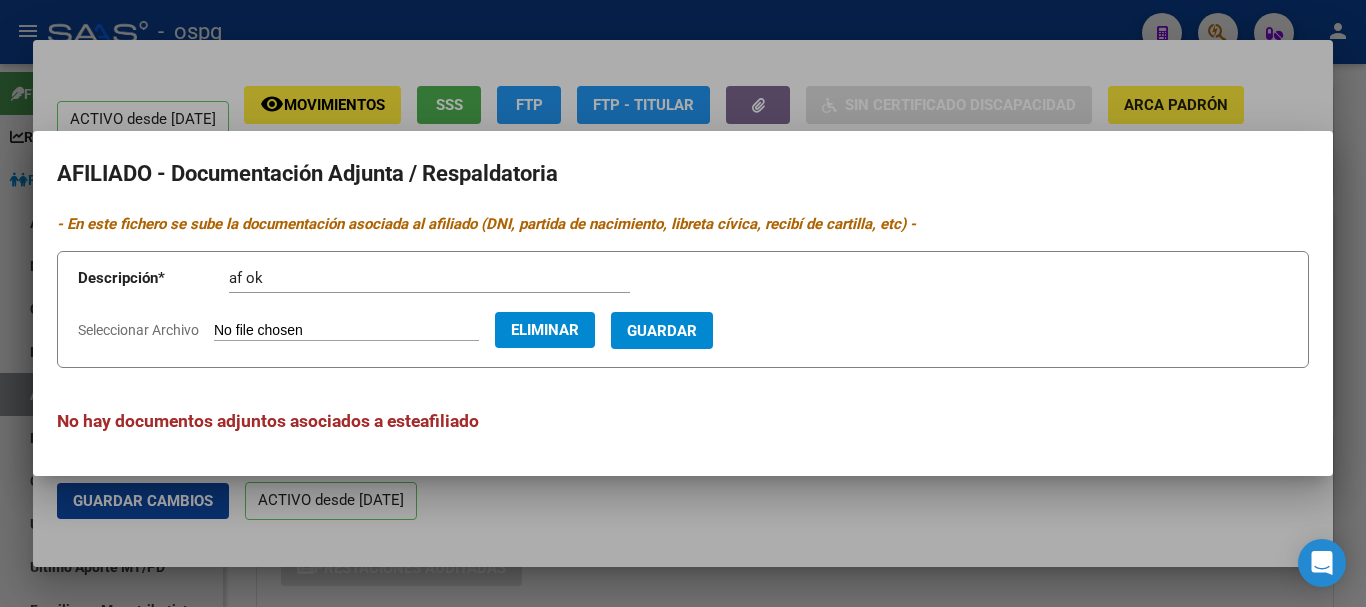 click on "Guardar" at bounding box center (662, 331) 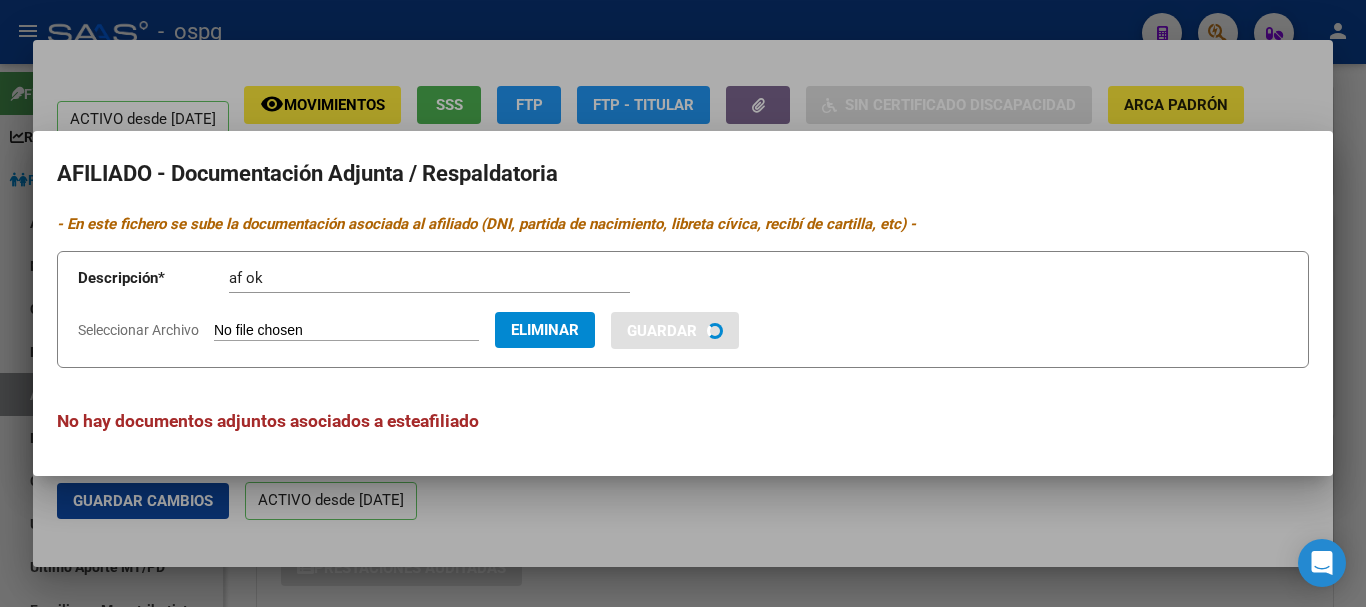 type 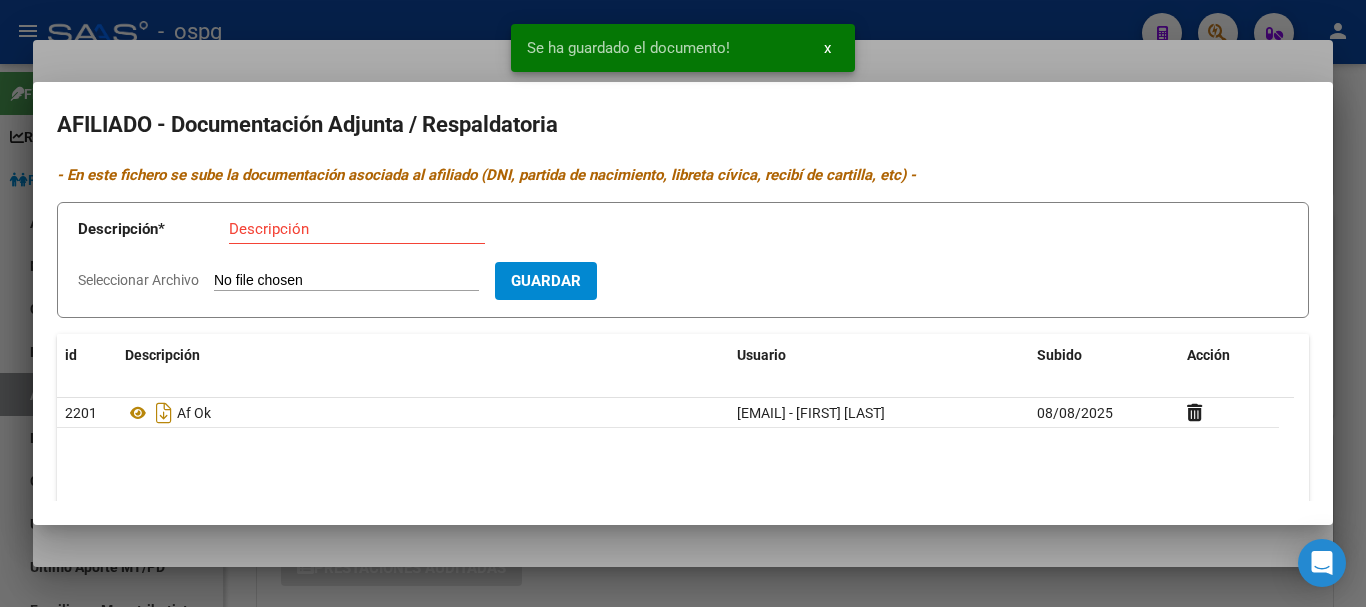 click at bounding box center (683, 303) 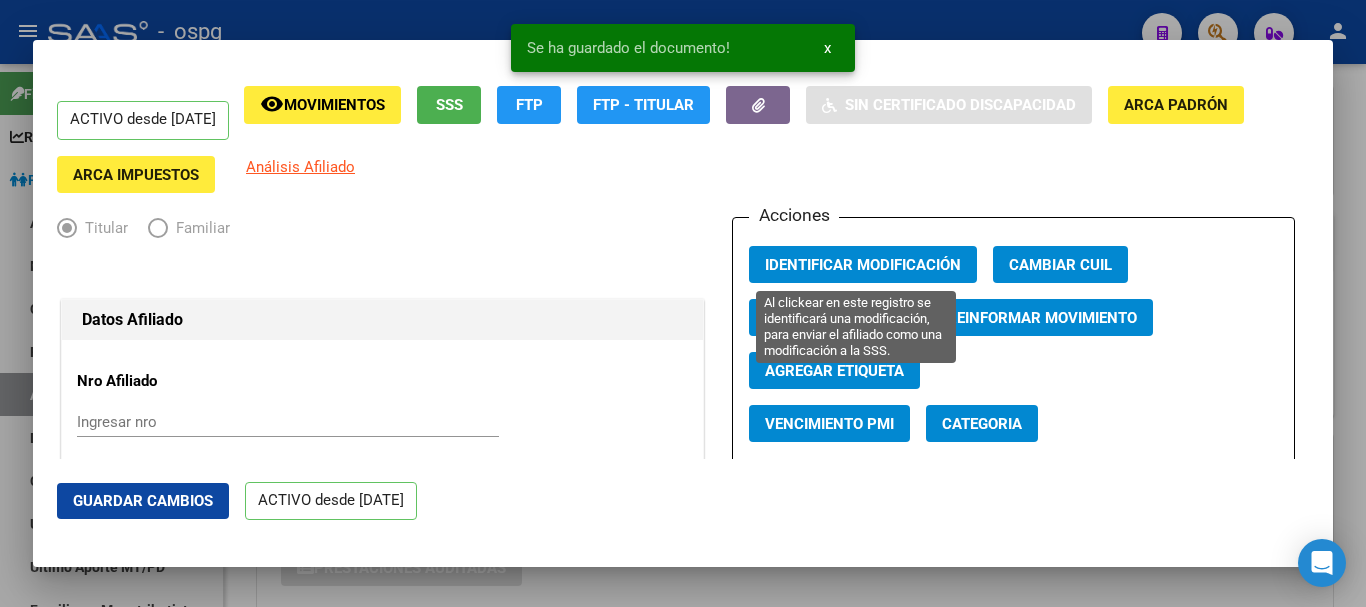 drag, startPoint x: 759, startPoint y: 269, endPoint x: 734, endPoint y: 259, distance: 26.925823 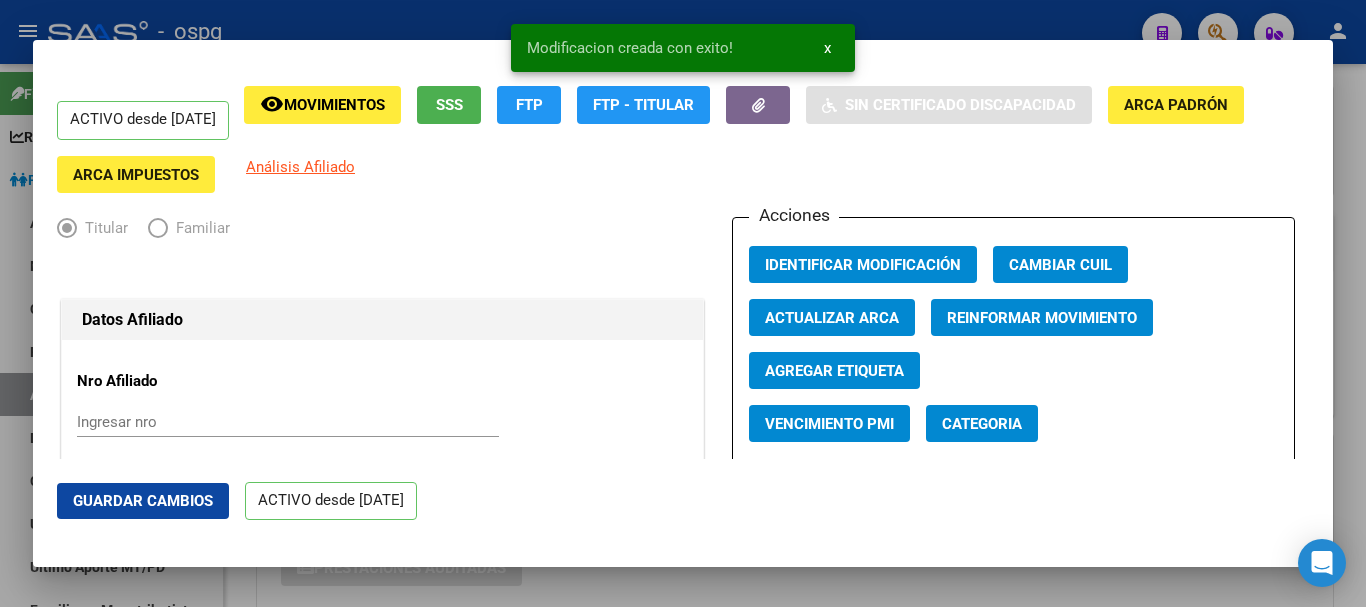 click at bounding box center (683, 303) 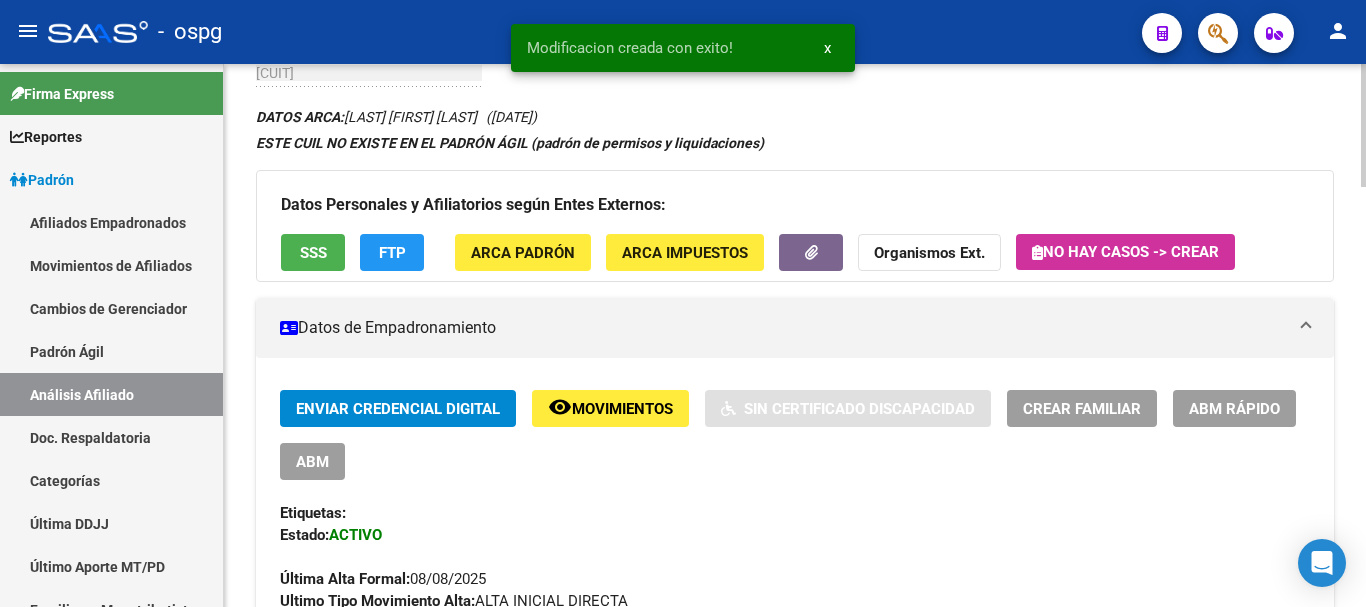 scroll, scrollTop: 0, scrollLeft: 0, axis: both 